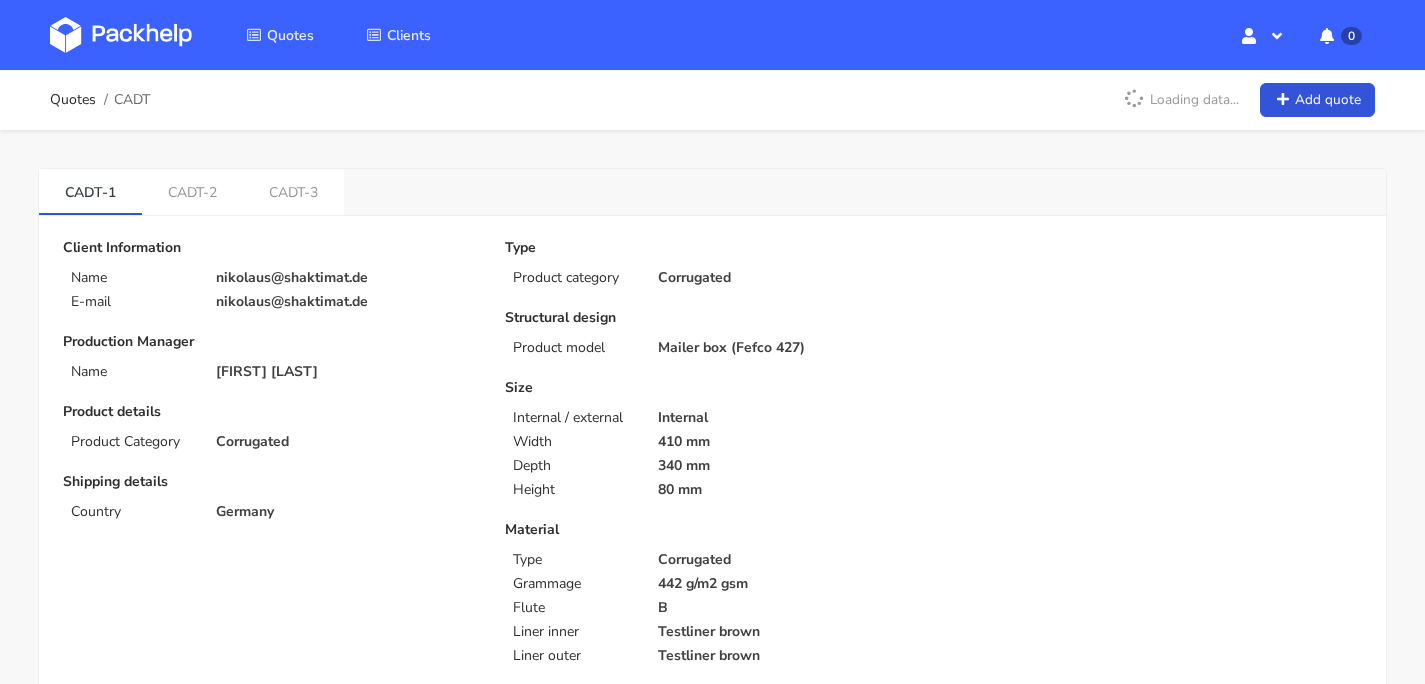 scroll, scrollTop: 0, scrollLeft: 0, axis: both 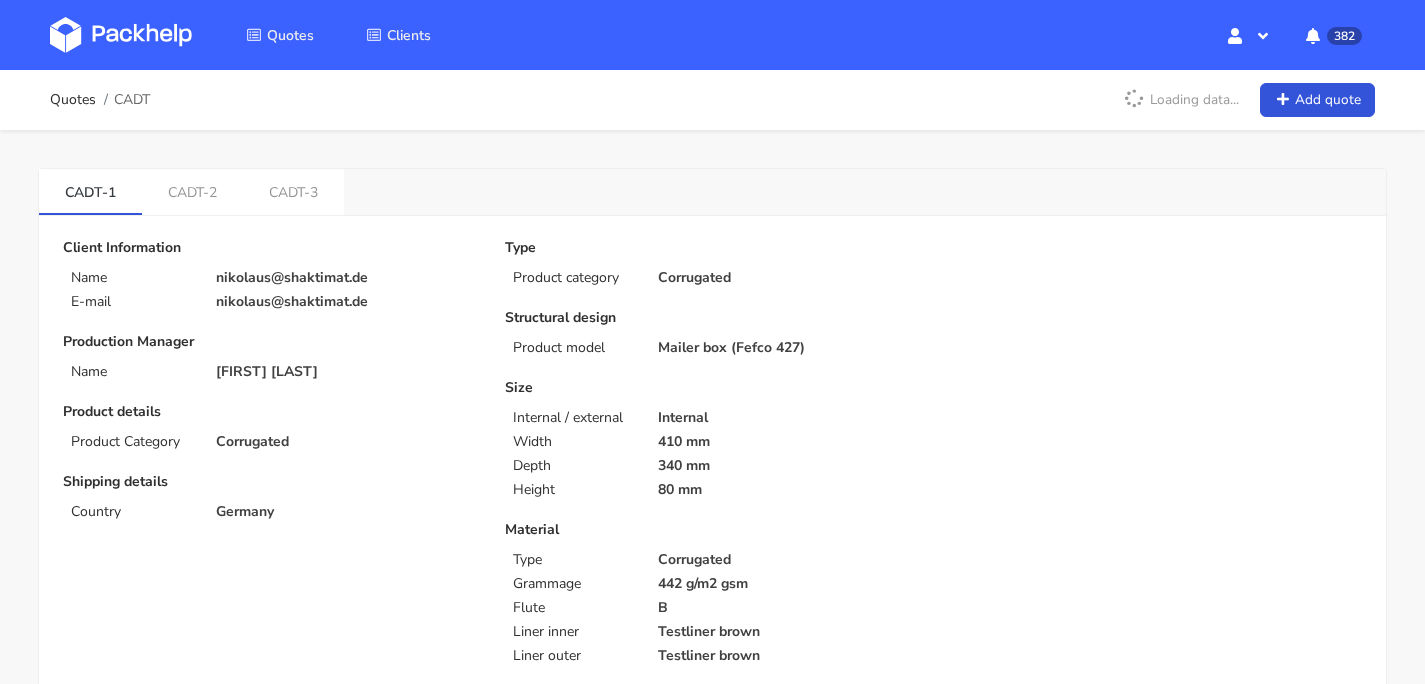 click at bounding box center (121, 35) 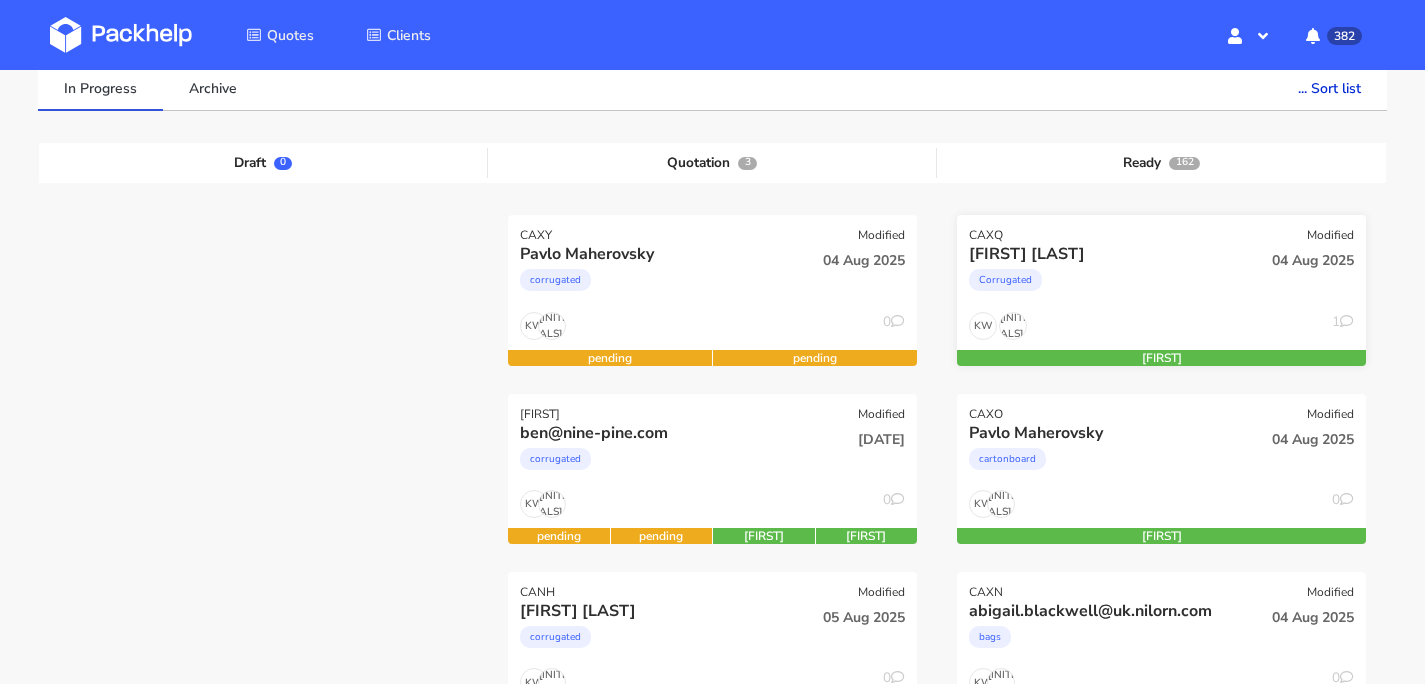 scroll, scrollTop: 315, scrollLeft: 0, axis: vertical 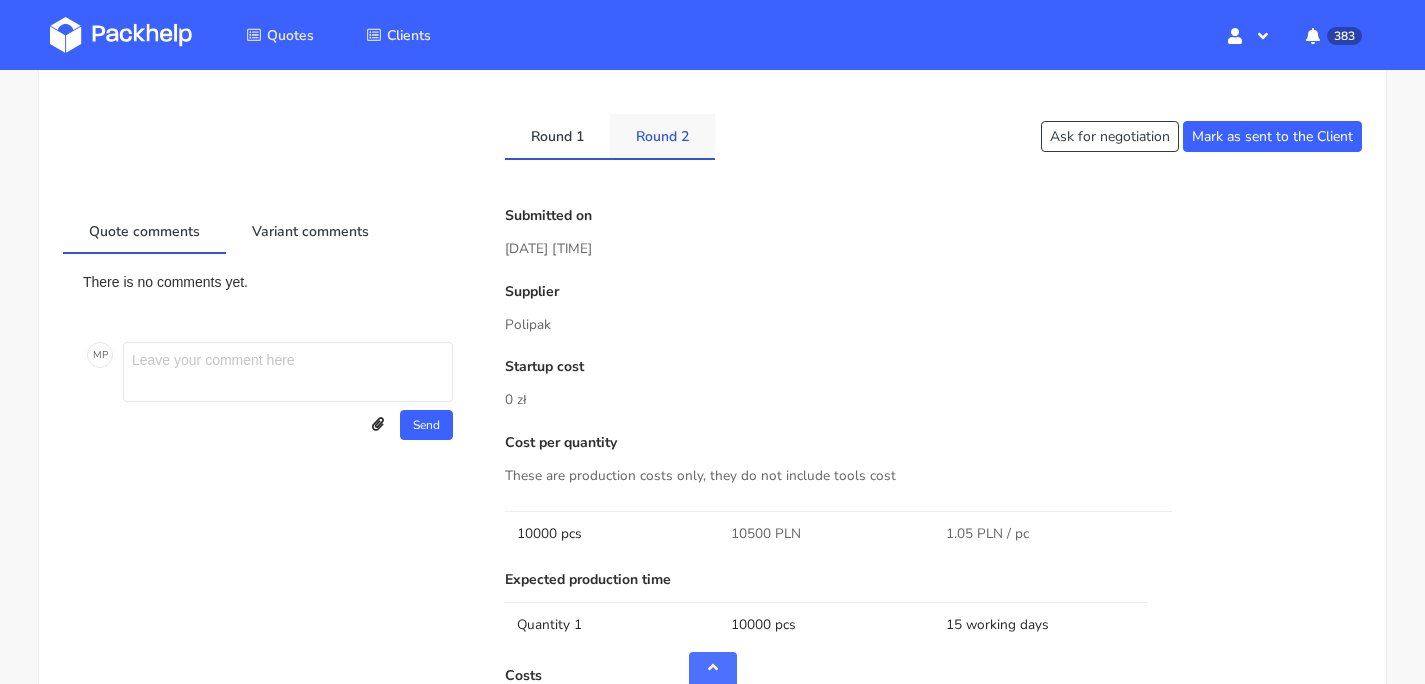 click on "Round 2" at bounding box center (662, 136) 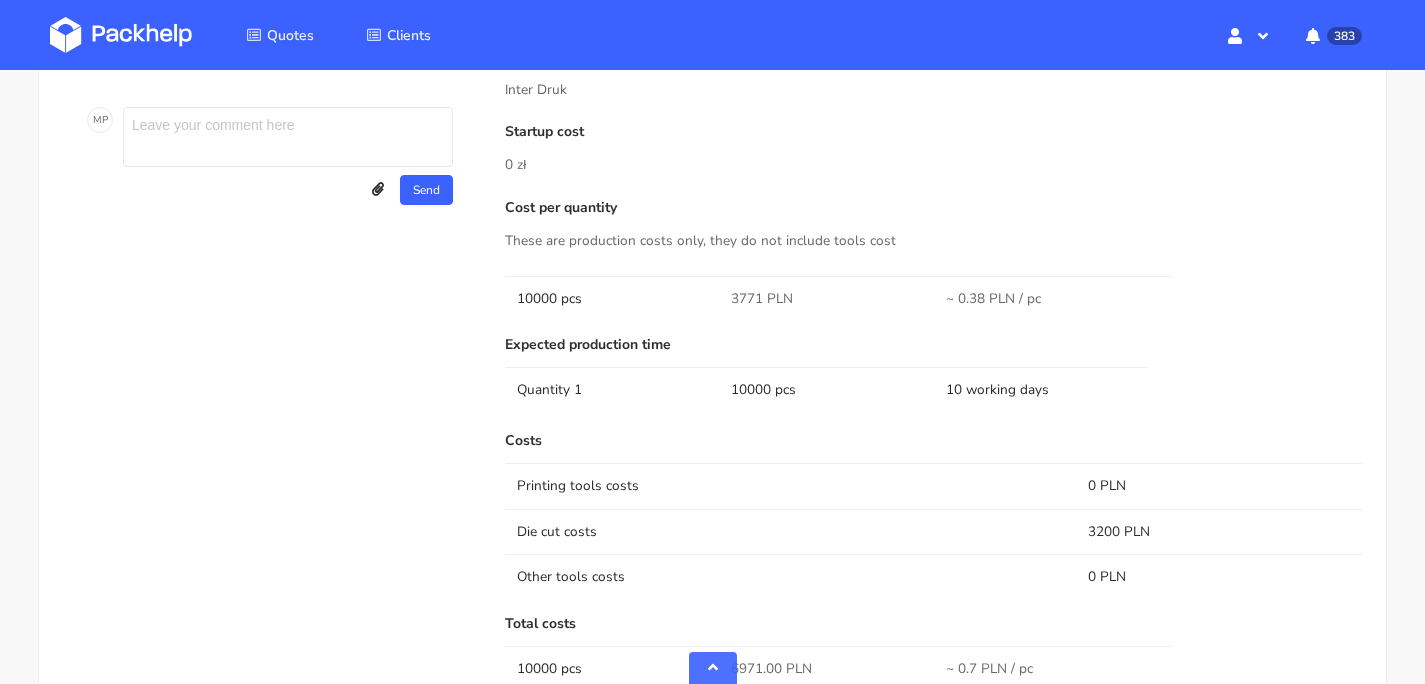 scroll, scrollTop: 1647, scrollLeft: 0, axis: vertical 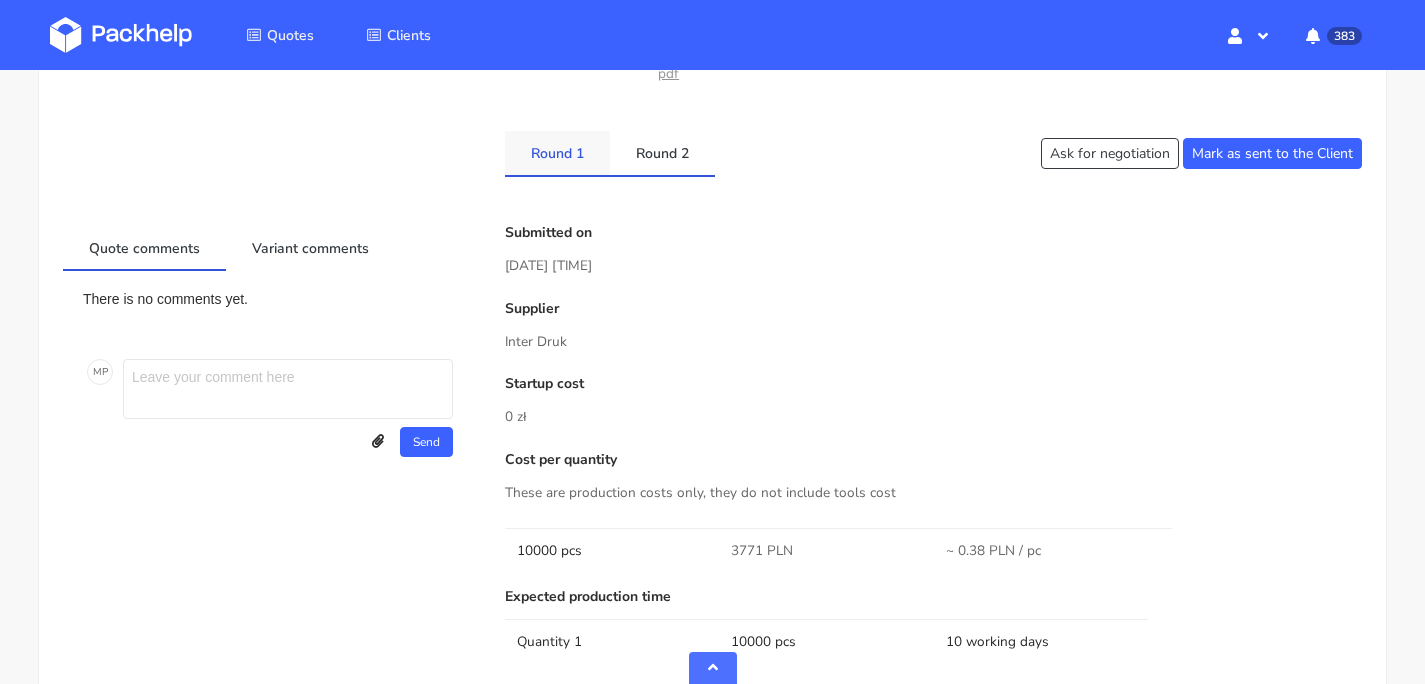 click on "Round 1" at bounding box center [557, 153] 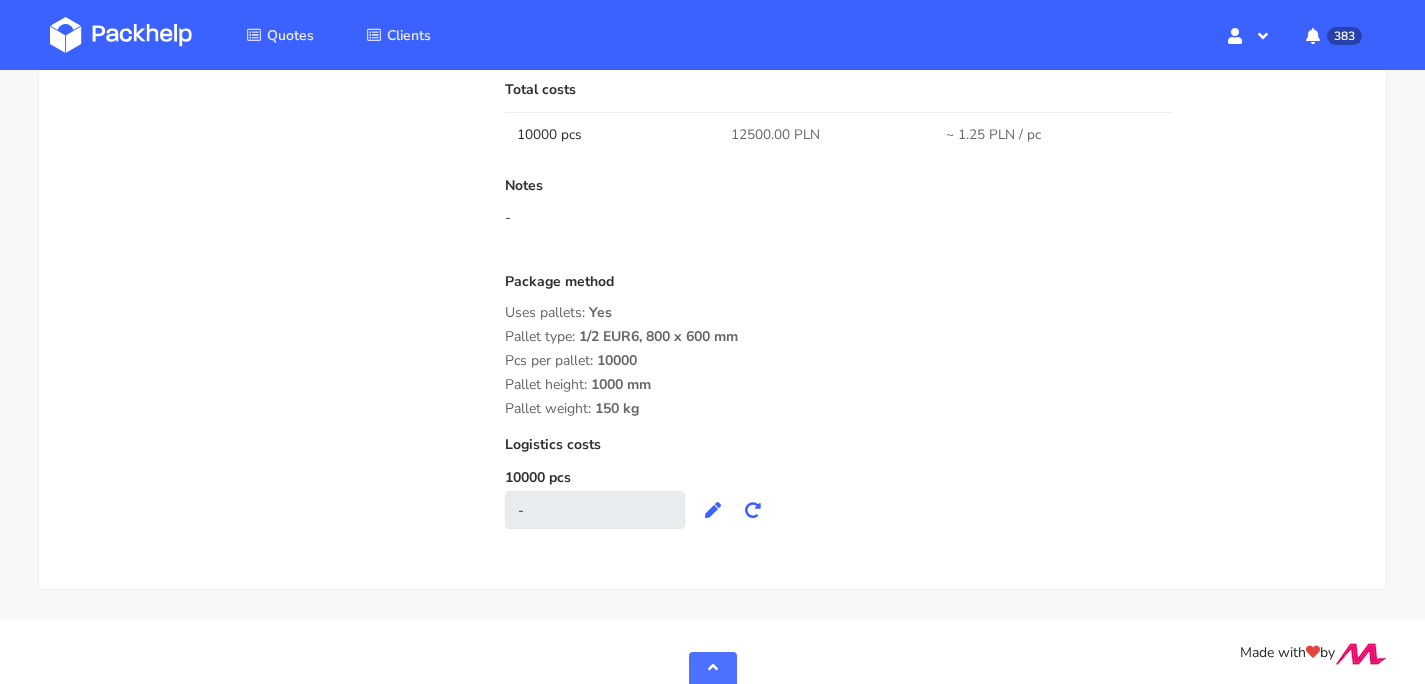 scroll, scrollTop: 2055, scrollLeft: 0, axis: vertical 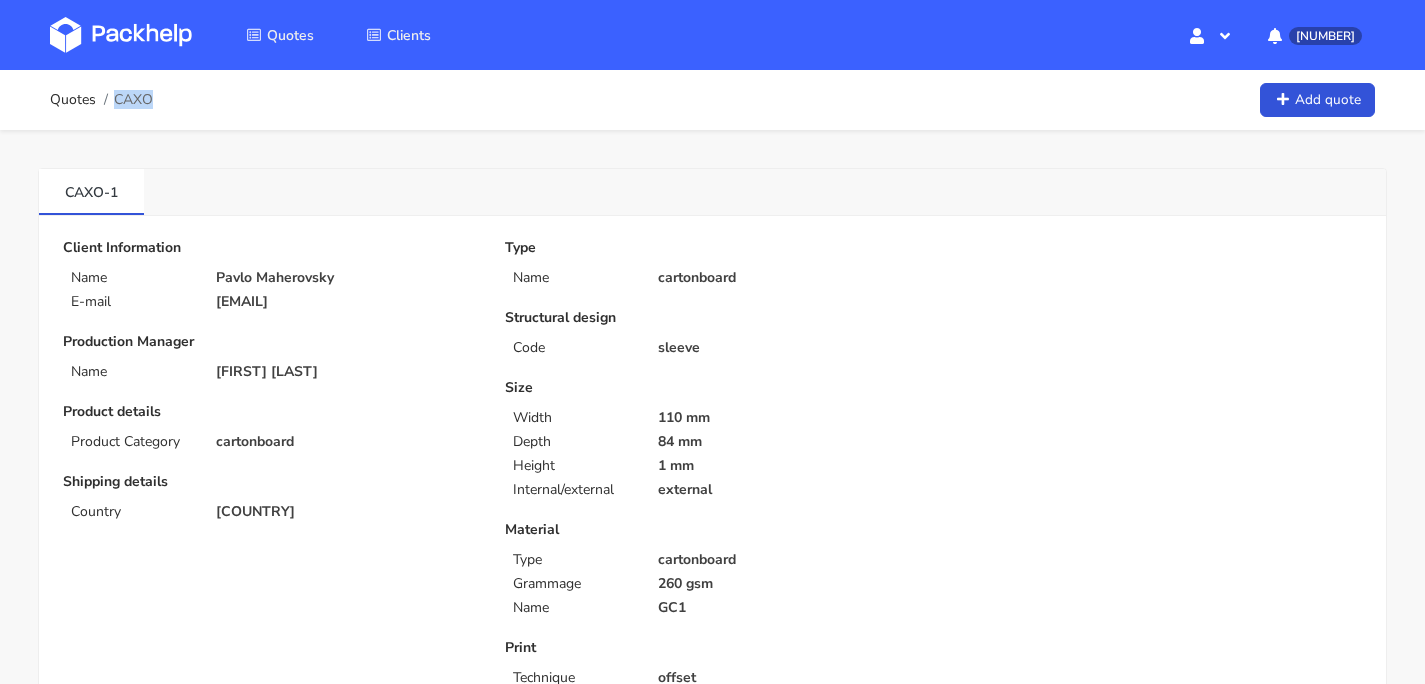 drag, startPoint x: 114, startPoint y: 96, endPoint x: 152, endPoint y: 99, distance: 38.118237 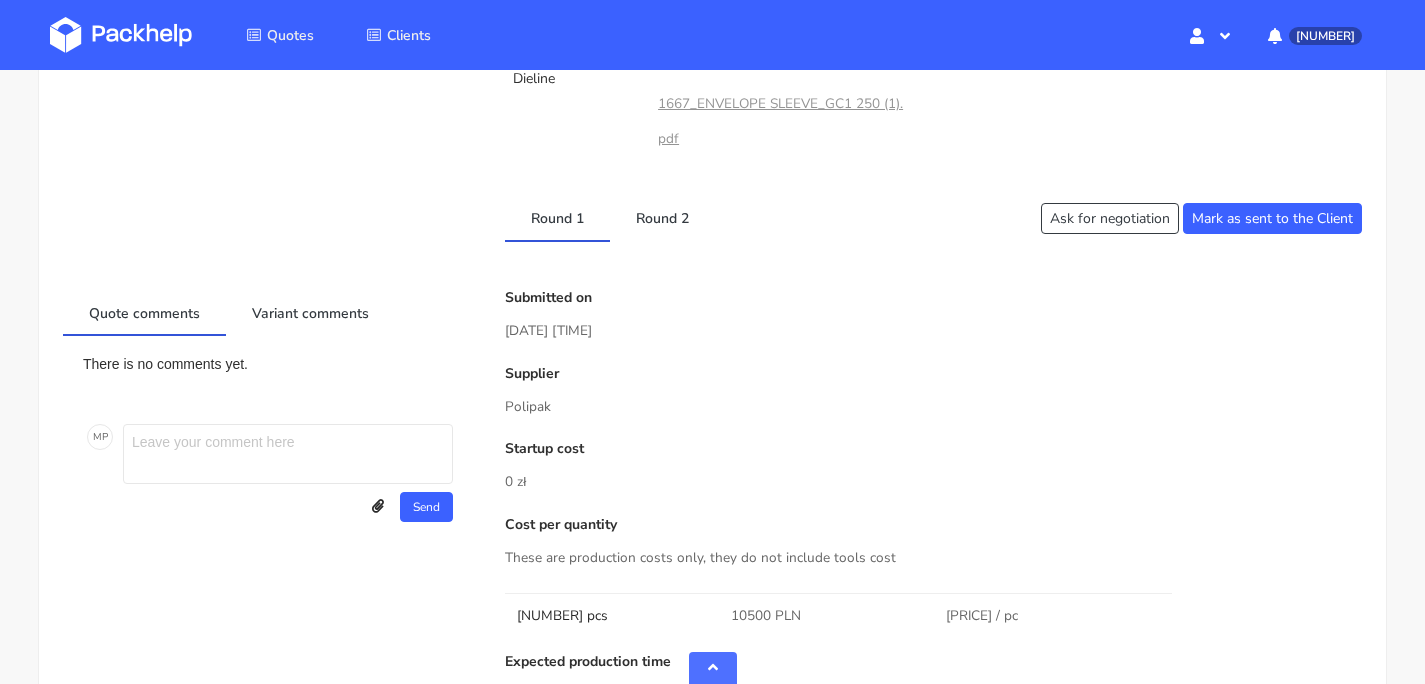 scroll, scrollTop: 1028, scrollLeft: 0, axis: vertical 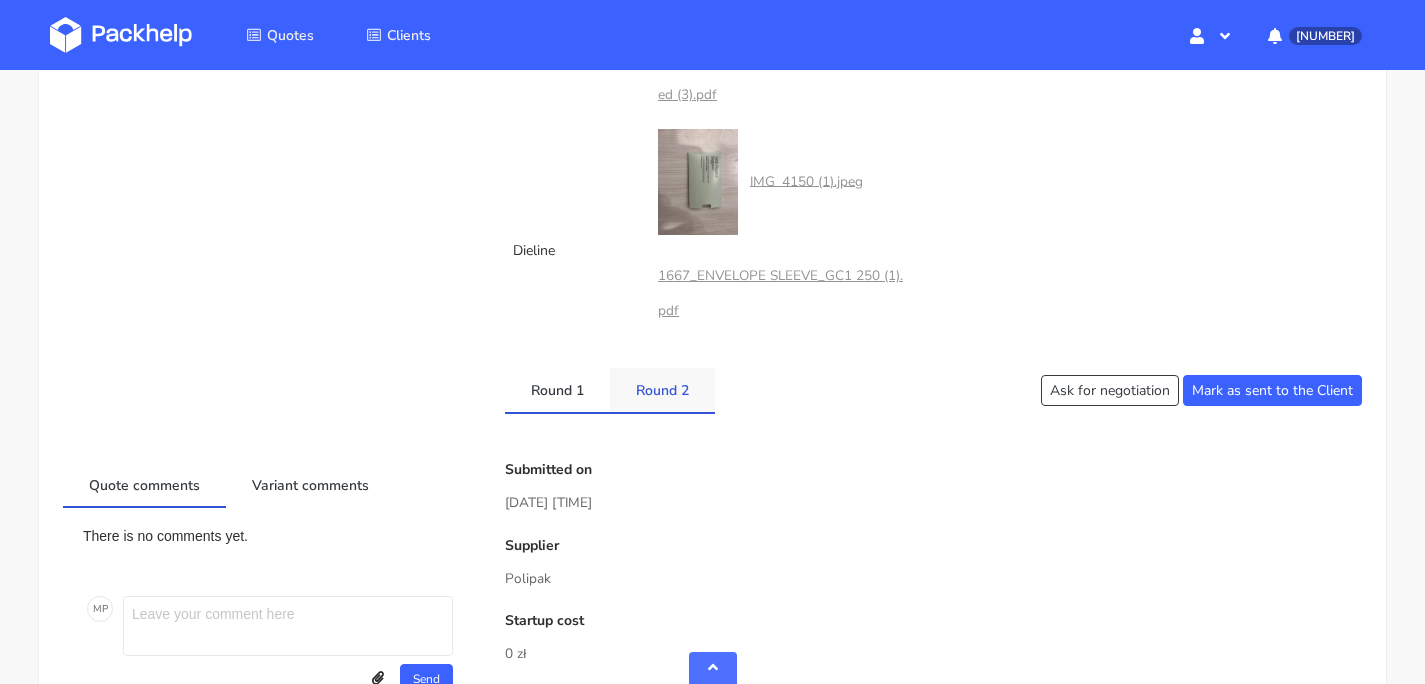 click on "Round 2" at bounding box center (662, 390) 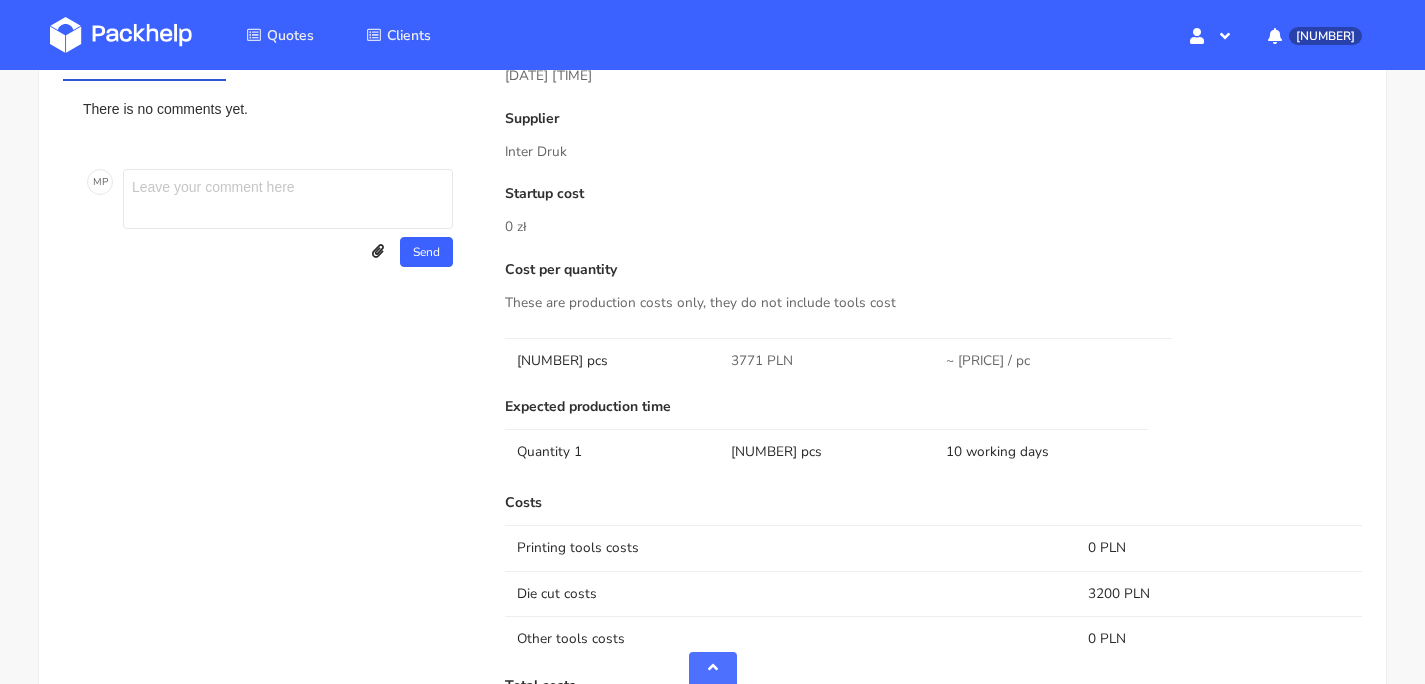 scroll, scrollTop: 1458, scrollLeft: 0, axis: vertical 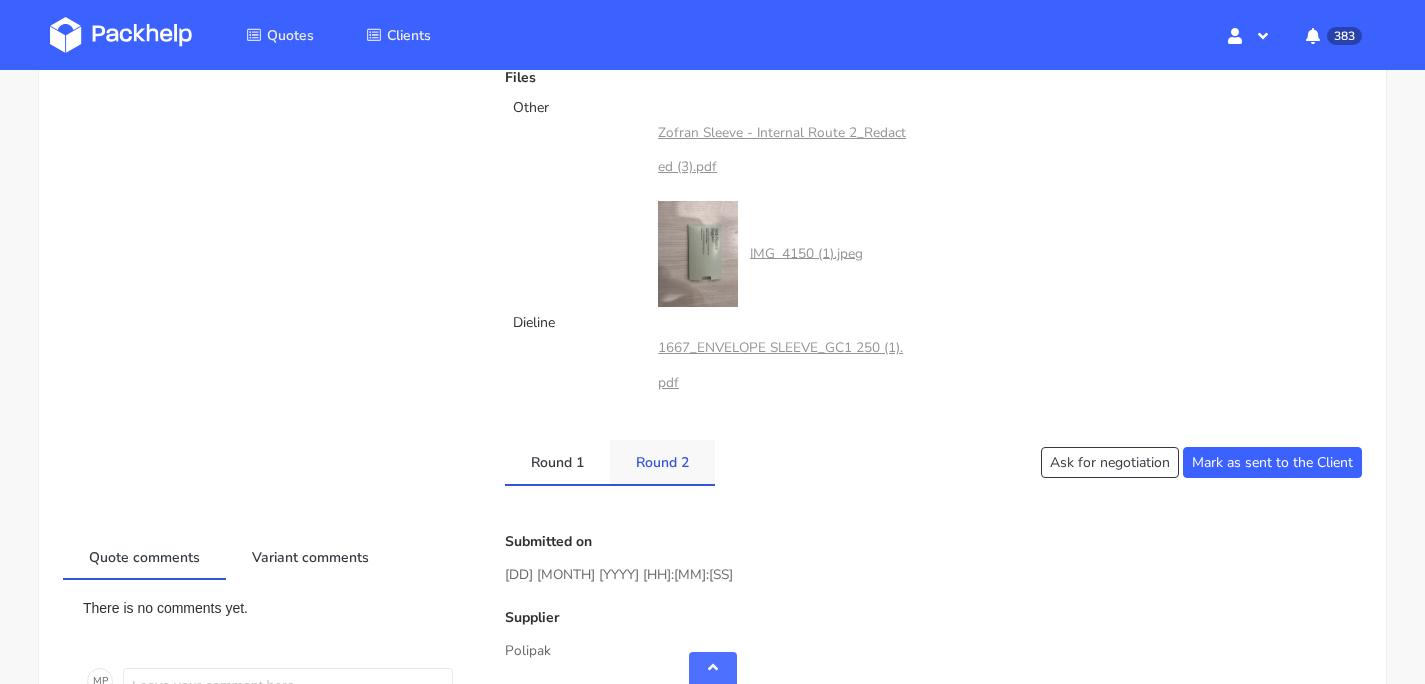 click on "Round 2" at bounding box center (662, 462) 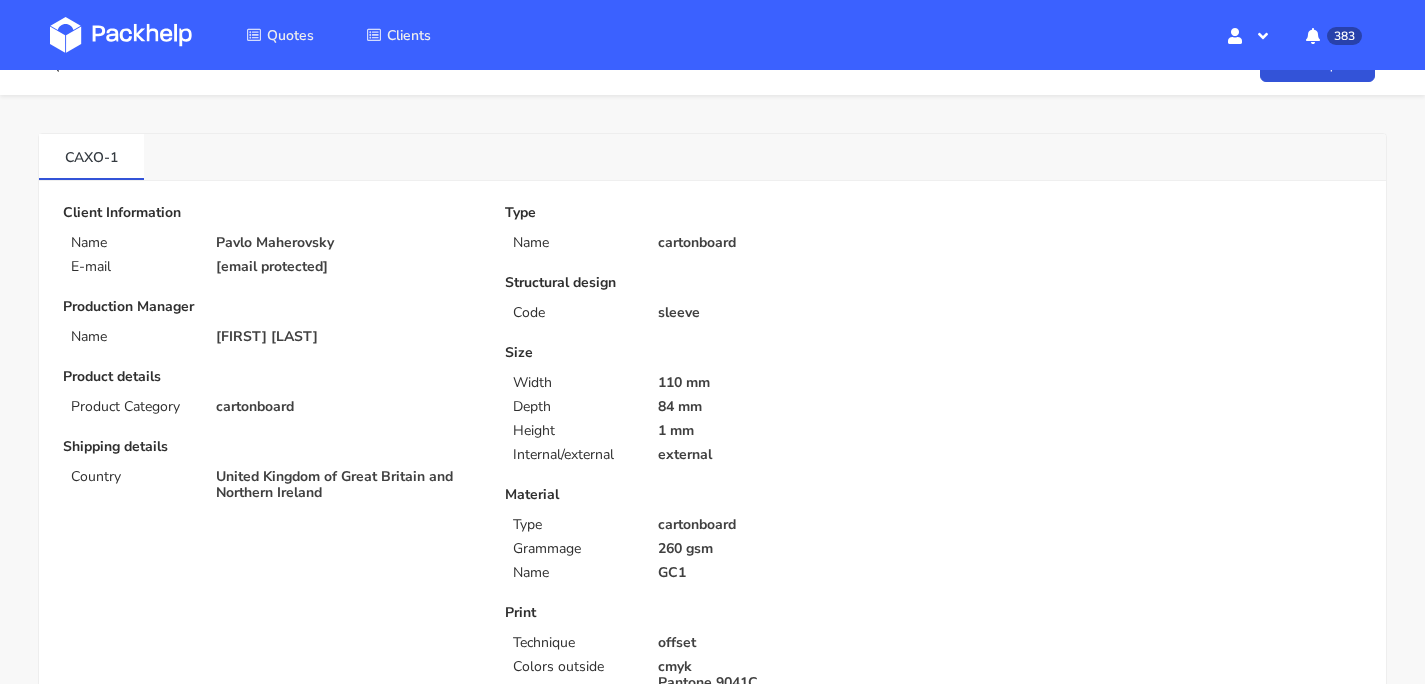 scroll, scrollTop: 0, scrollLeft: 0, axis: both 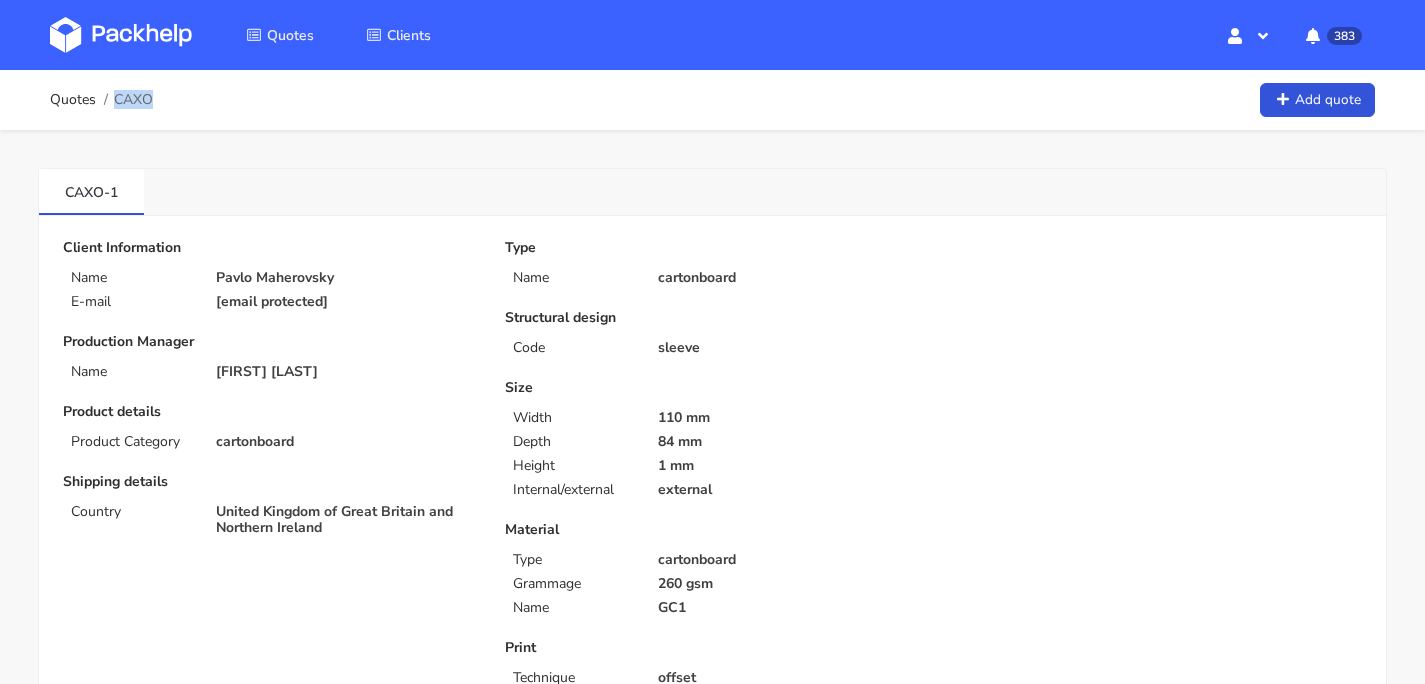drag, startPoint x: 118, startPoint y: 96, endPoint x: 154, endPoint y: 97, distance: 36.013885 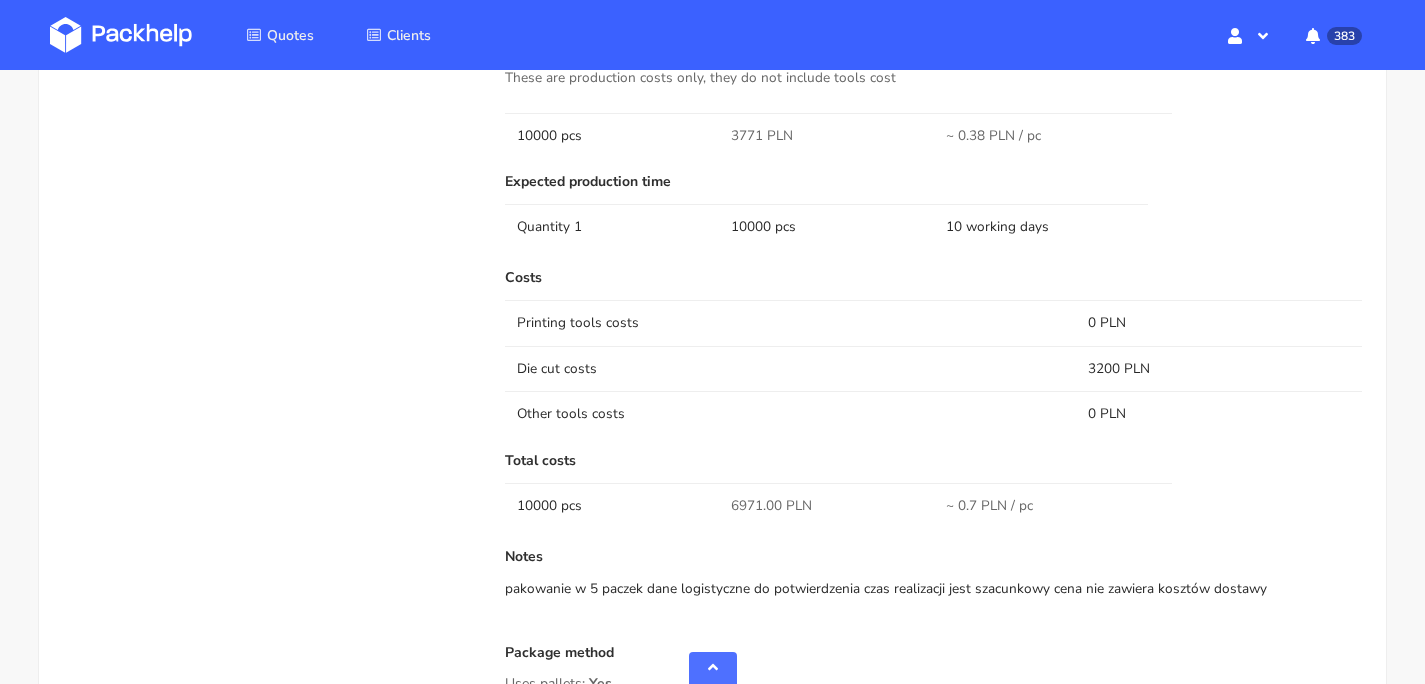 scroll, scrollTop: 2055, scrollLeft: 0, axis: vertical 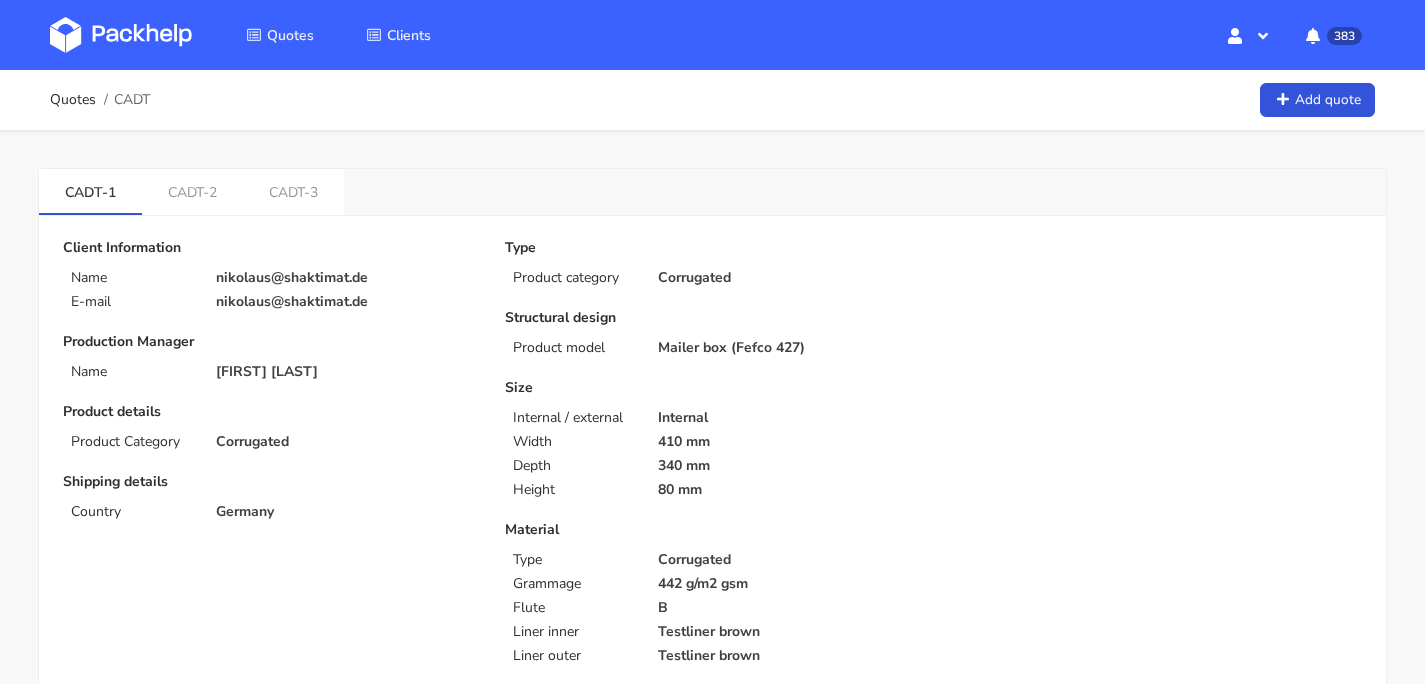 click at bounding box center [121, 35] 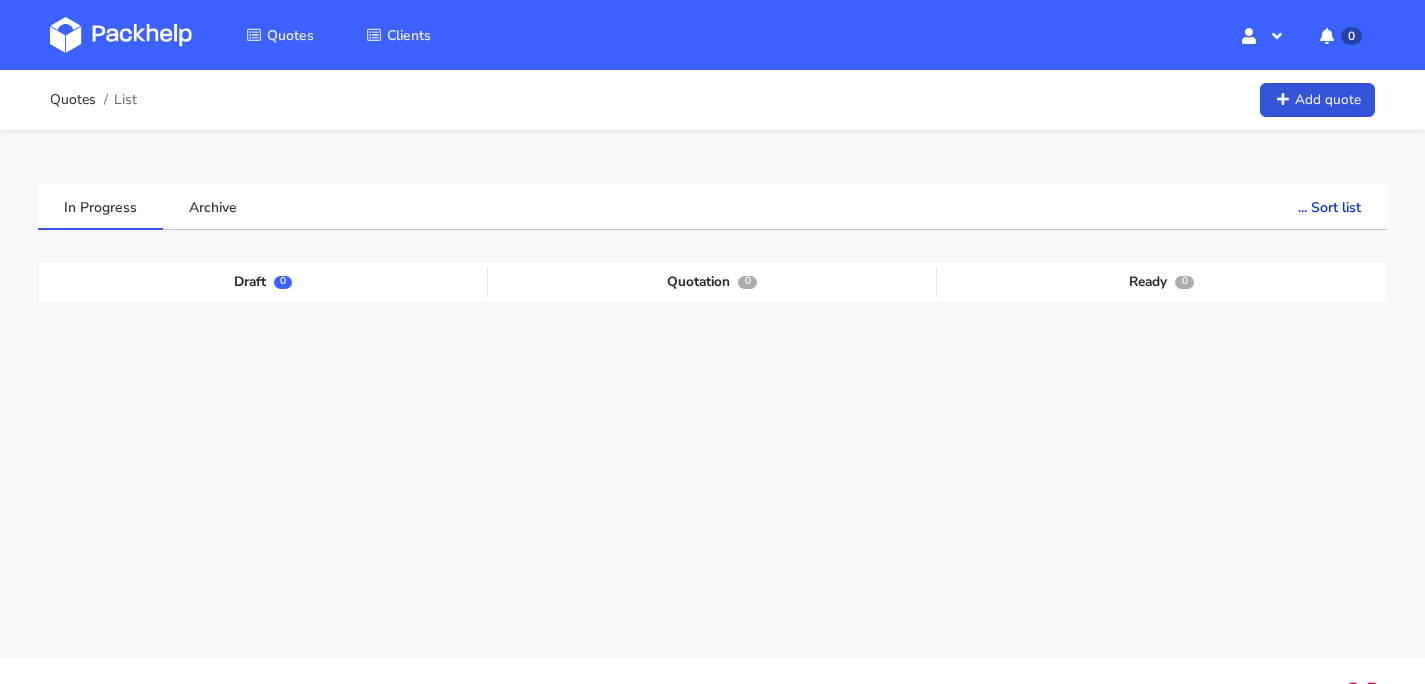 scroll, scrollTop: 0, scrollLeft: 0, axis: both 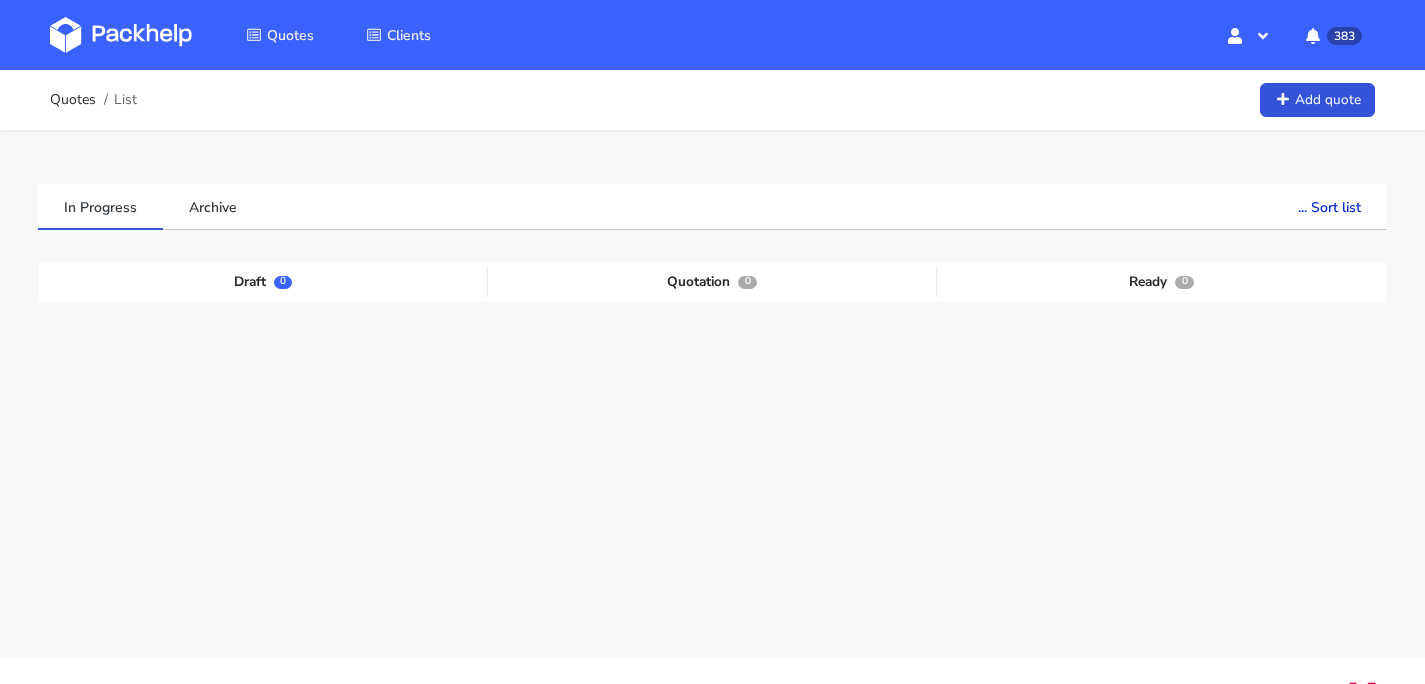 click at bounding box center [121, 35] 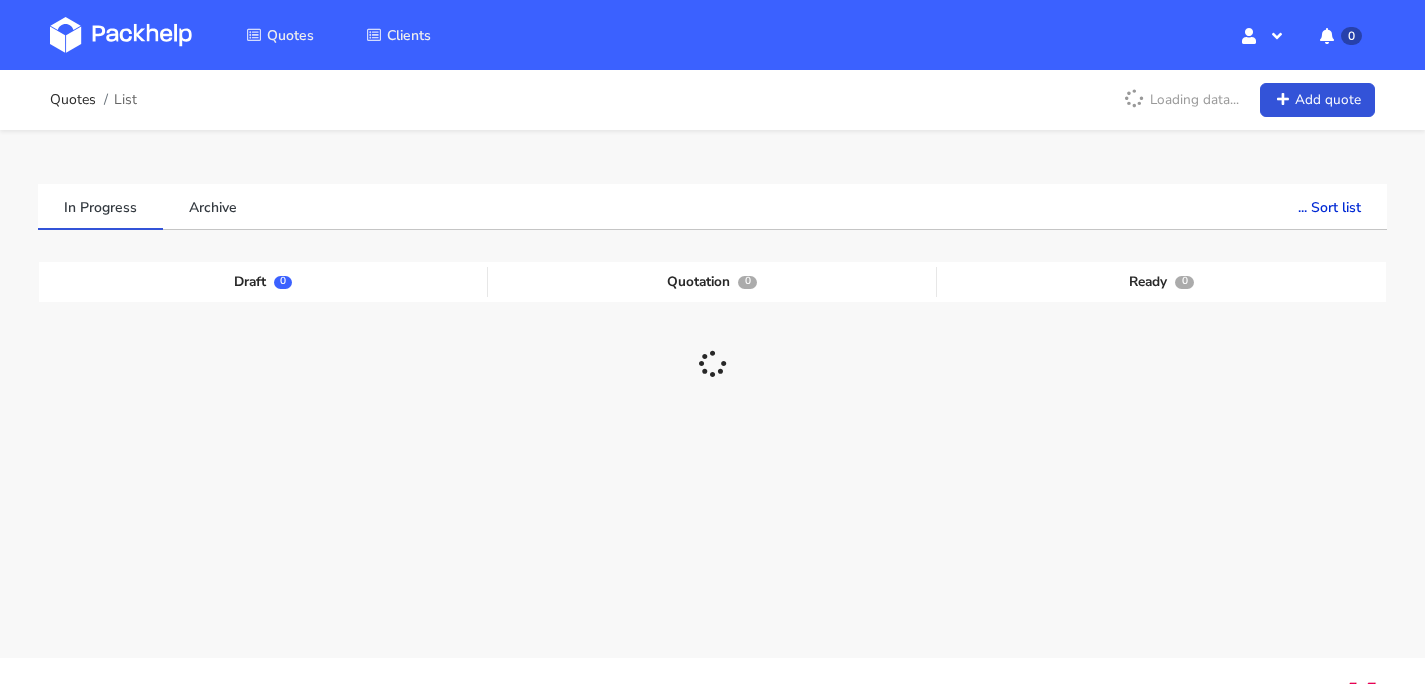 scroll, scrollTop: 0, scrollLeft: 0, axis: both 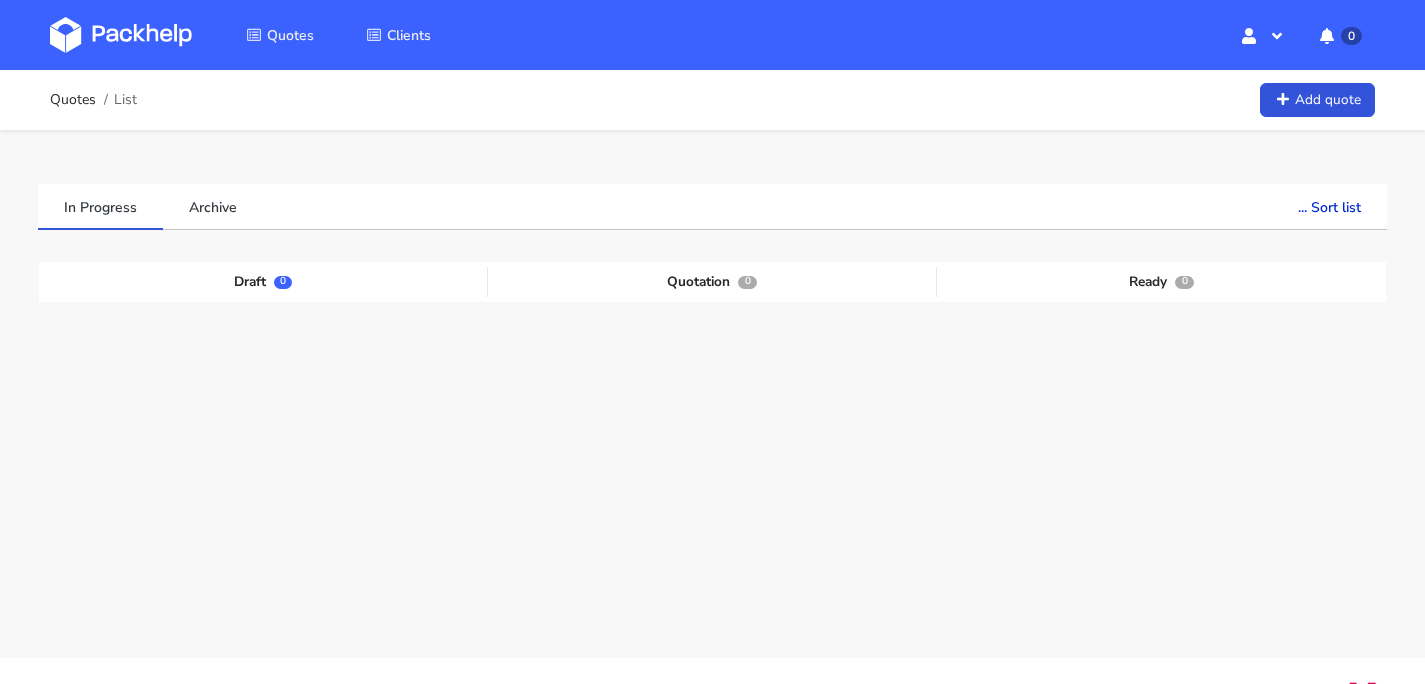 click at bounding box center [121, 35] 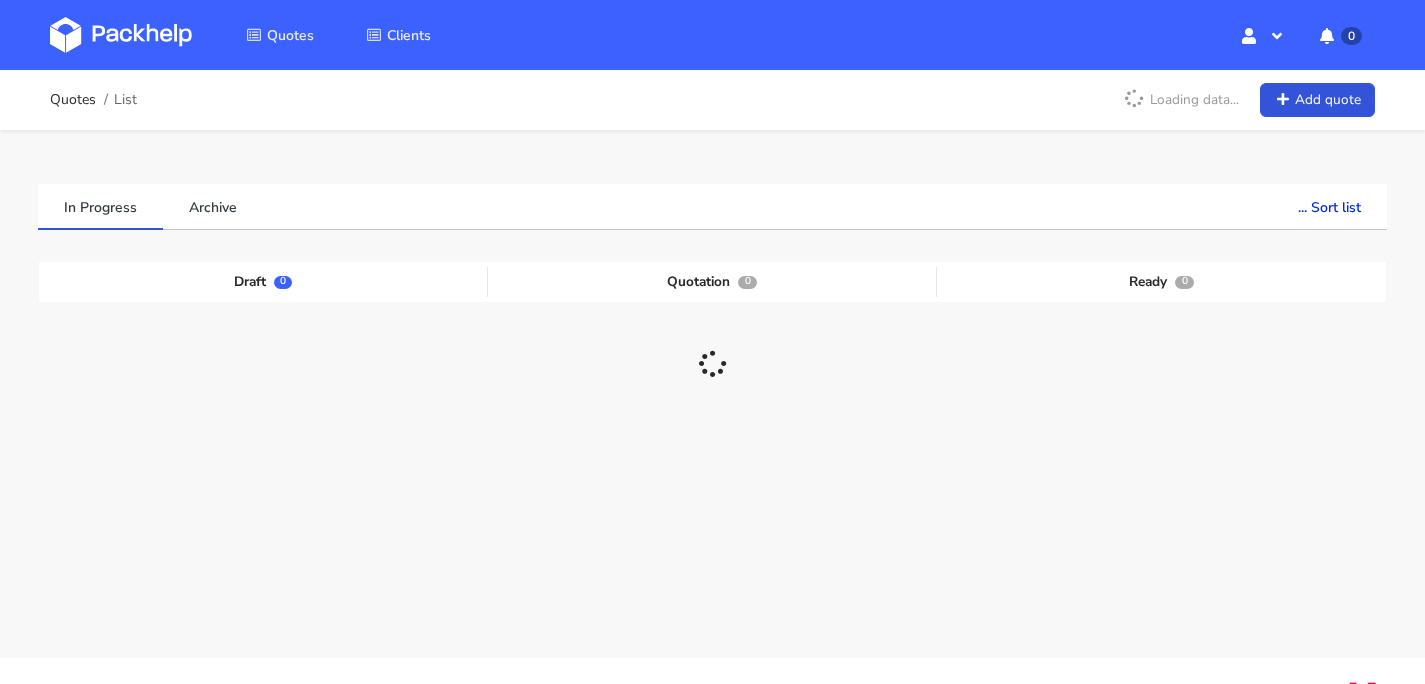 scroll, scrollTop: 0, scrollLeft: 0, axis: both 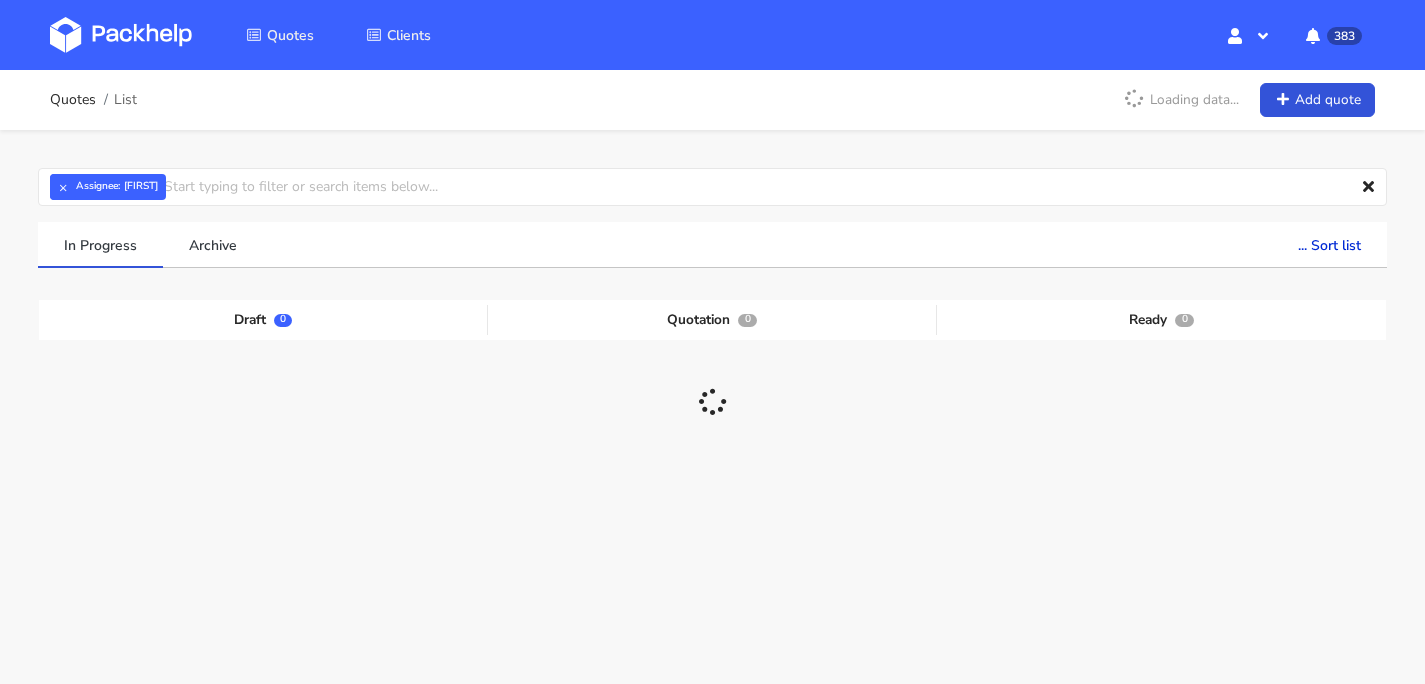 click at bounding box center [136, 35] 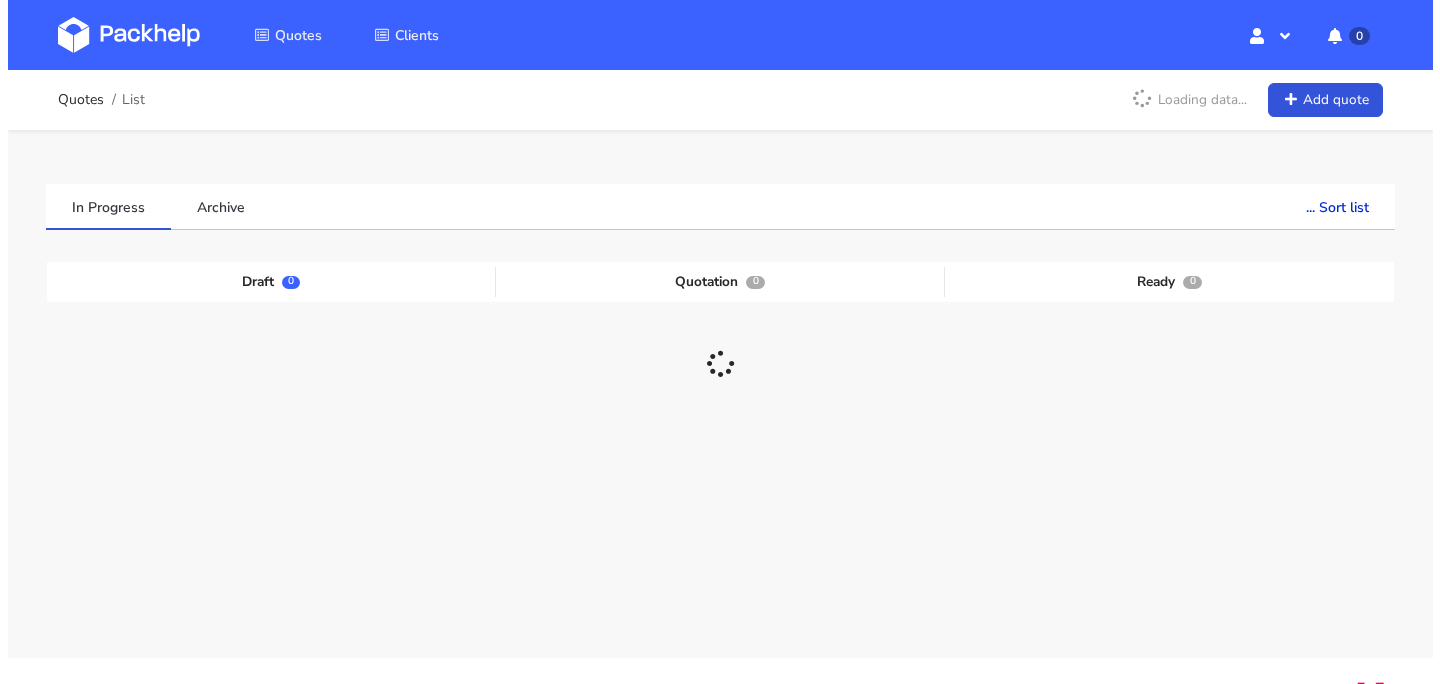scroll, scrollTop: 0, scrollLeft: 0, axis: both 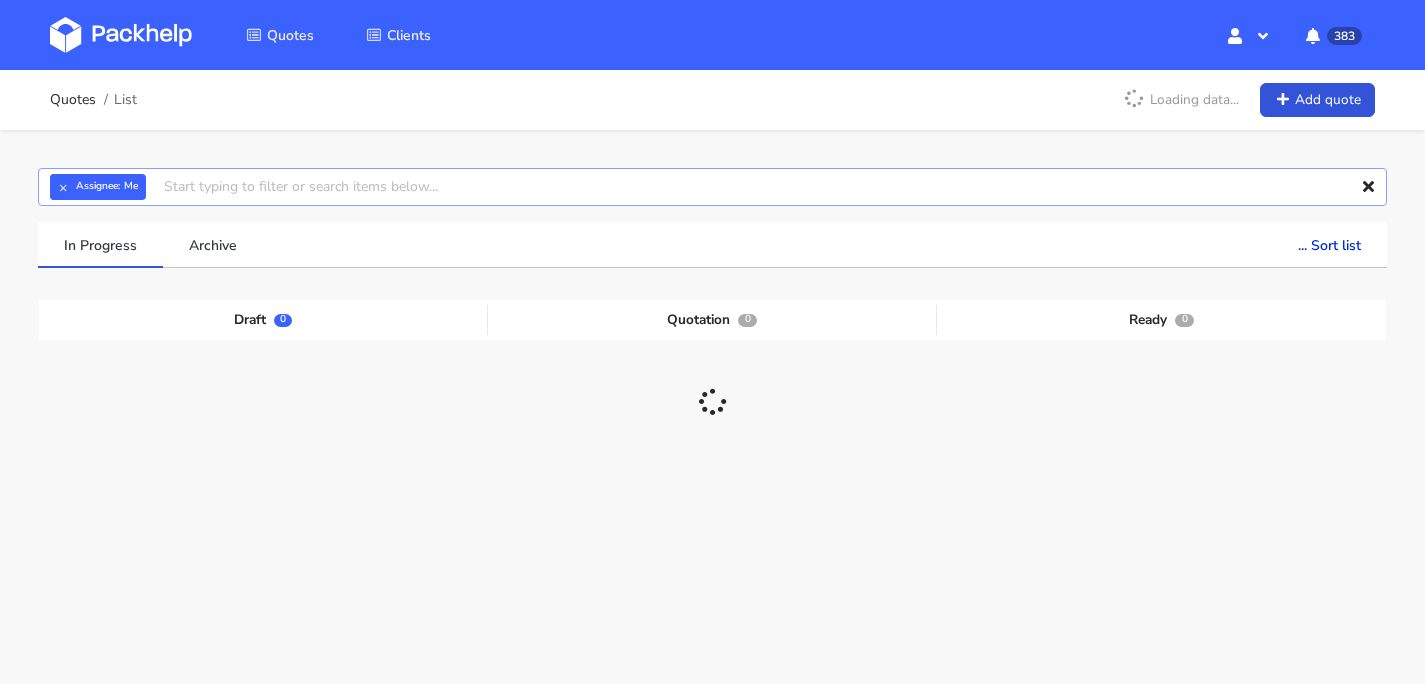 click at bounding box center [712, 187] 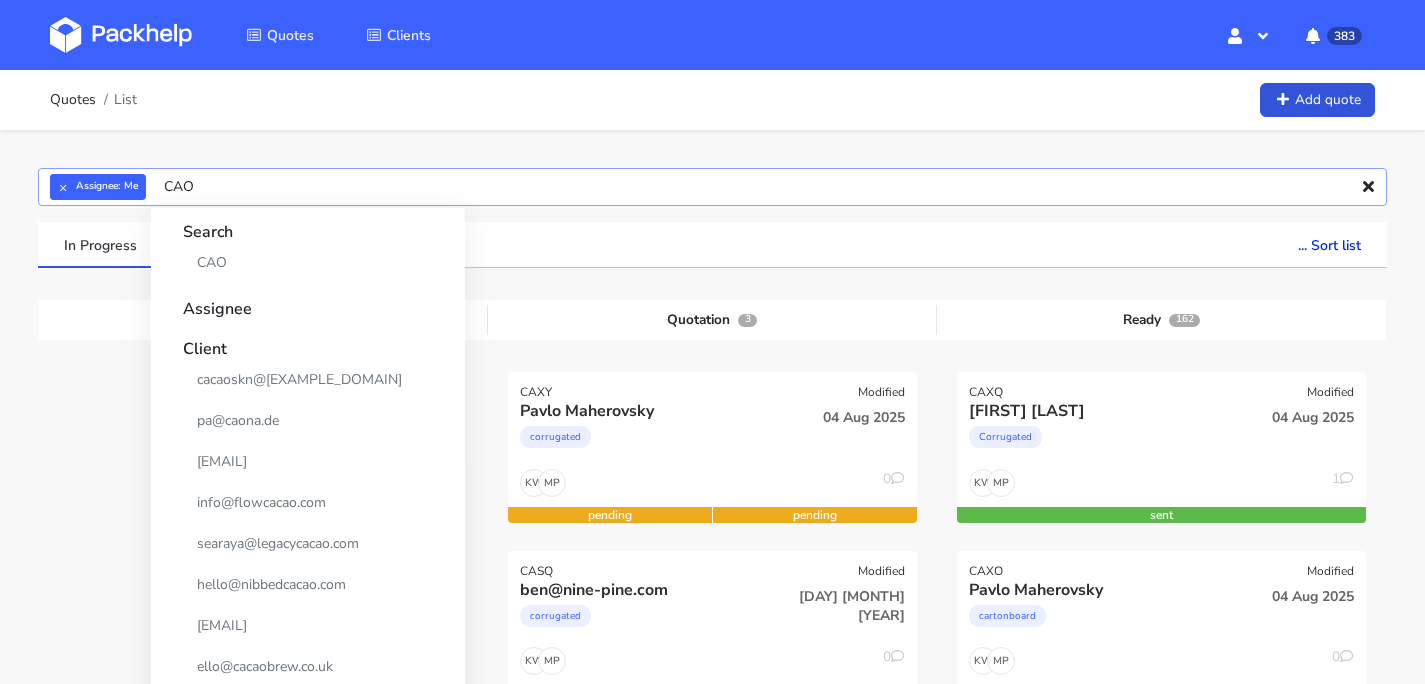 type on "CAOK" 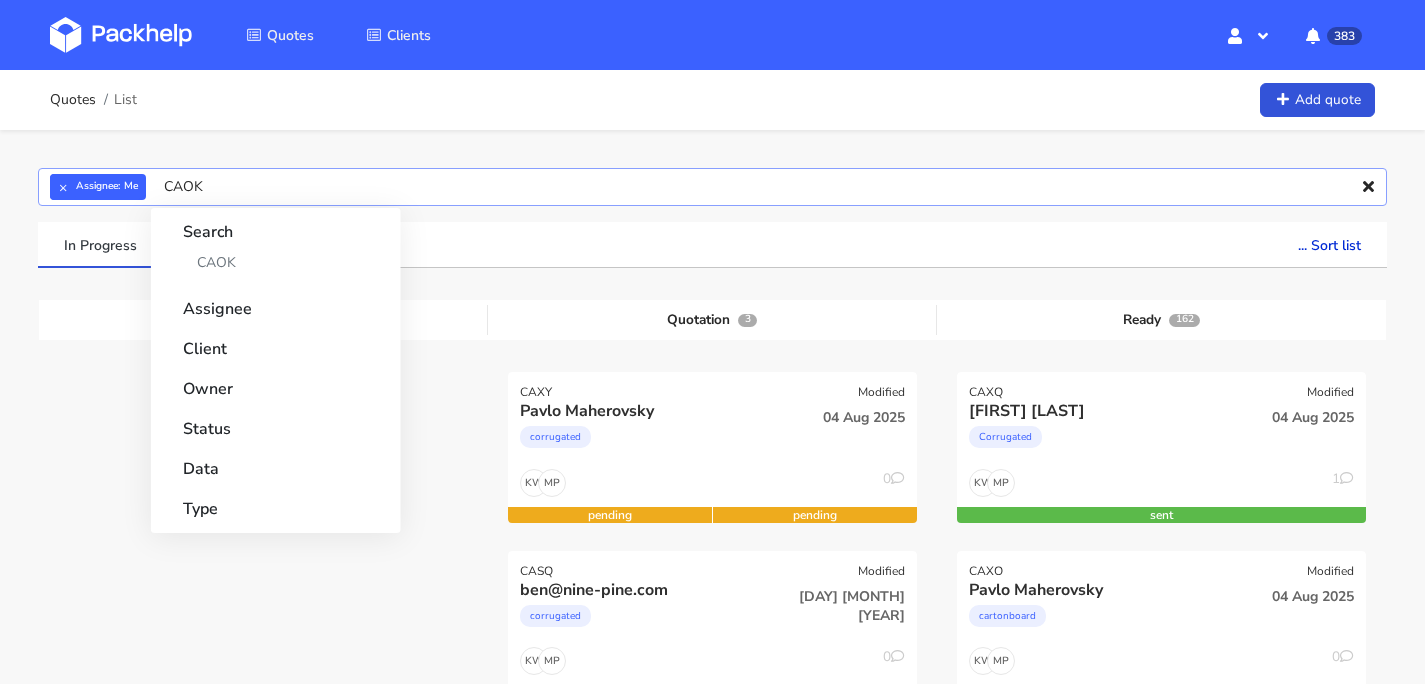 type 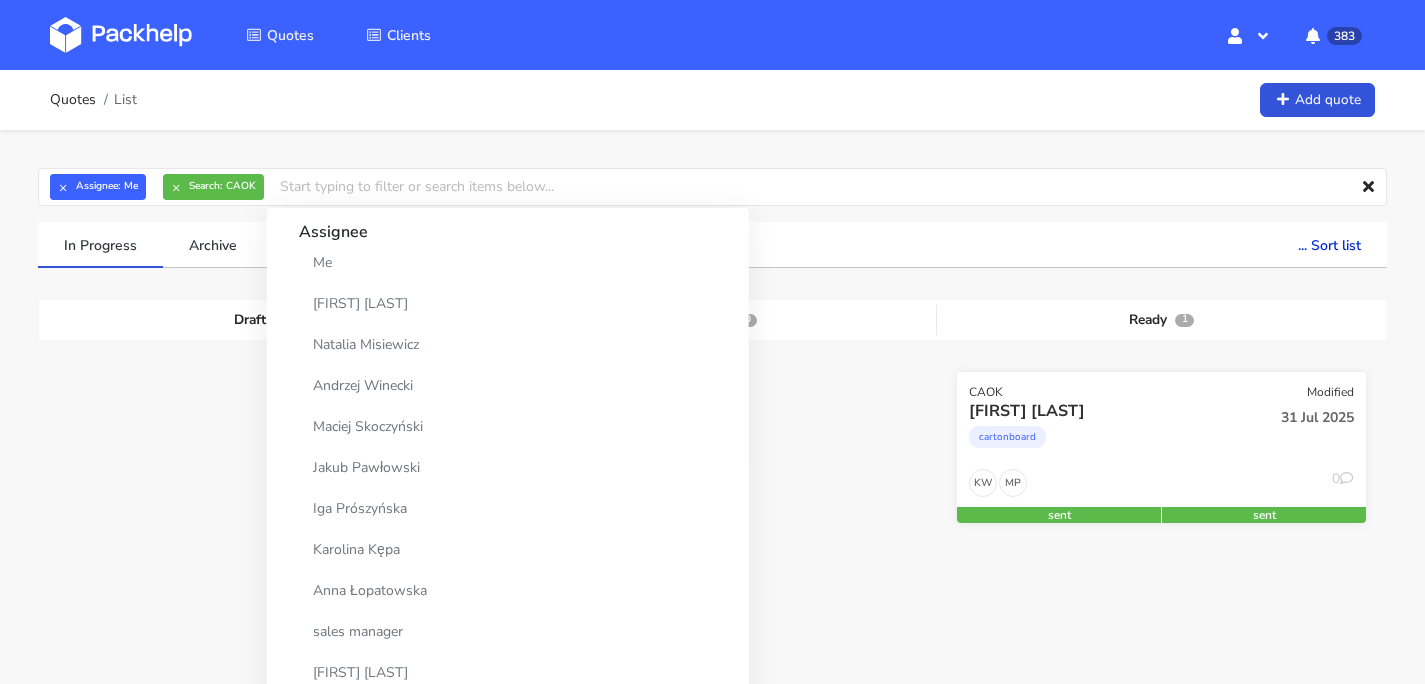 click on "cartonboard" at bounding box center [1099, 442] 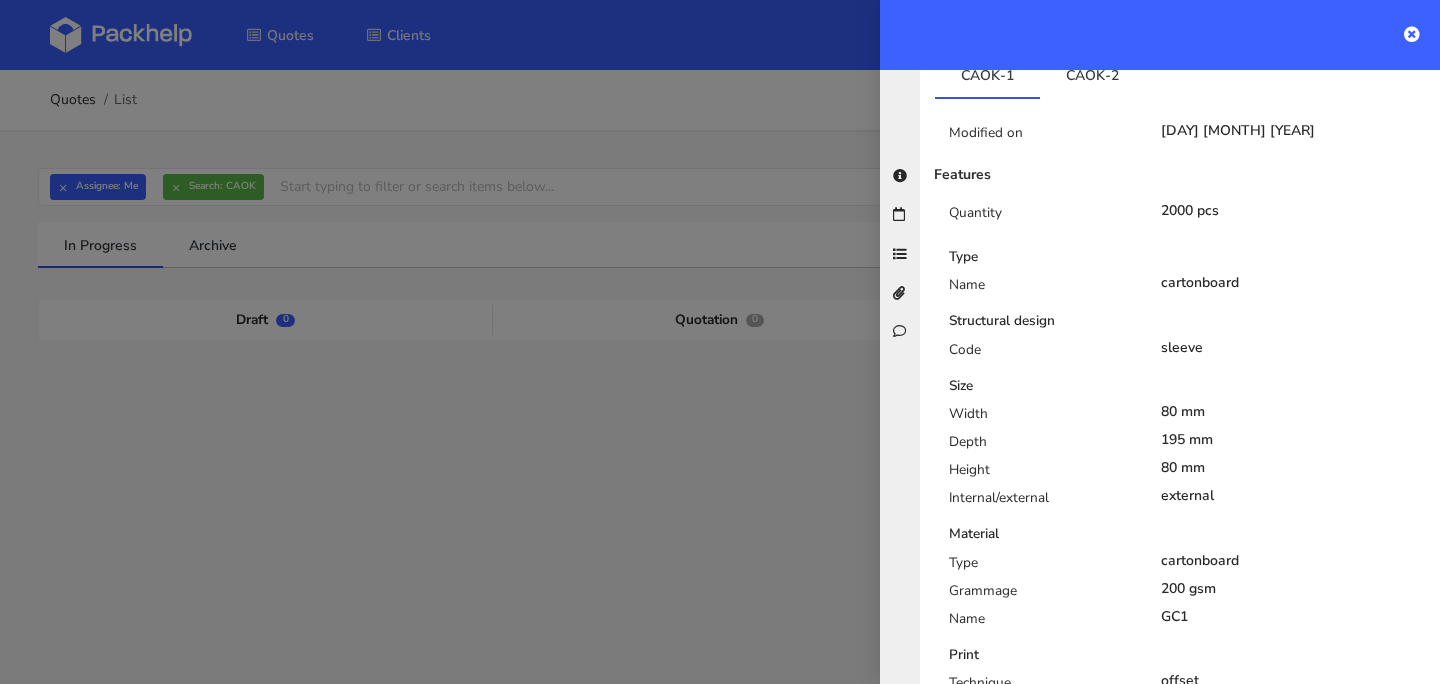 scroll, scrollTop: 0, scrollLeft: 0, axis: both 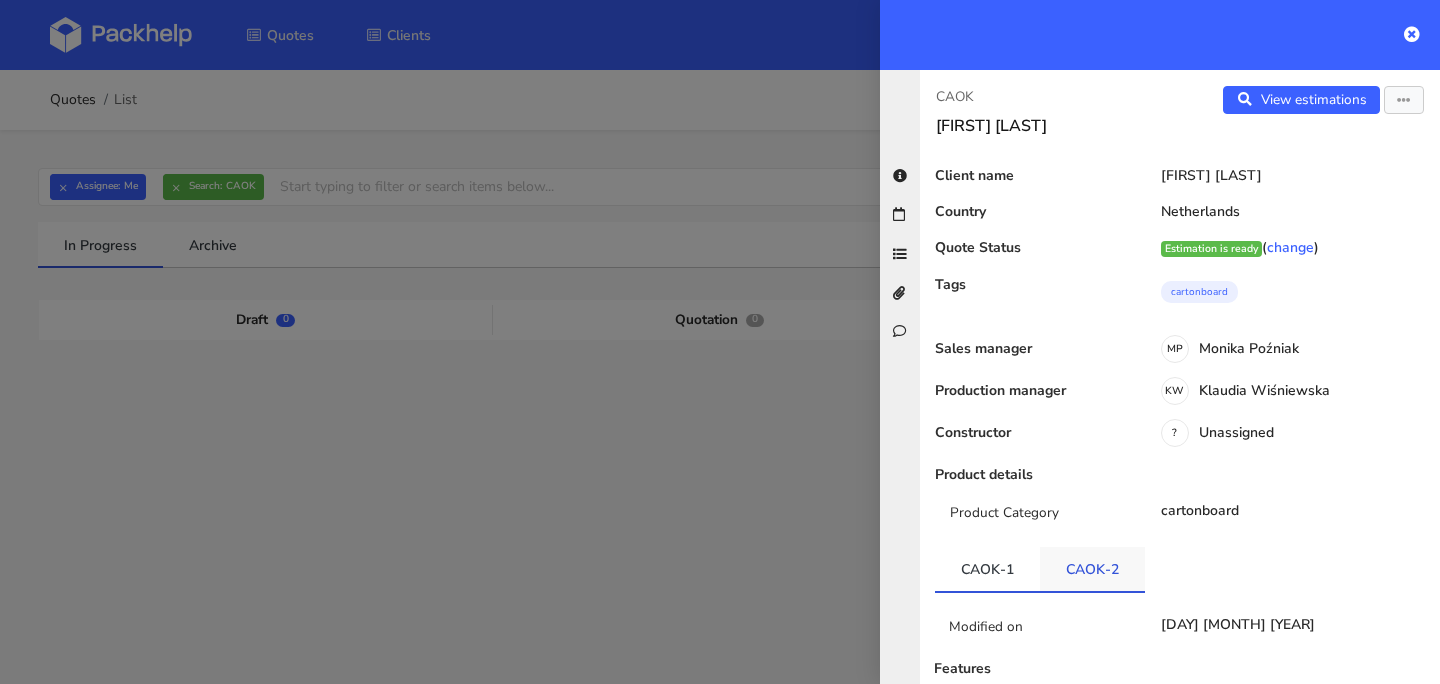 click on "CAOK-2" at bounding box center (1092, 569) 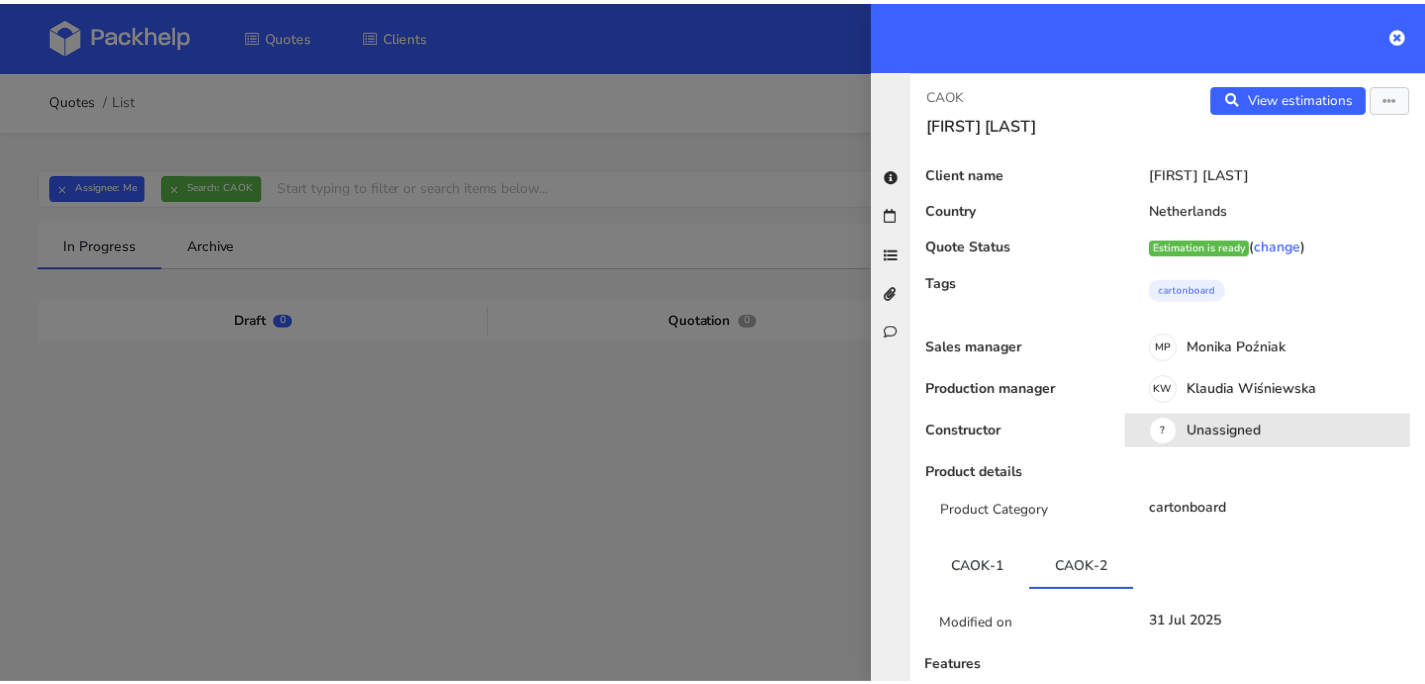 scroll, scrollTop: 0, scrollLeft: 0, axis: both 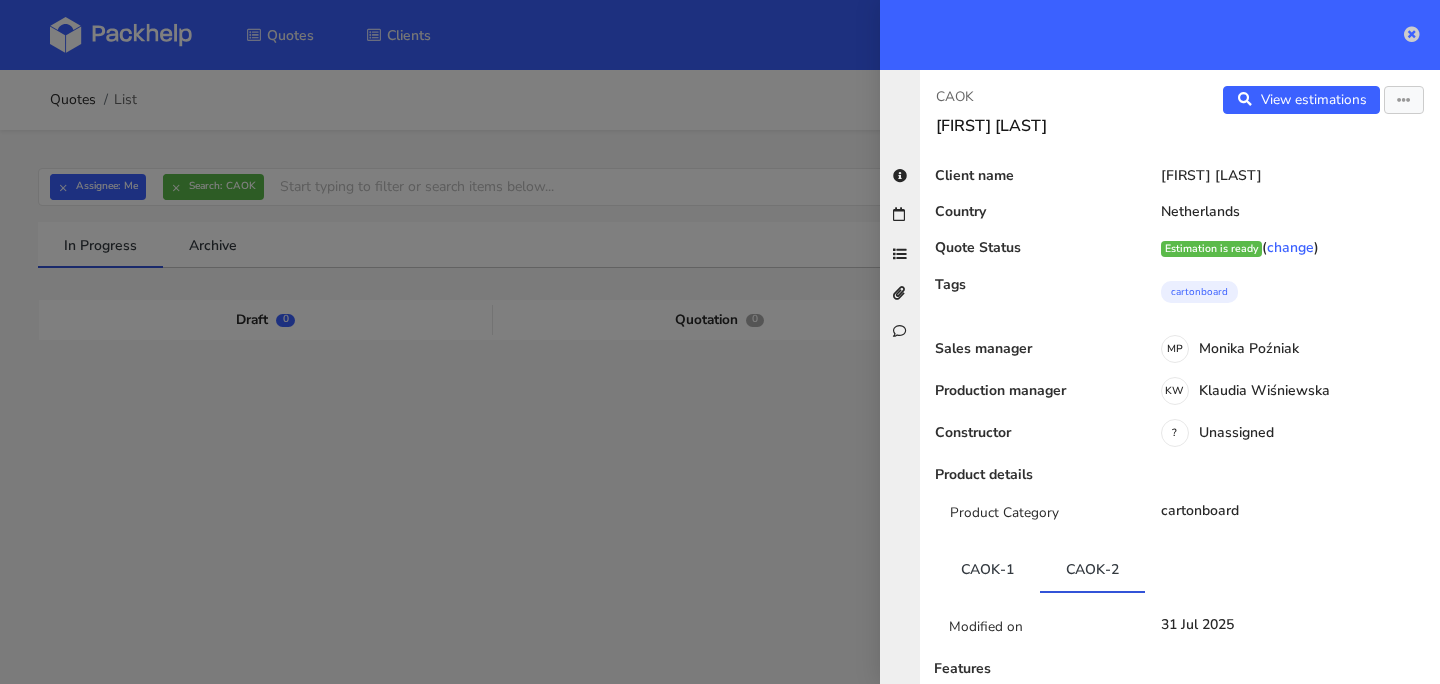 click at bounding box center (1412, 34) 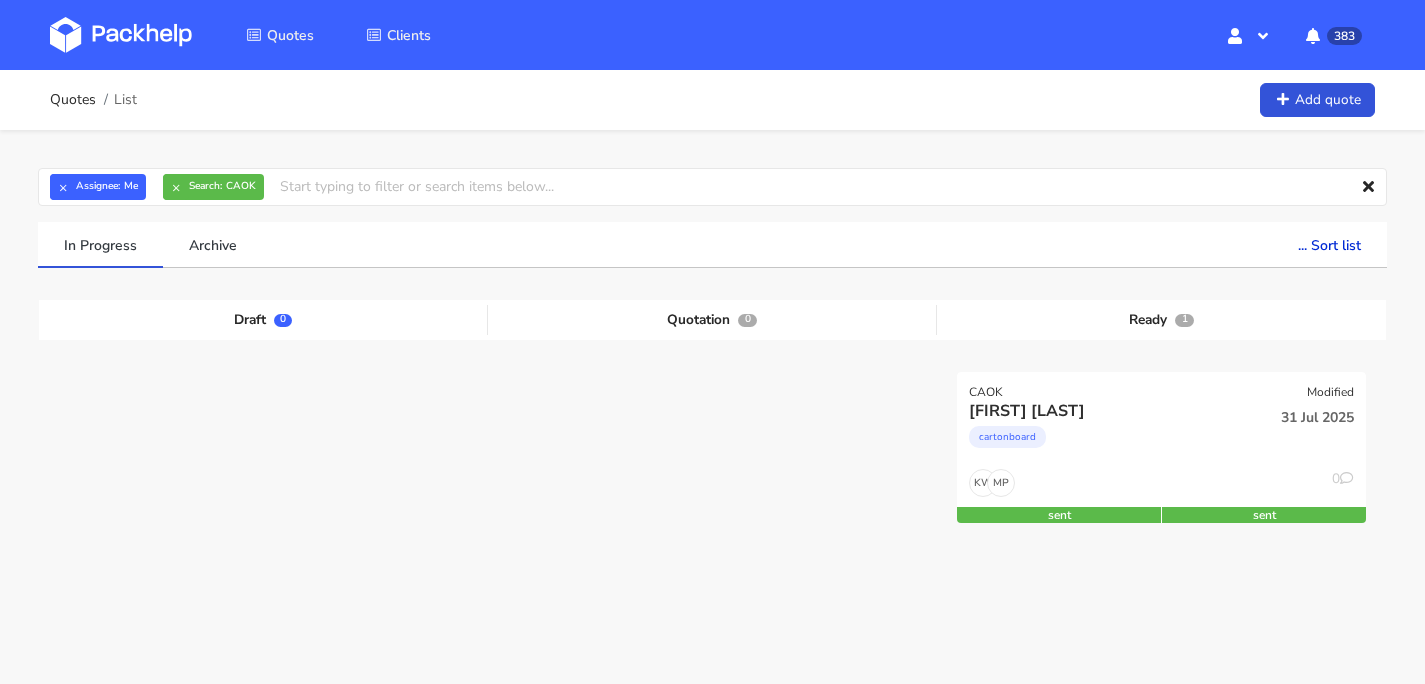 click at bounding box center [121, 35] 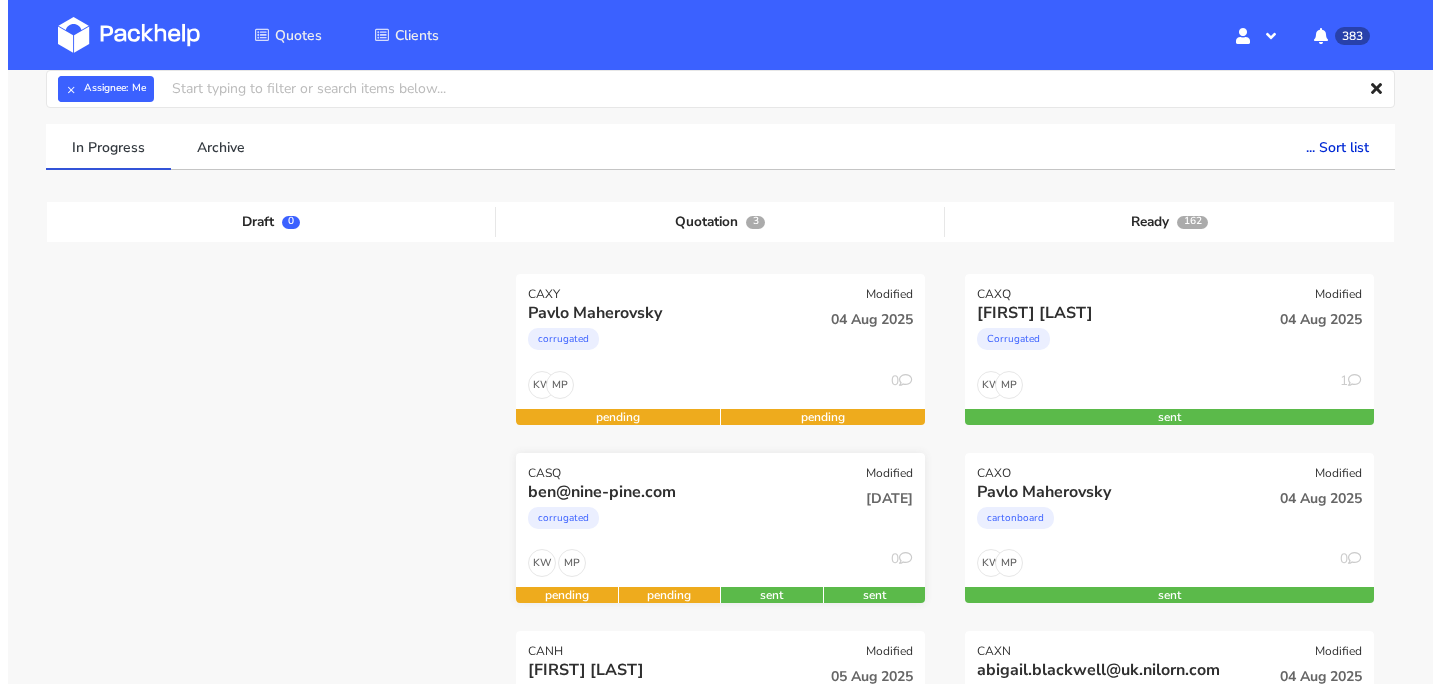 scroll, scrollTop: 362, scrollLeft: 0, axis: vertical 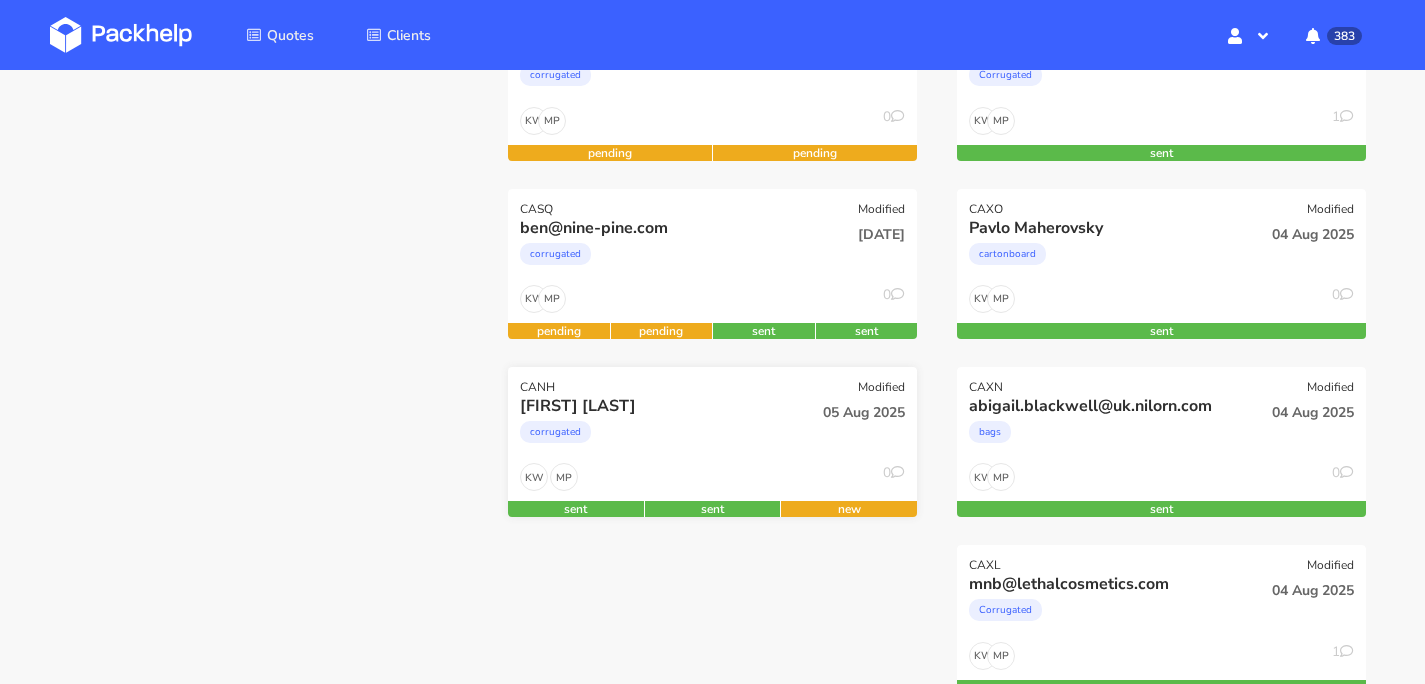 click on "MP   KW
0" at bounding box center (712, 482) 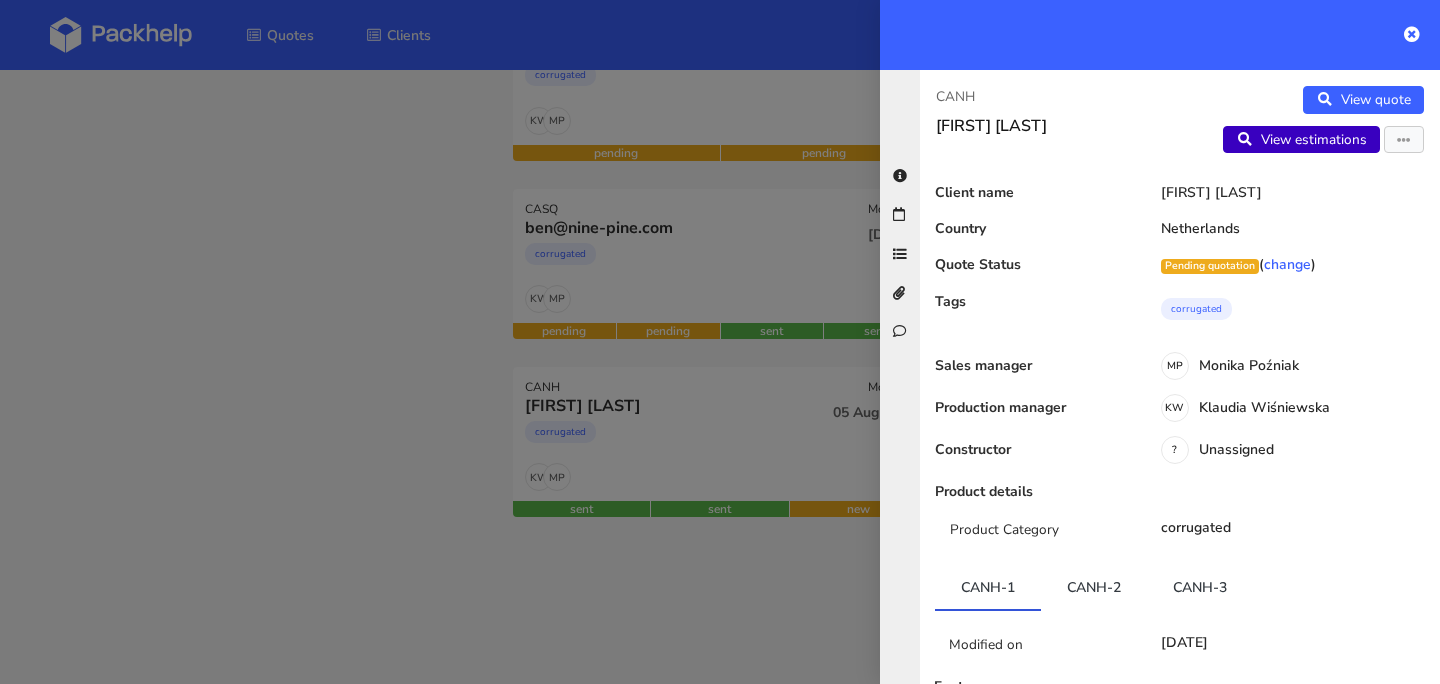 click on "View estimations" at bounding box center [1301, 140] 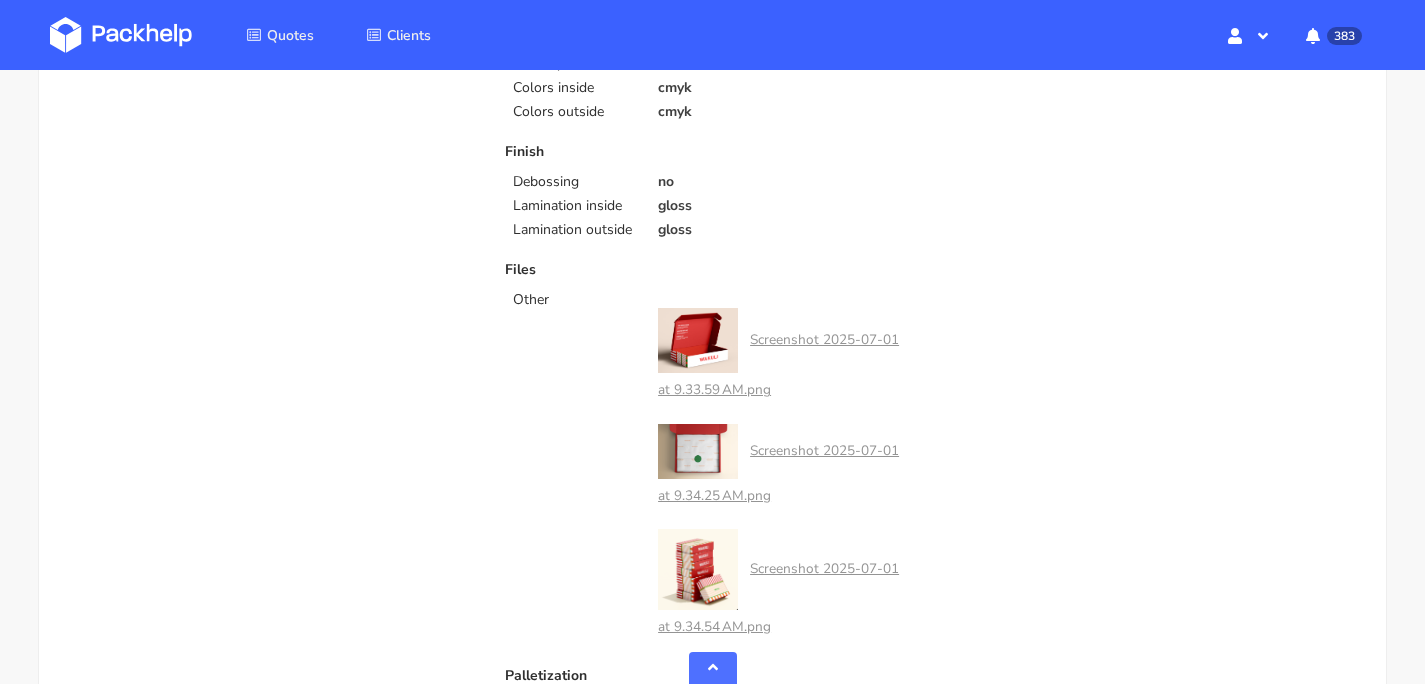 scroll, scrollTop: 0, scrollLeft: 0, axis: both 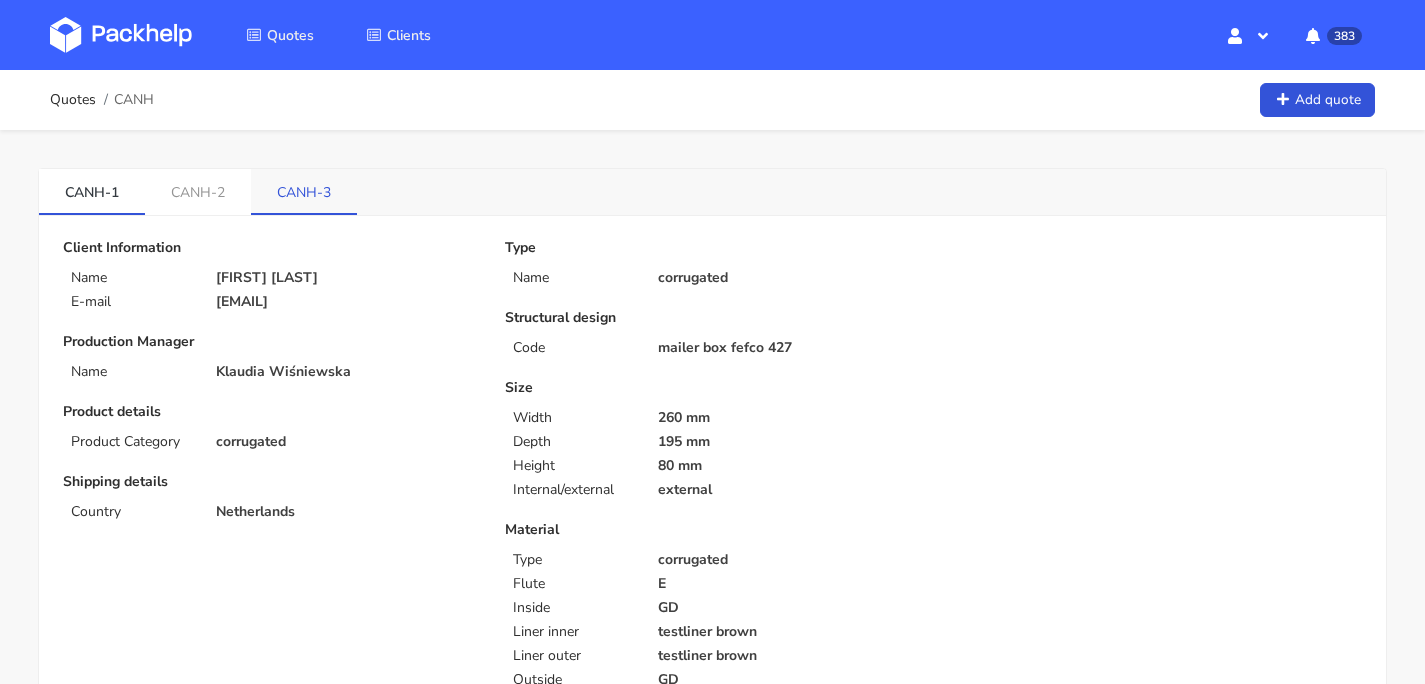 click on "CANH-3" at bounding box center (304, 191) 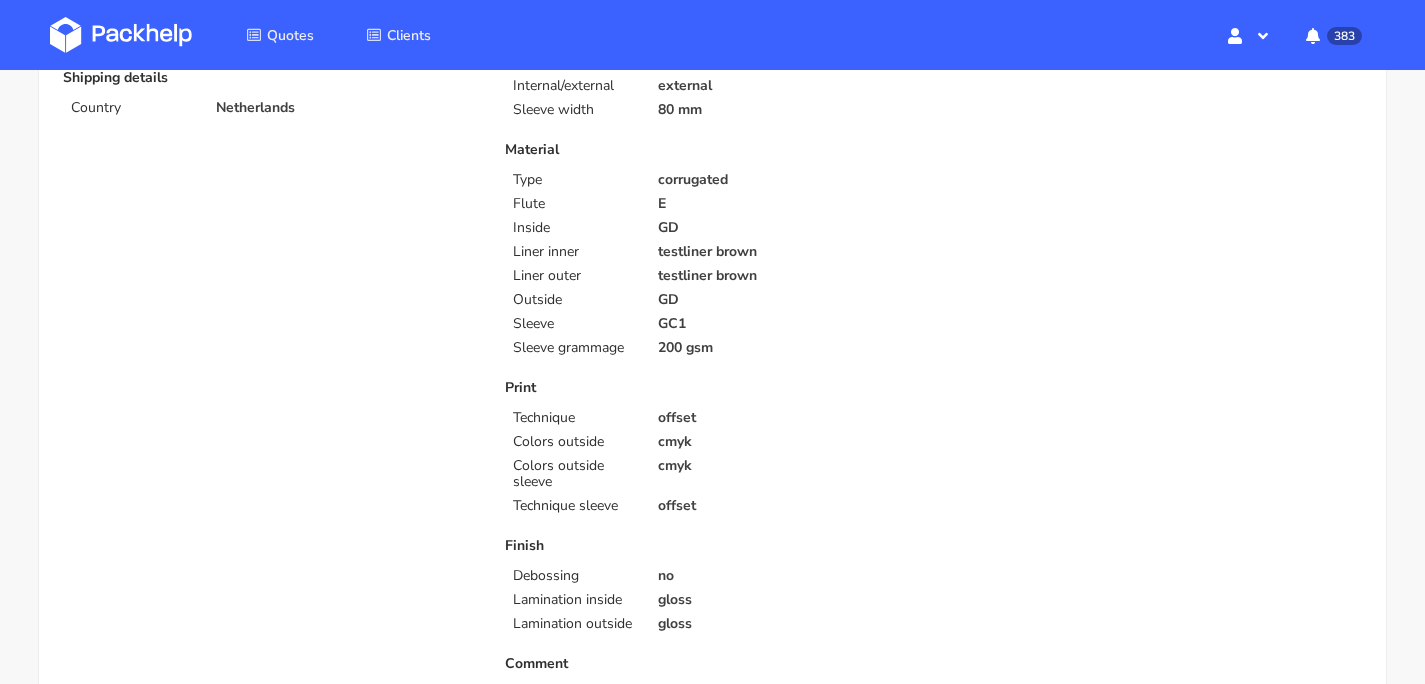 scroll, scrollTop: 404, scrollLeft: 0, axis: vertical 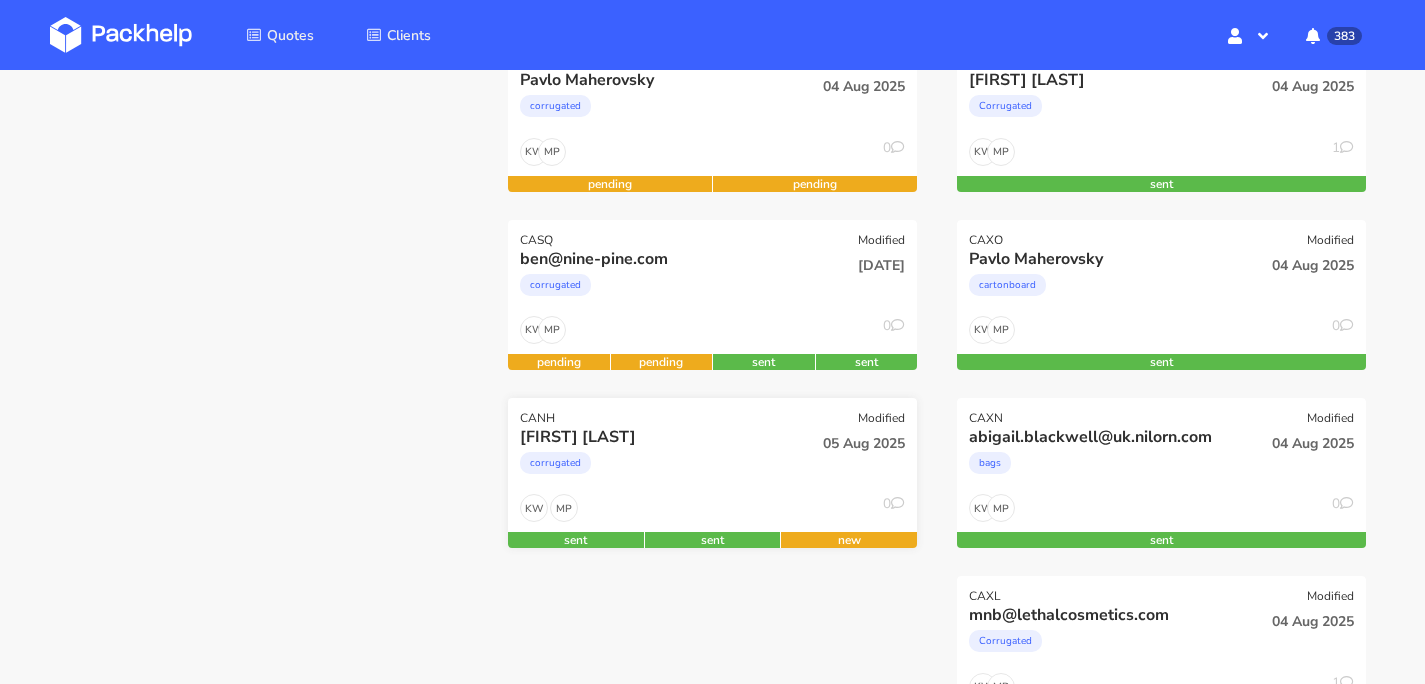 click on "Anjori Tandon" at bounding box center [650, 437] 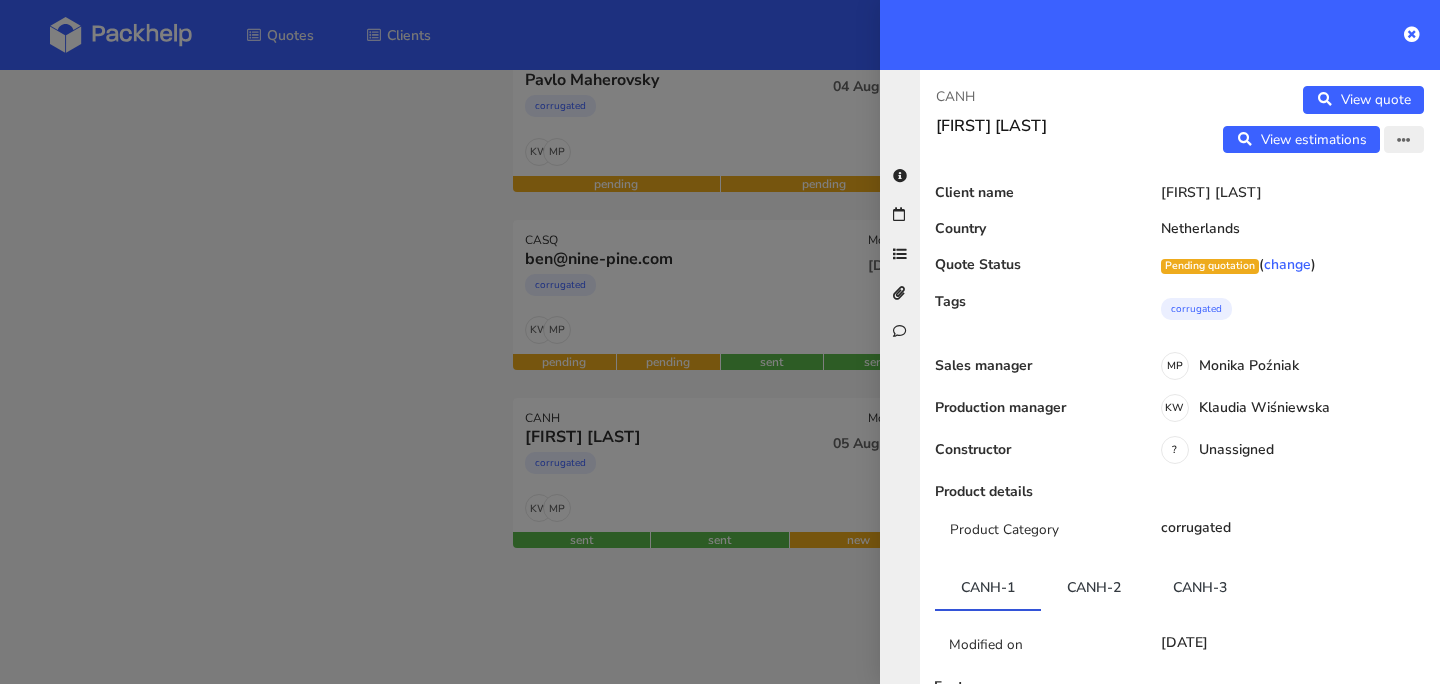 click at bounding box center [1404, 140] 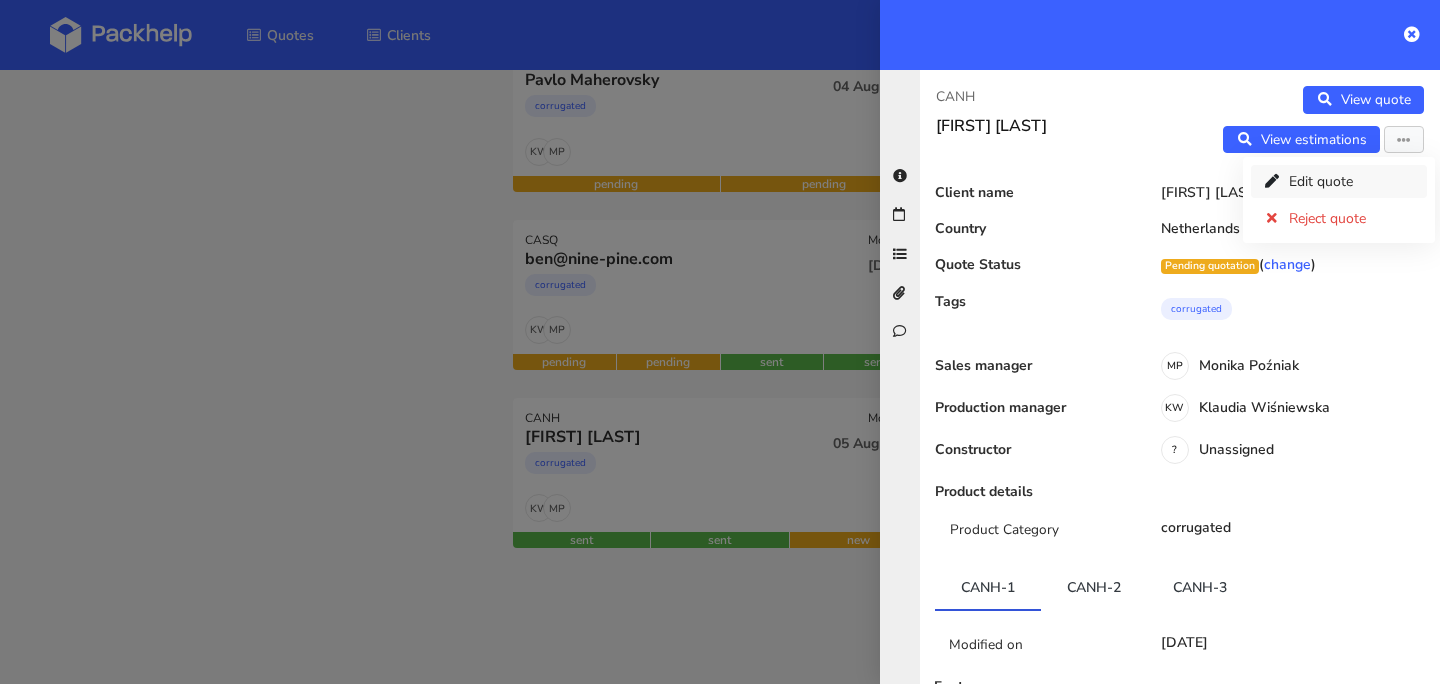 click on "Edit quote" at bounding box center (1339, 181) 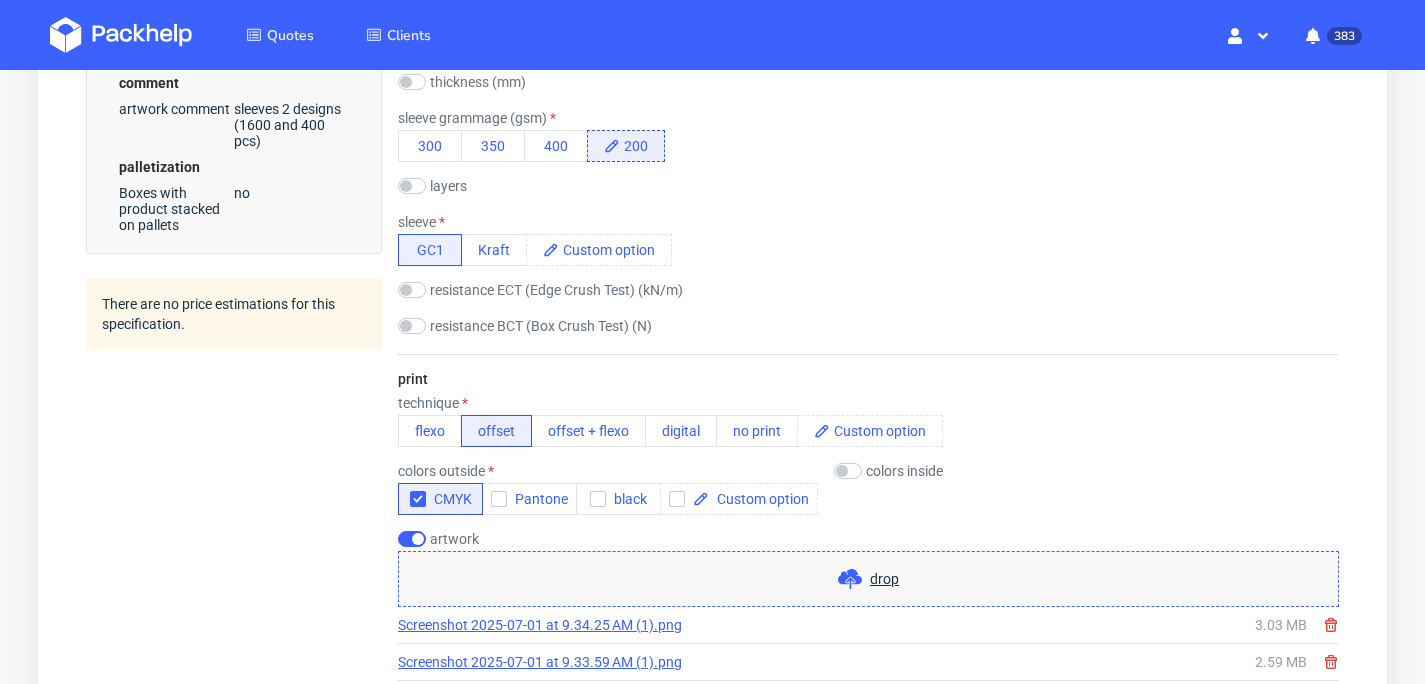 scroll, scrollTop: 1295, scrollLeft: 0, axis: vertical 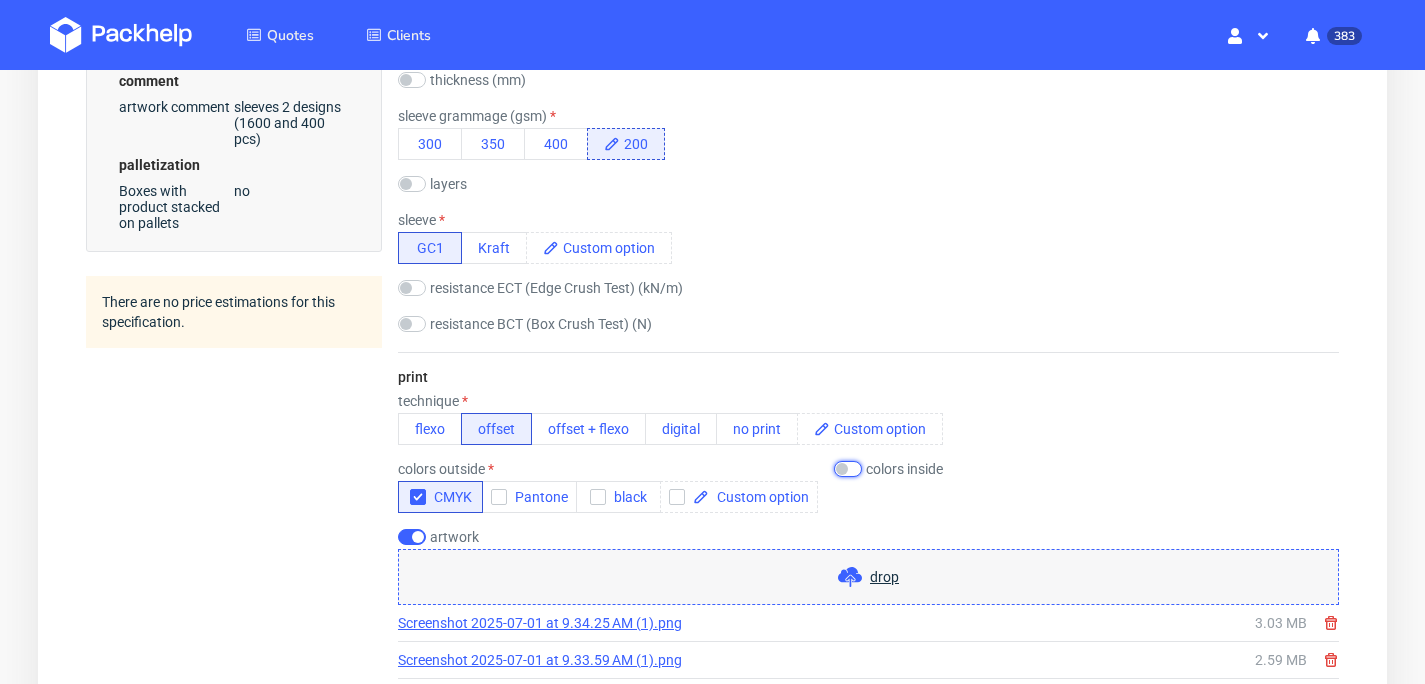 click at bounding box center (848, 469) 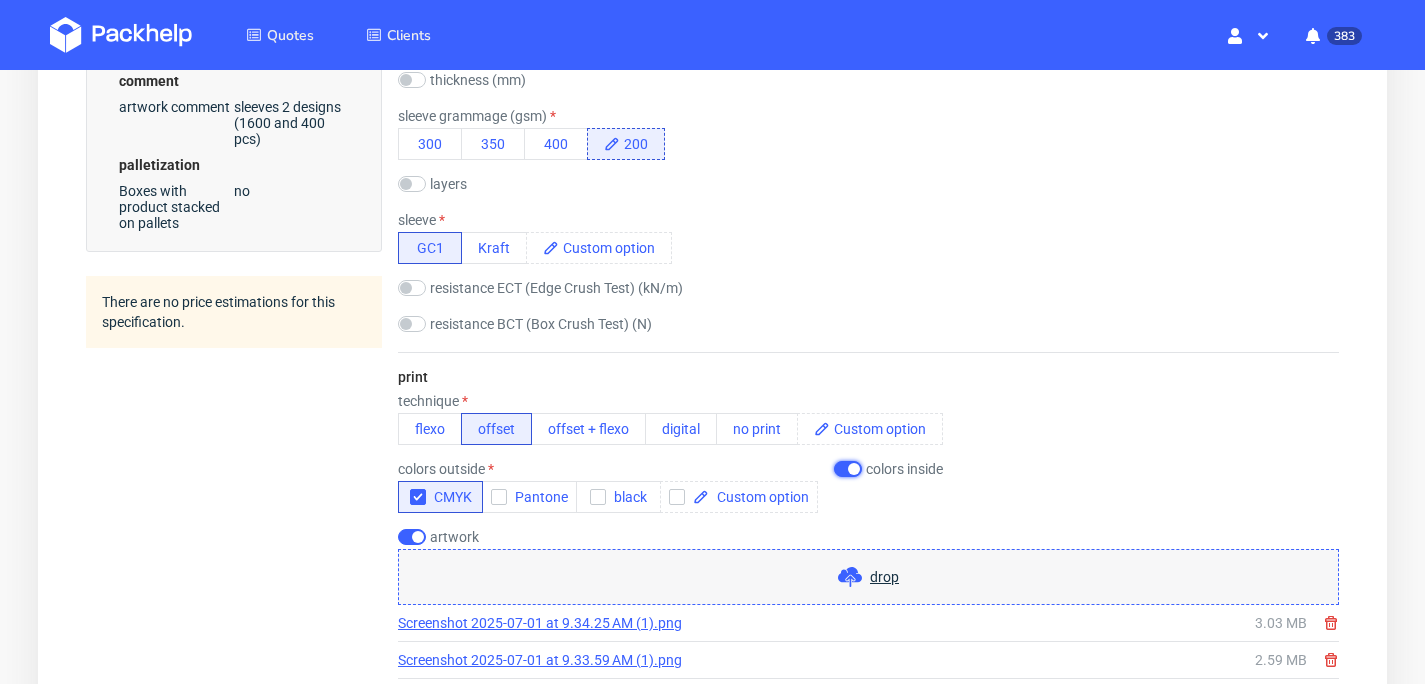 checkbox on "true" 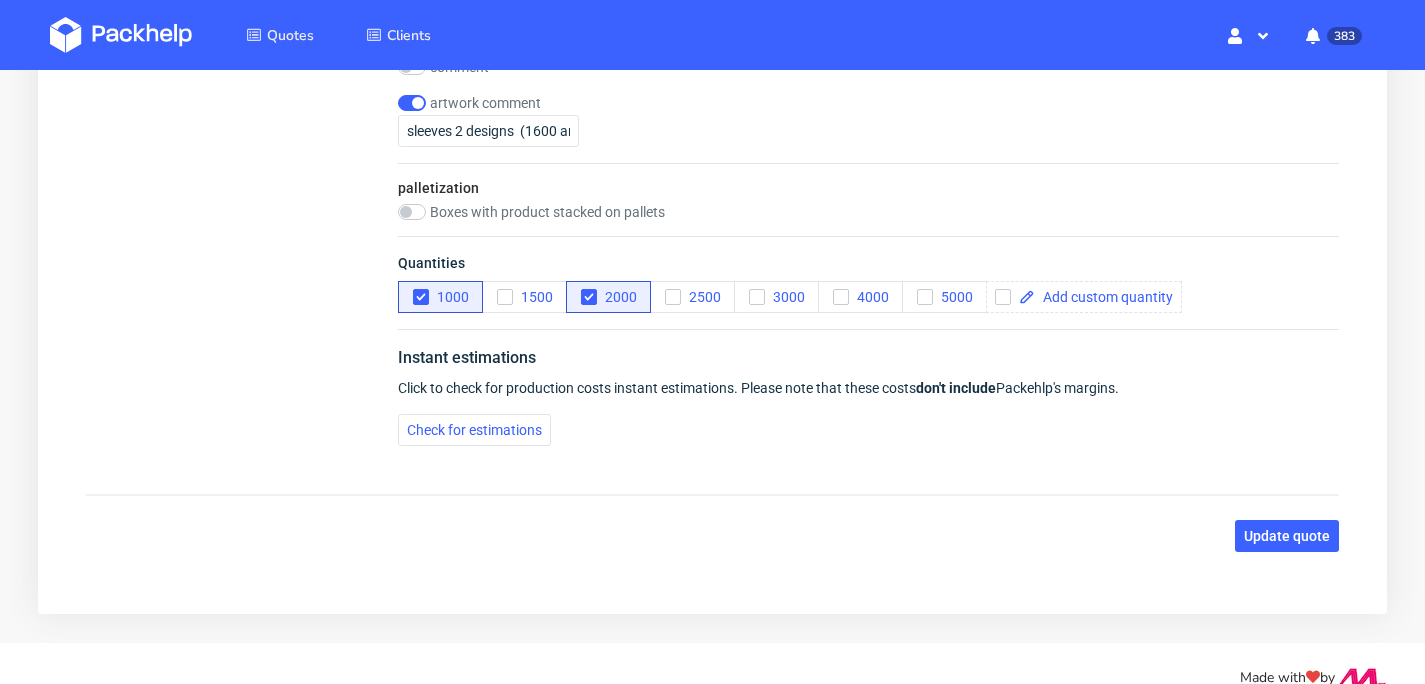scroll, scrollTop: 3302, scrollLeft: 0, axis: vertical 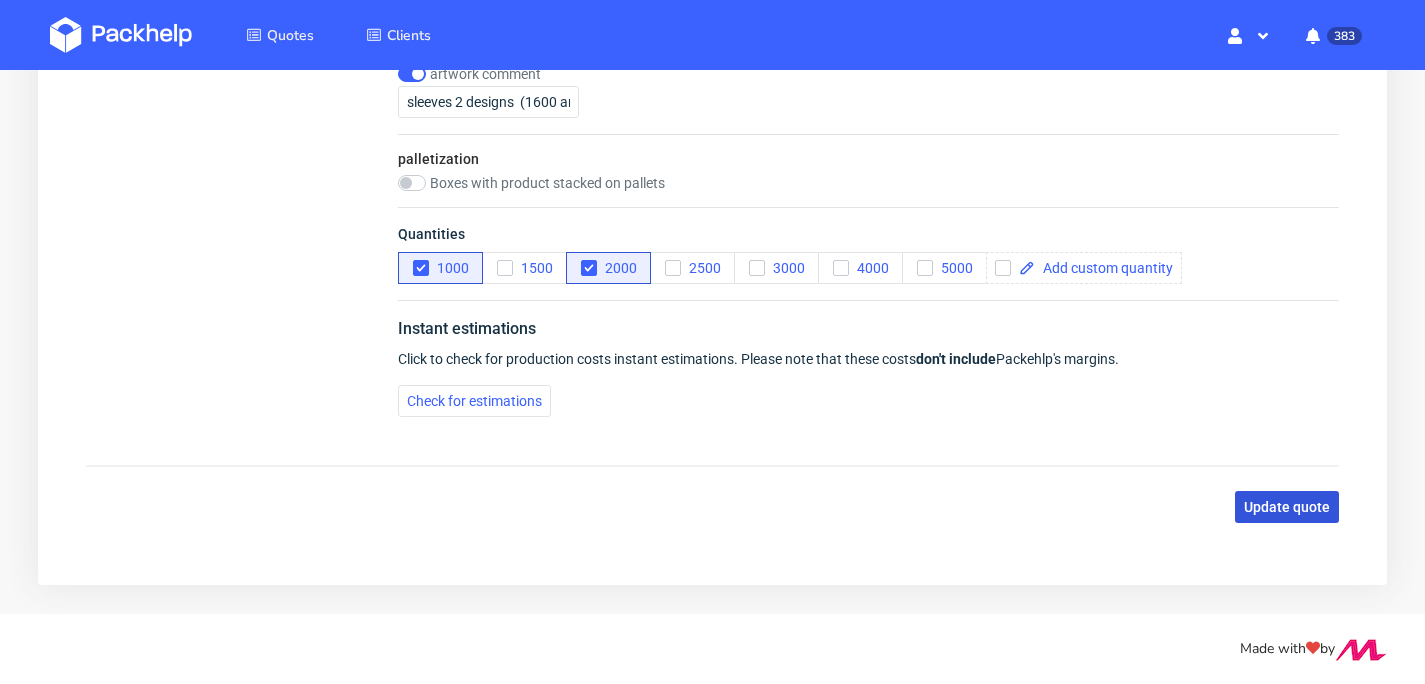 click on "Update quote" at bounding box center [1287, 507] 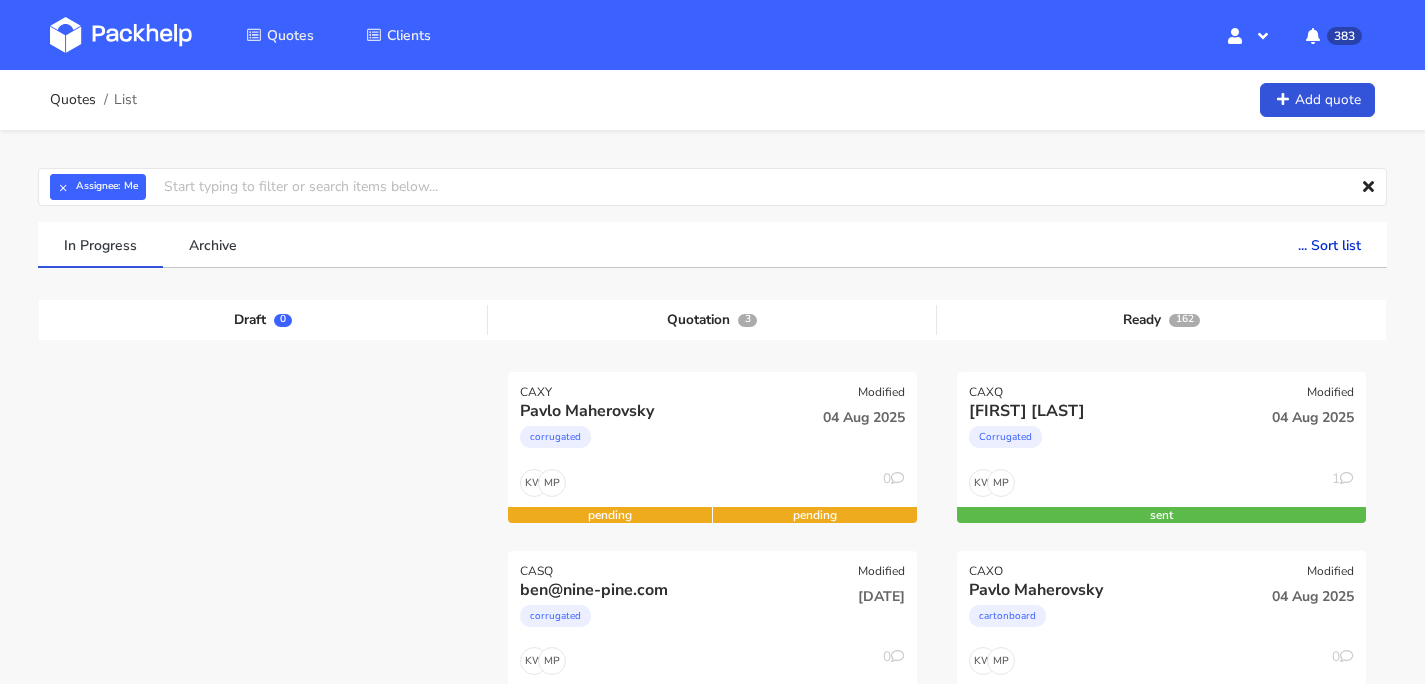 scroll, scrollTop: 0, scrollLeft: 0, axis: both 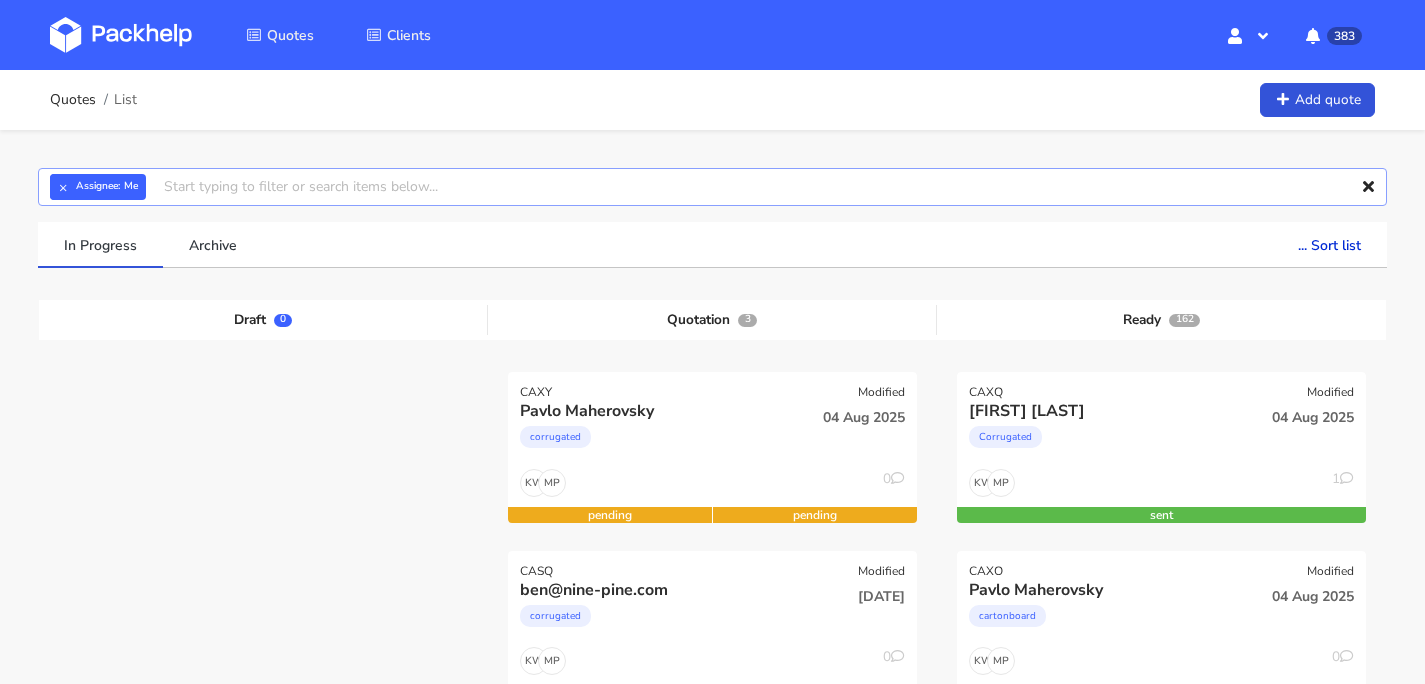 click at bounding box center [712, 187] 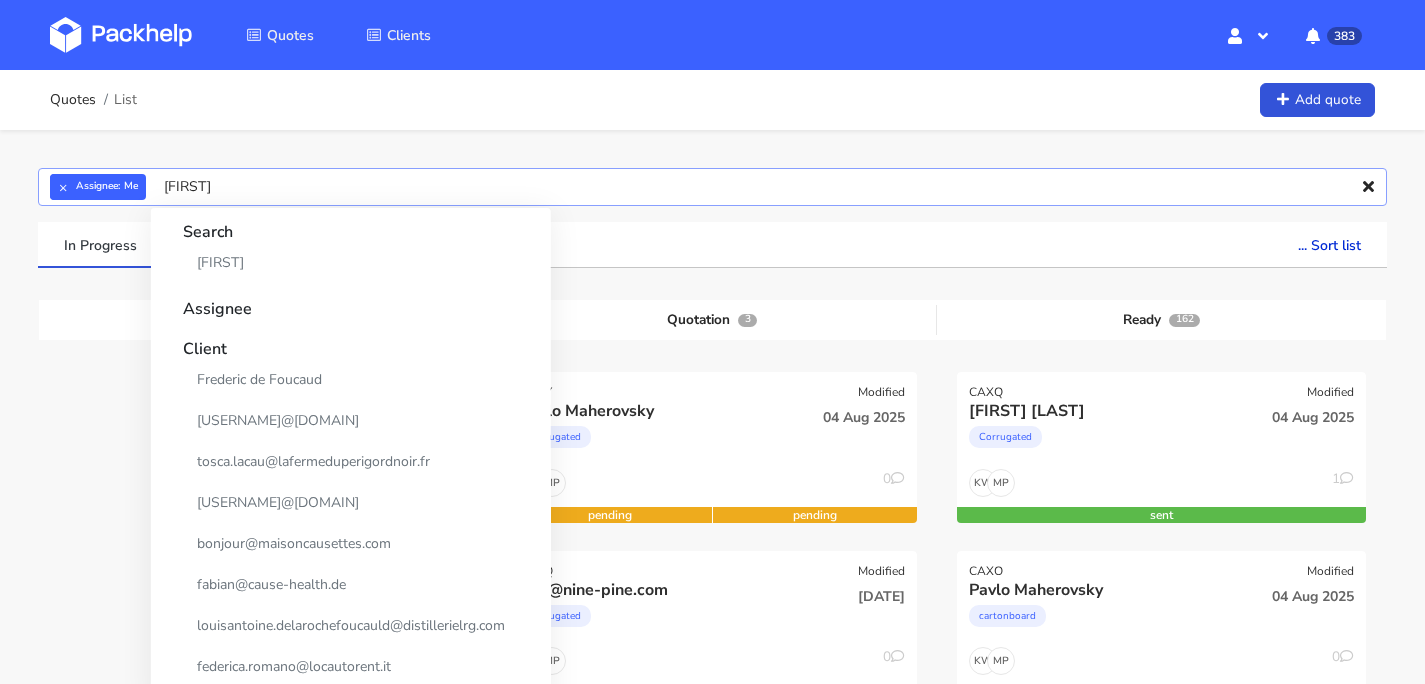 click on "[FIRST]" at bounding box center (712, 187) 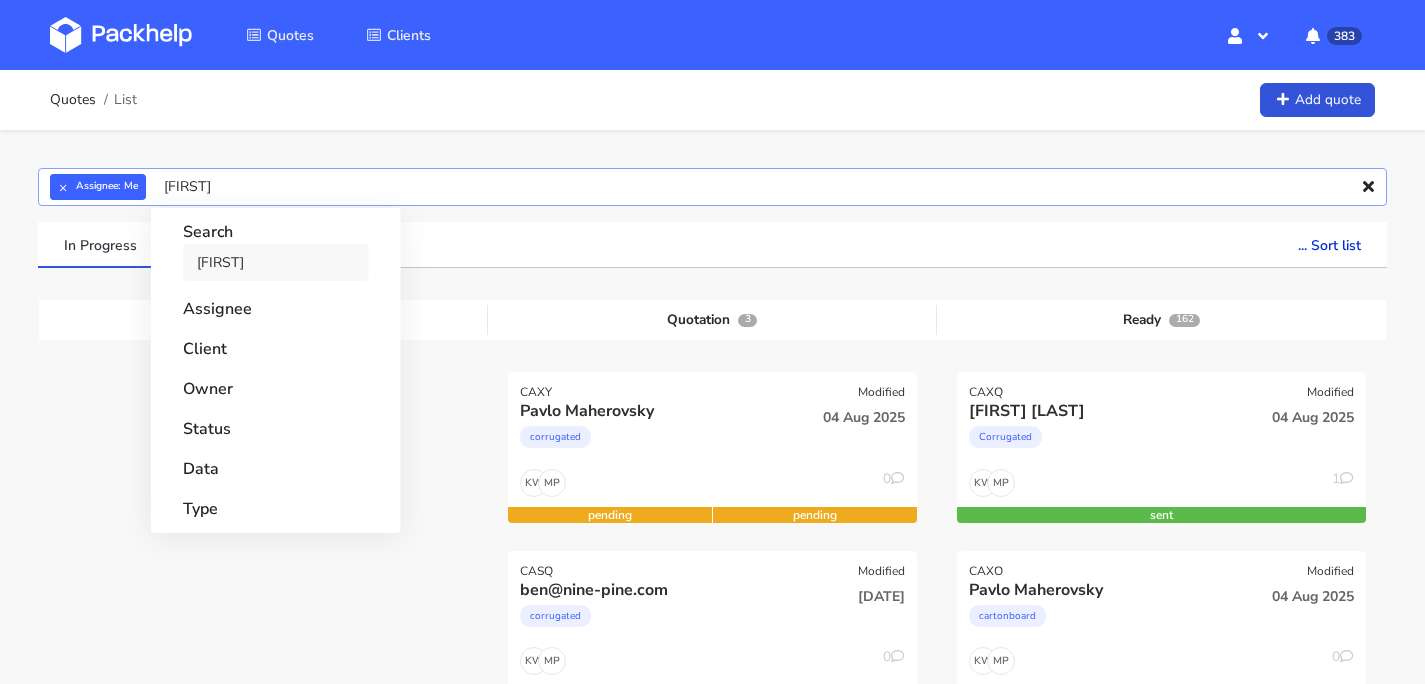 type on "[FIRST]" 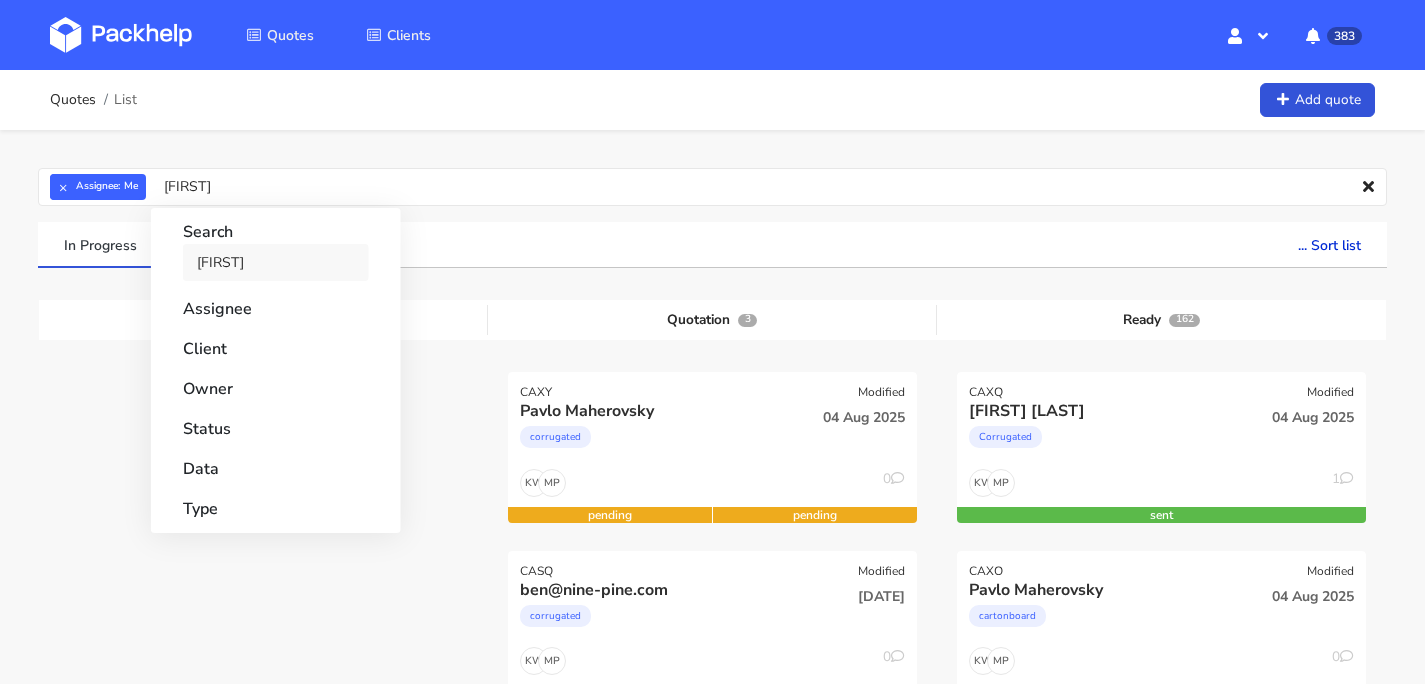 click on "[FIRST]" at bounding box center (276, 262) 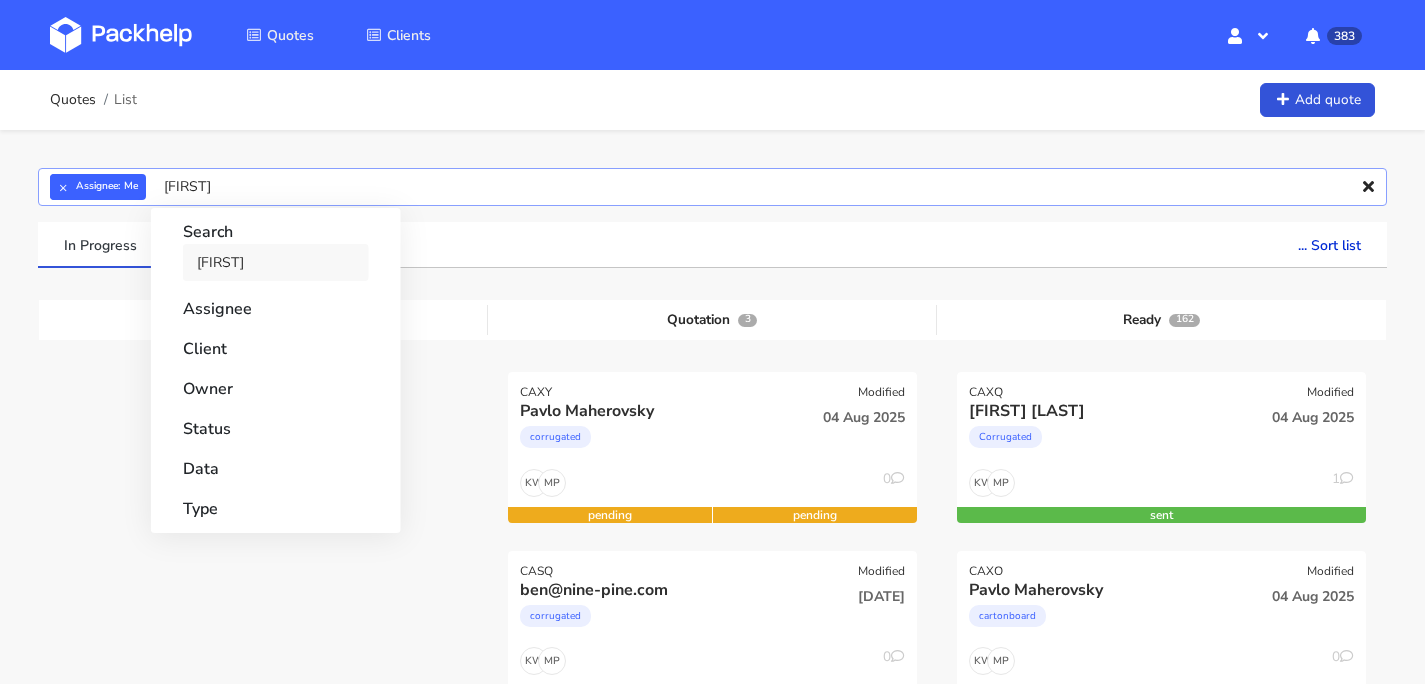 type 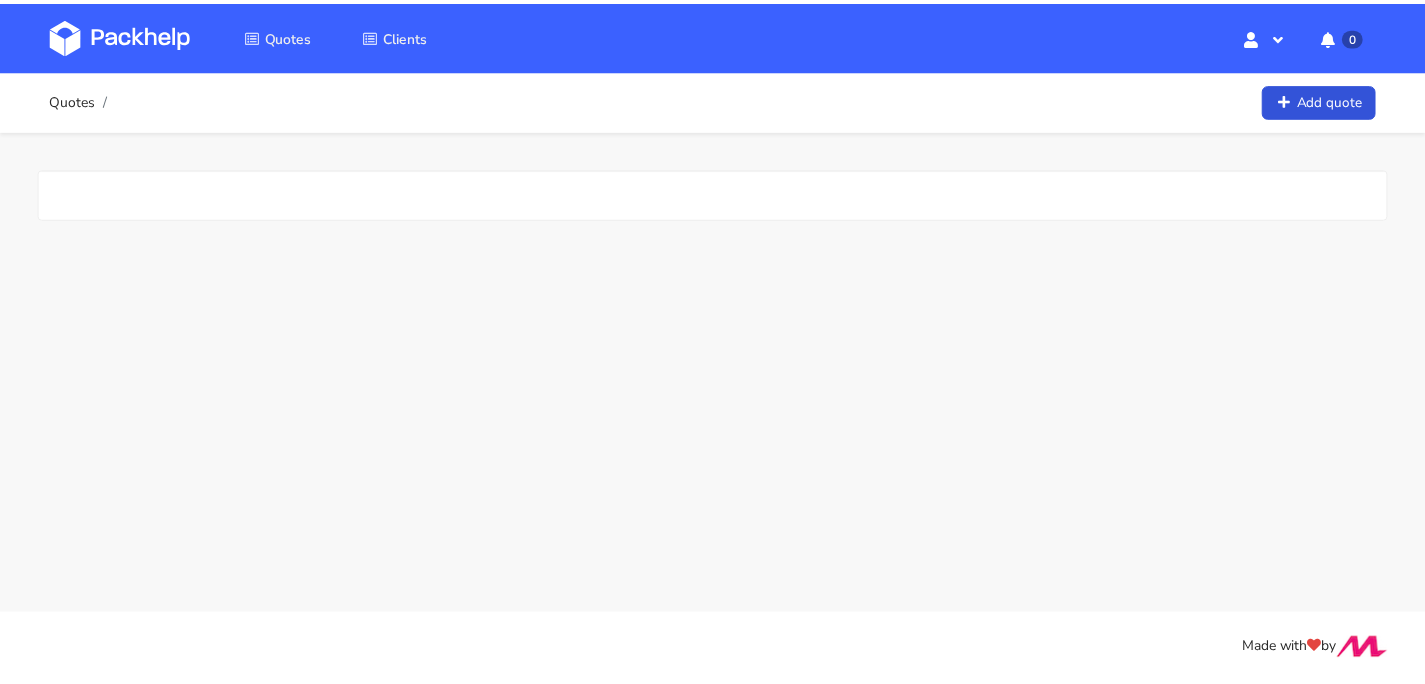 scroll, scrollTop: 0, scrollLeft: 0, axis: both 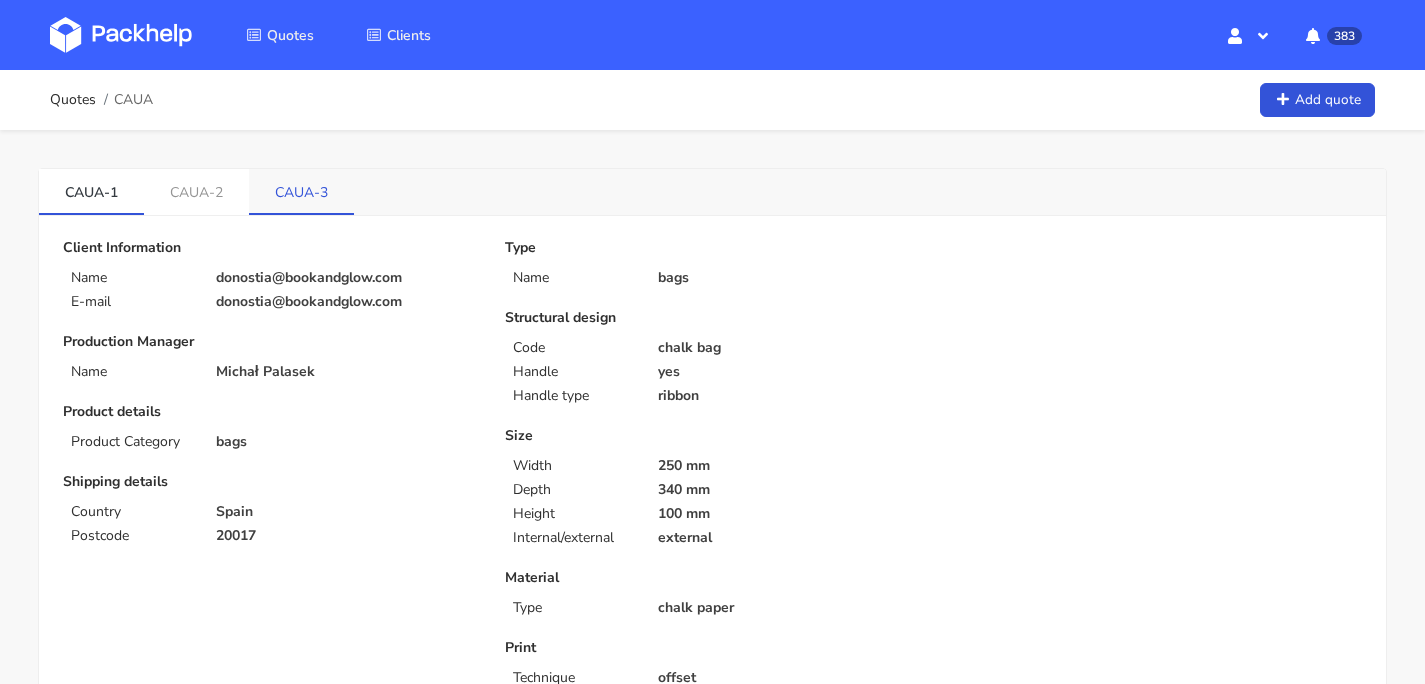 click on "CAUA-3" at bounding box center [301, 191] 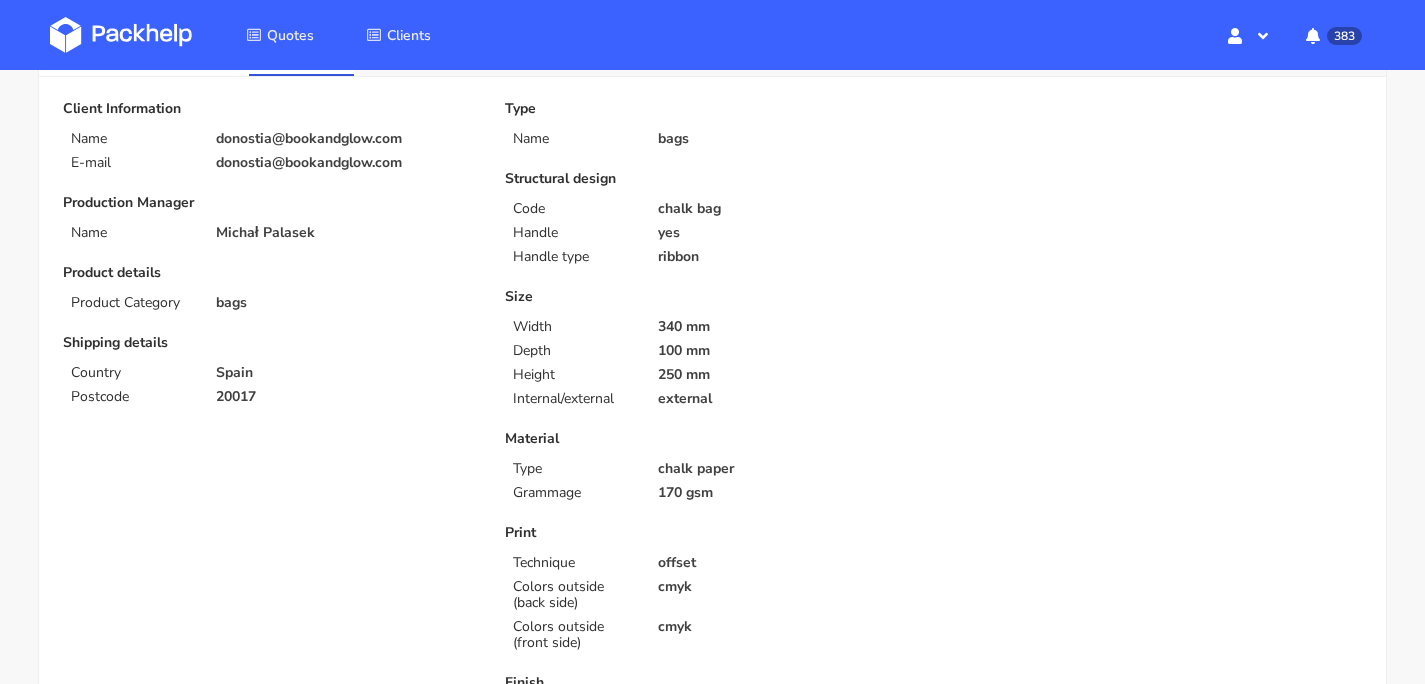scroll, scrollTop: 0, scrollLeft: 0, axis: both 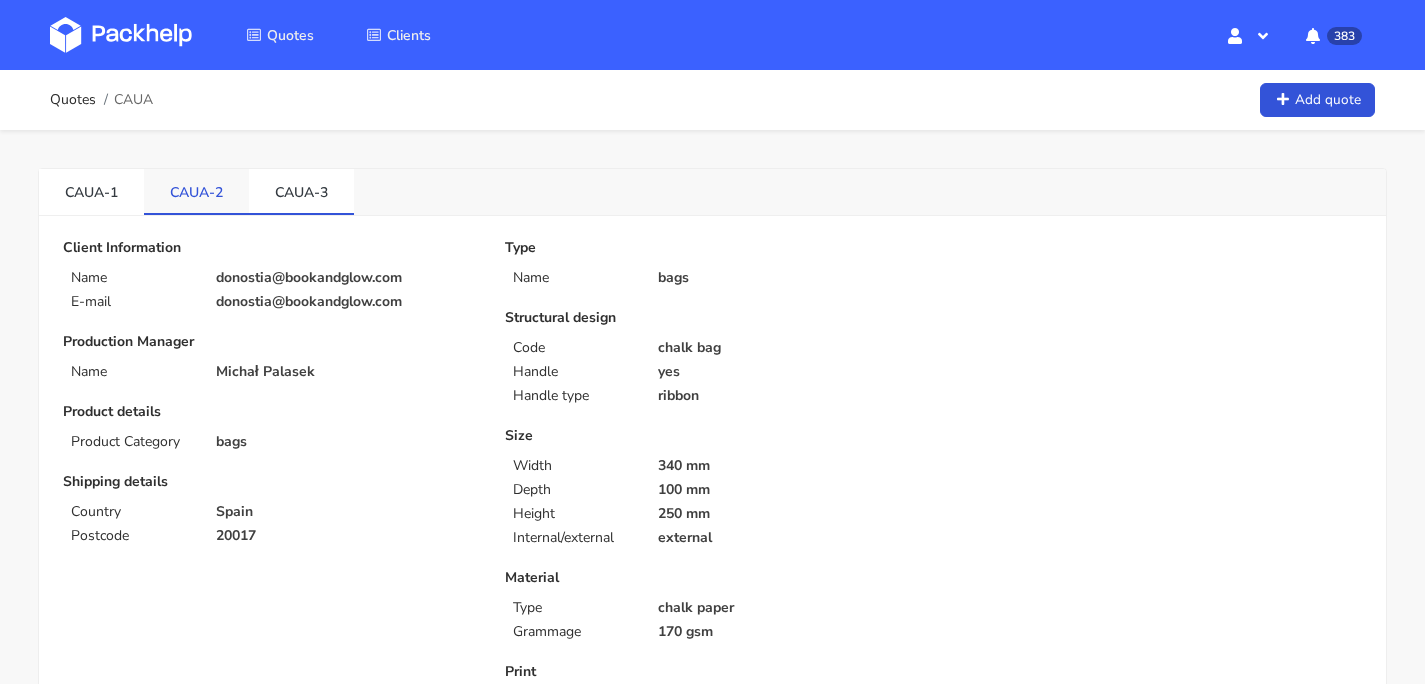 click on "CAUA-2" at bounding box center [196, 191] 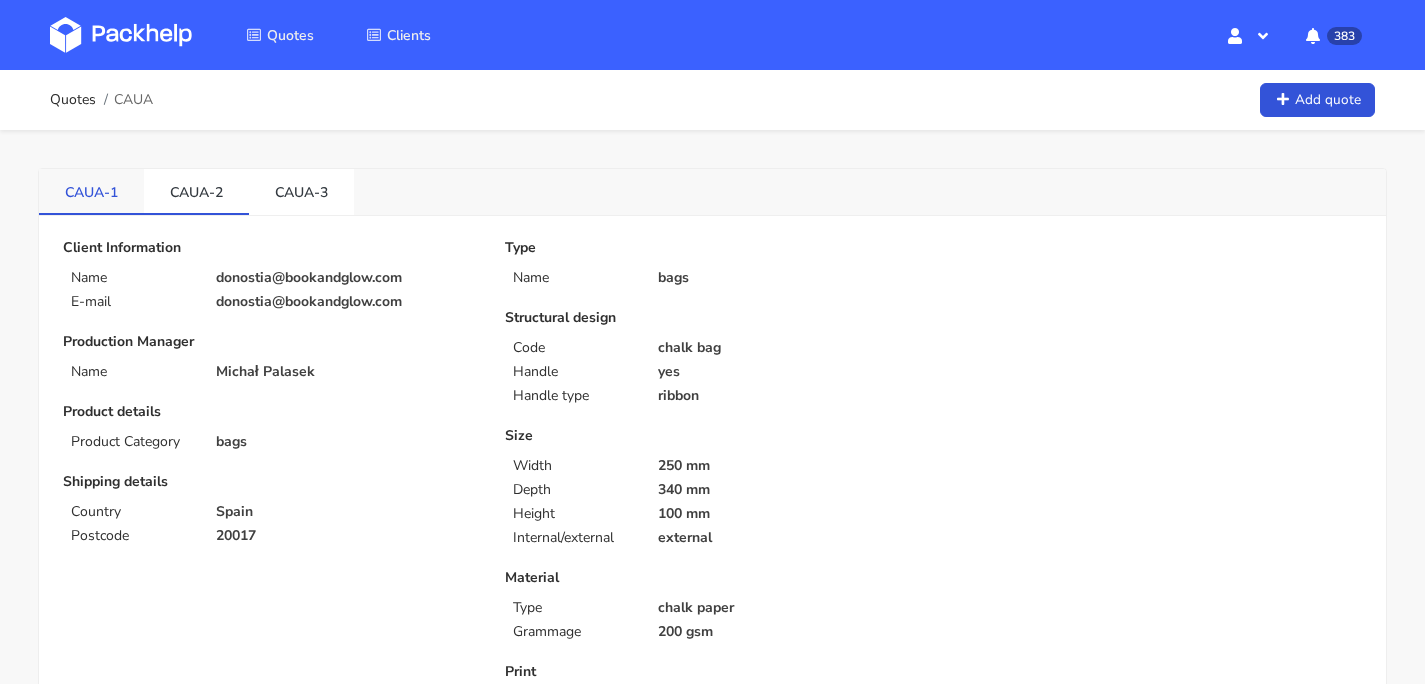 click on "CAUA-1" at bounding box center [91, 191] 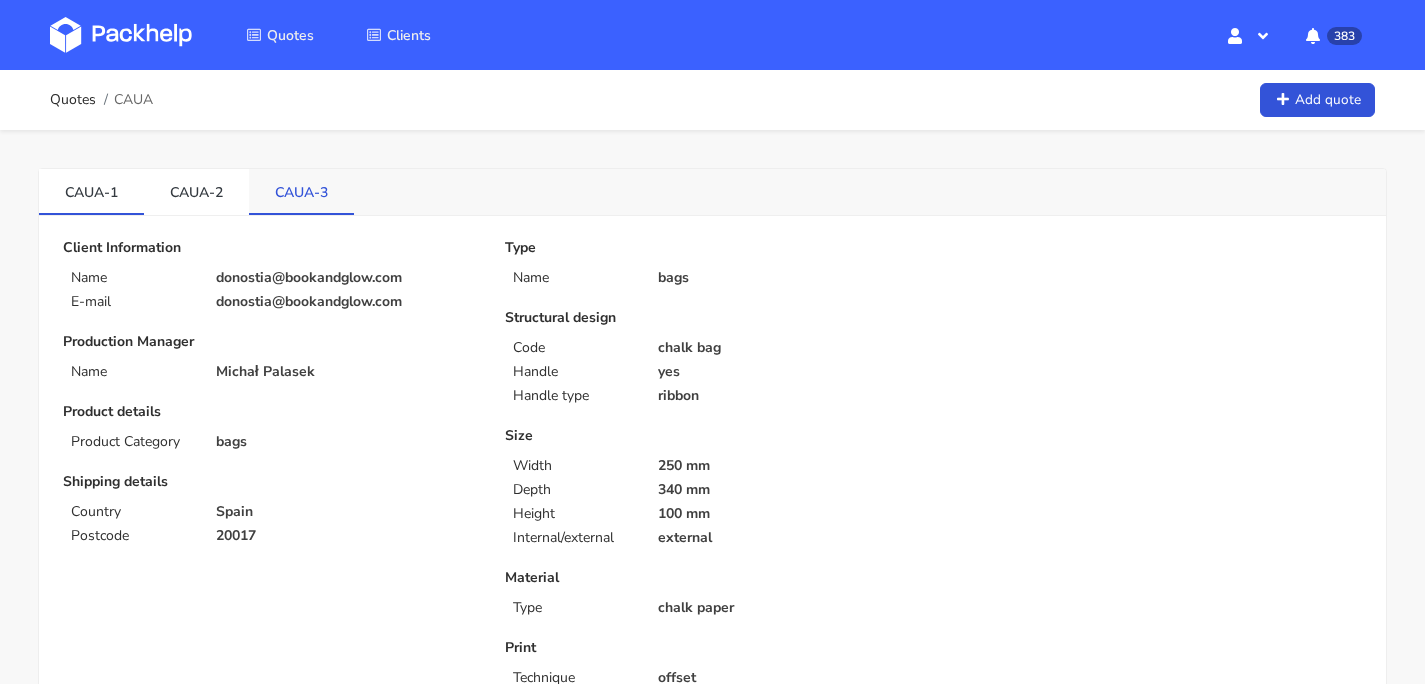 click on "CAUA-3" at bounding box center [301, 191] 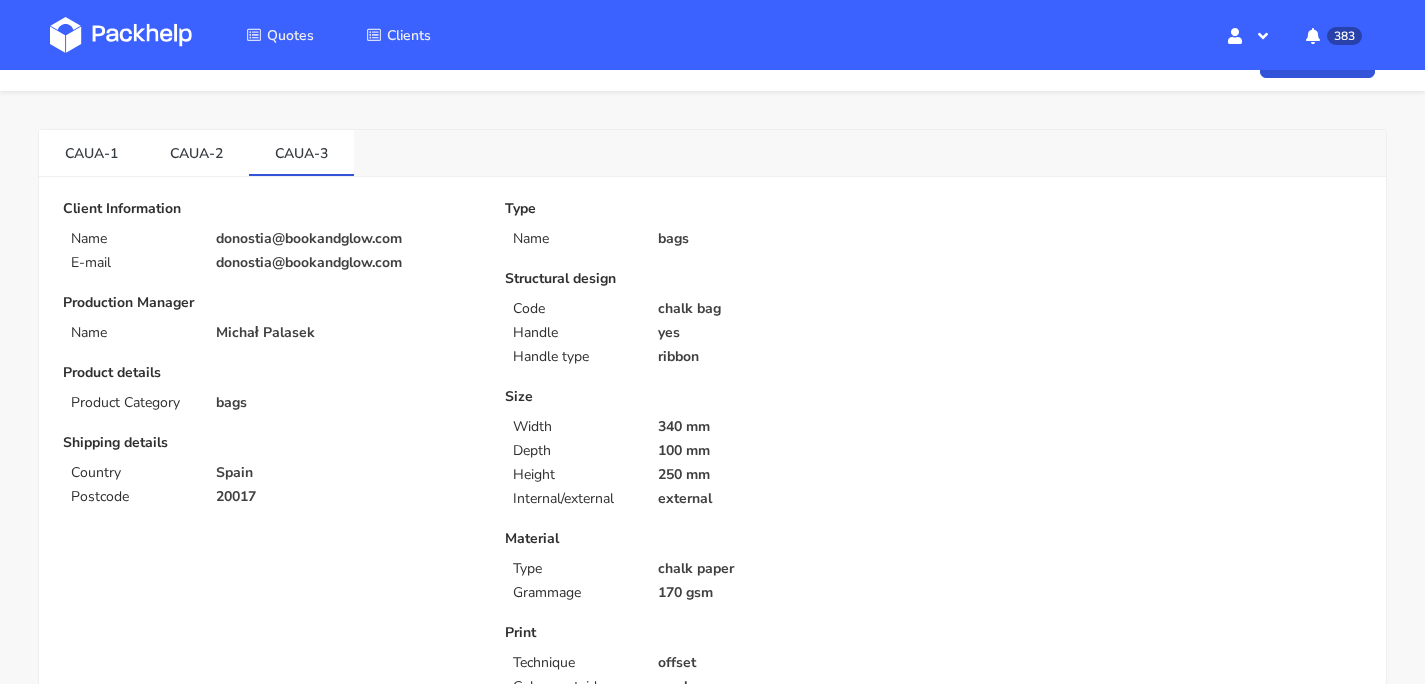 scroll, scrollTop: 0, scrollLeft: 0, axis: both 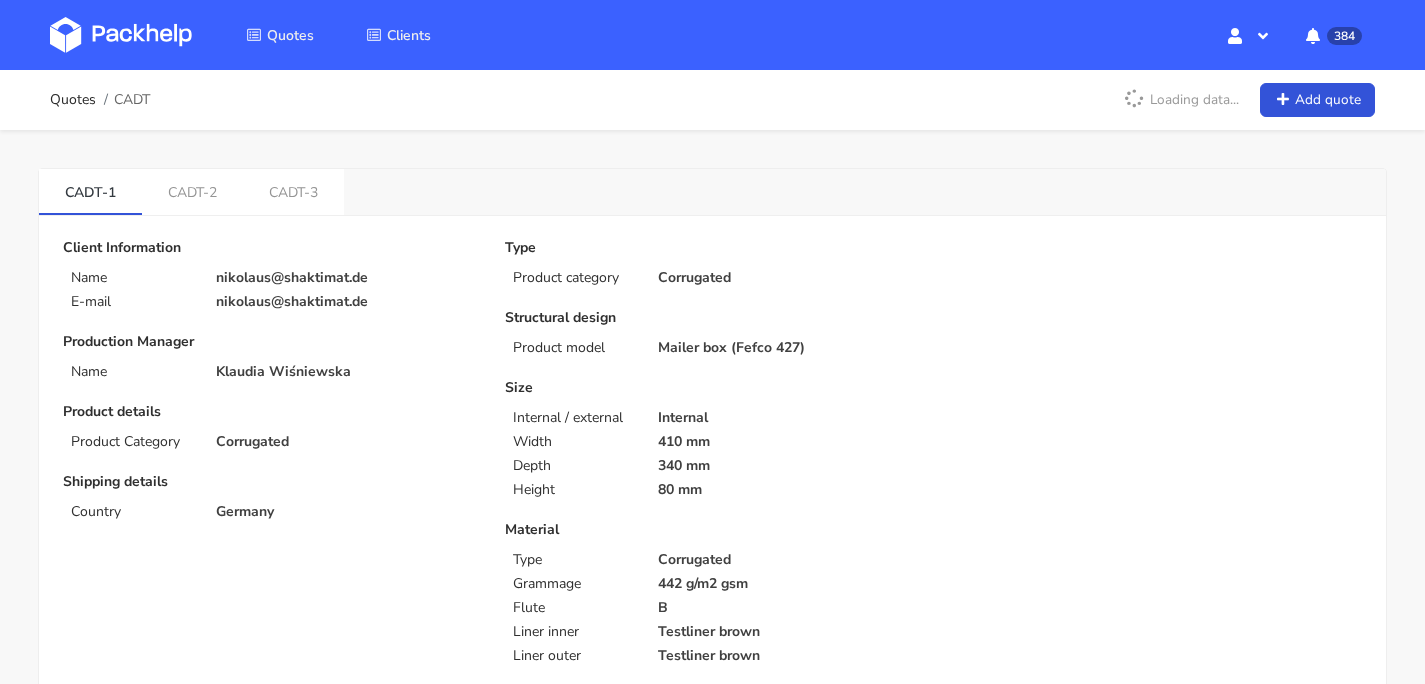 click at bounding box center [121, 35] 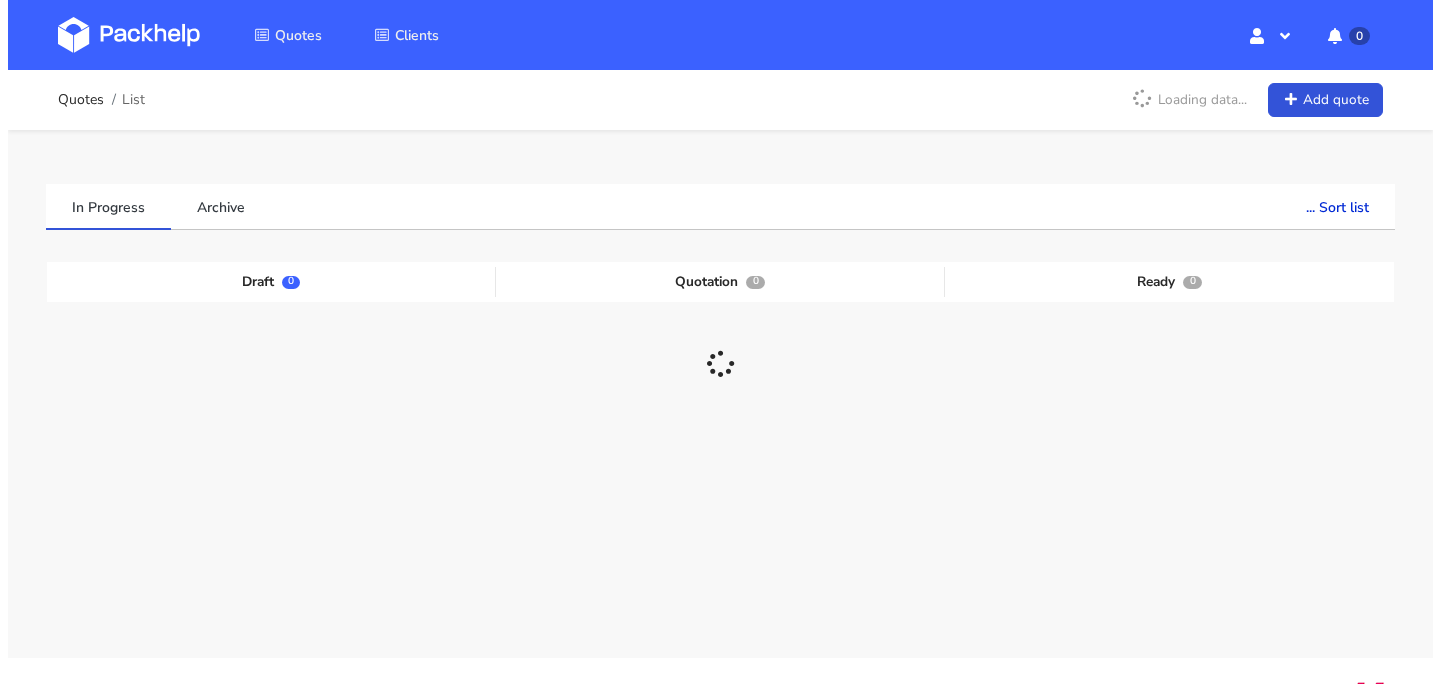 scroll, scrollTop: 0, scrollLeft: 0, axis: both 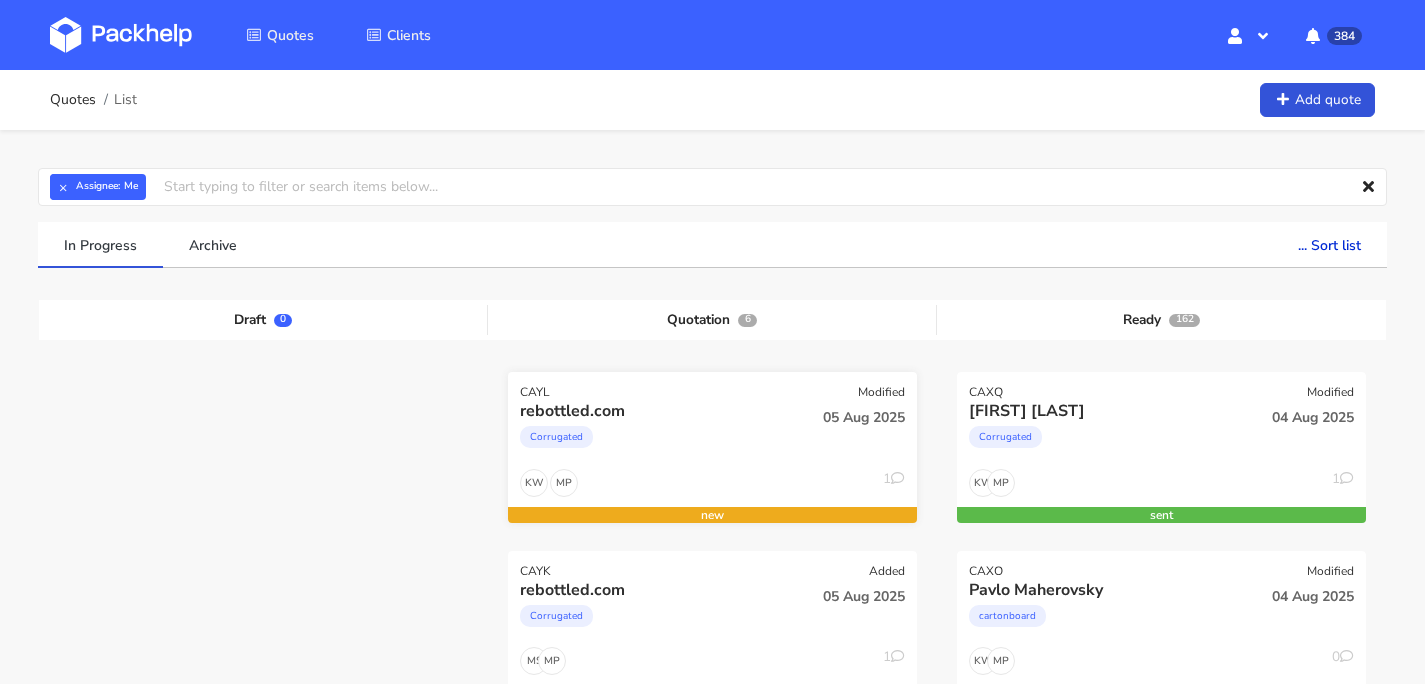 click on "rebottled.com" at bounding box center [650, 411] 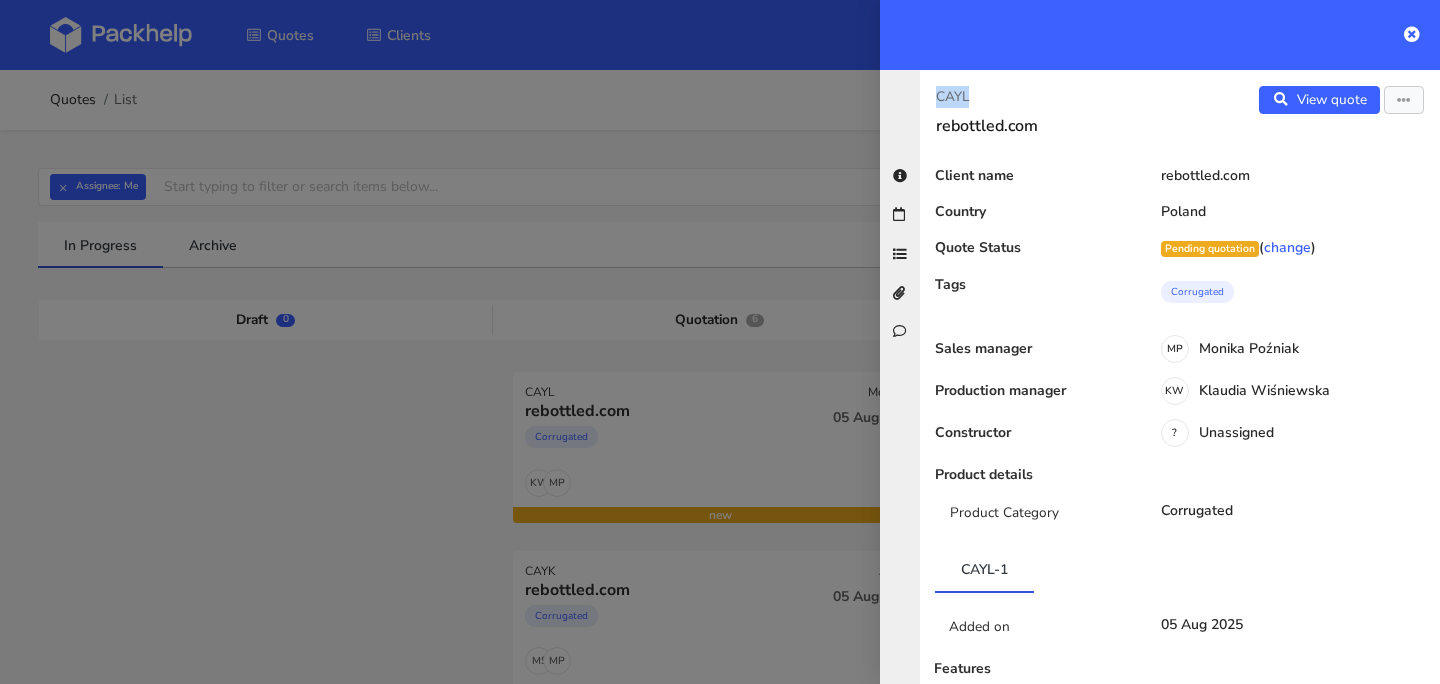 drag, startPoint x: 982, startPoint y: 100, endPoint x: 924, endPoint y: 100, distance: 58 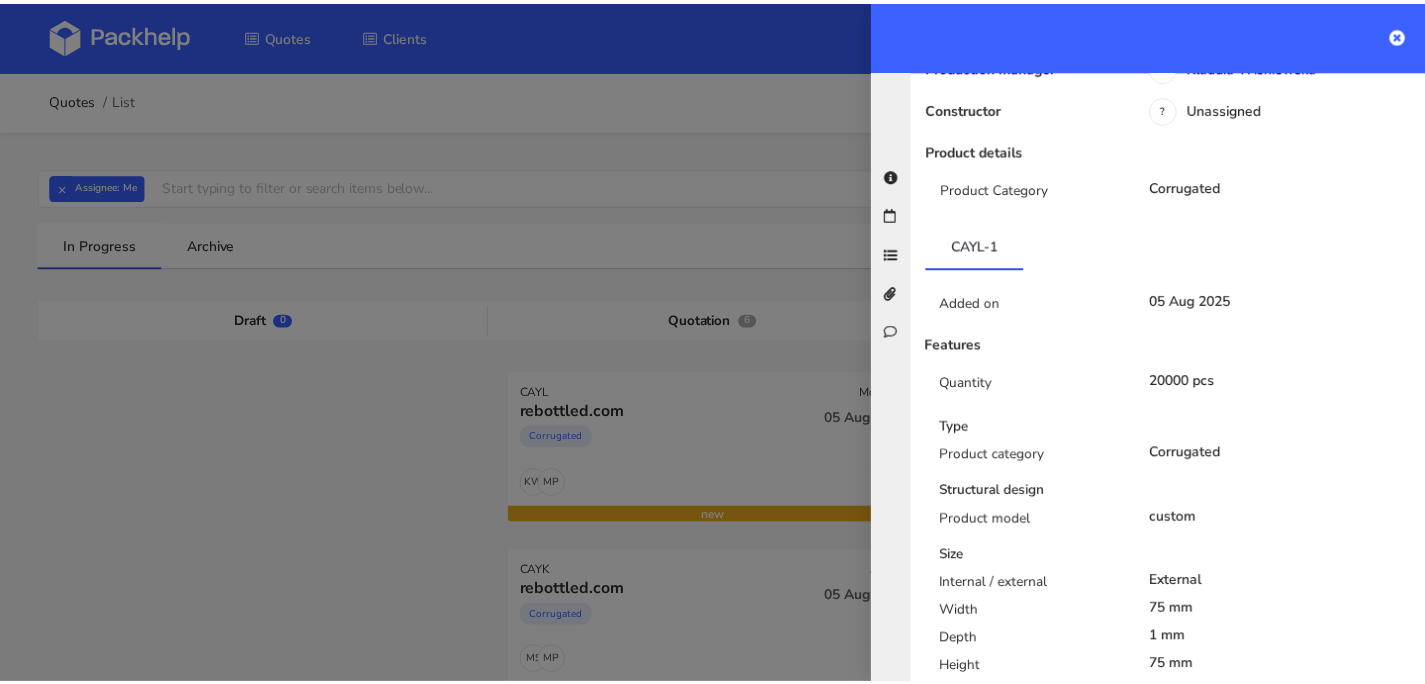 scroll, scrollTop: 531, scrollLeft: 0, axis: vertical 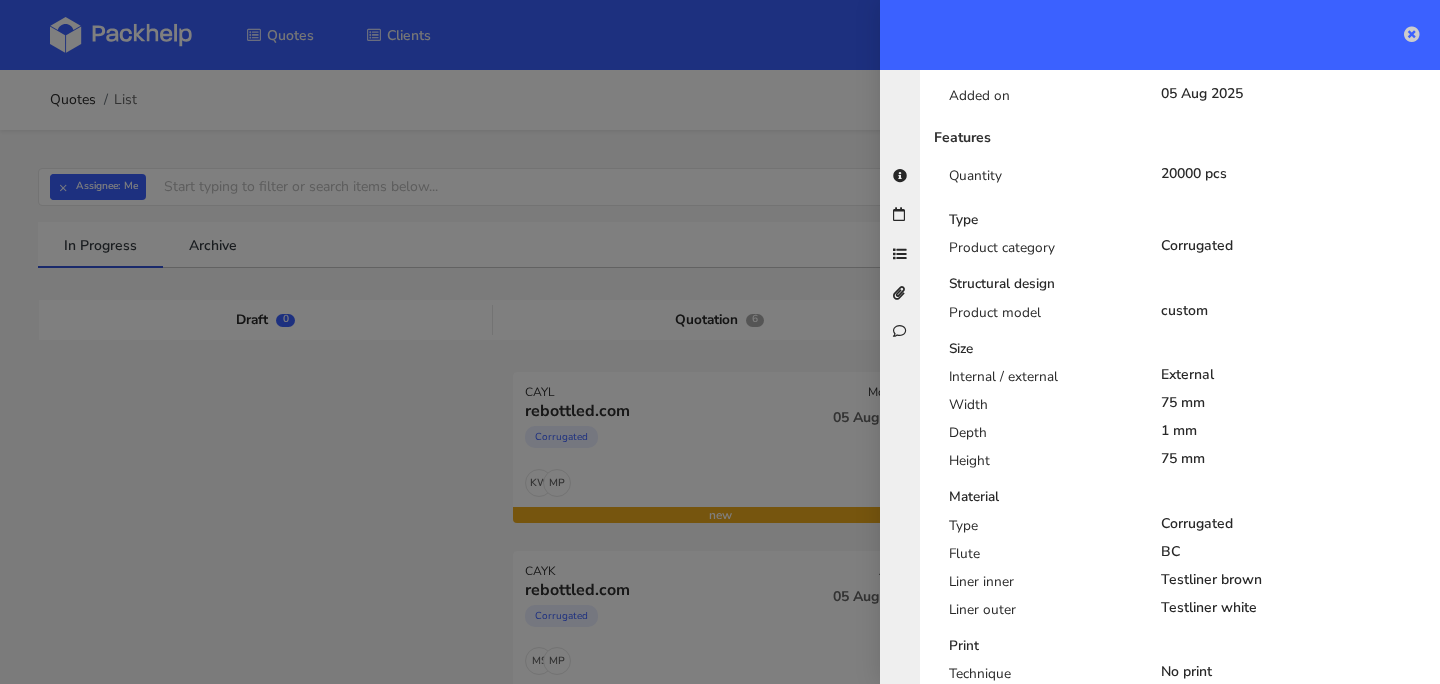 click at bounding box center (1412, 34) 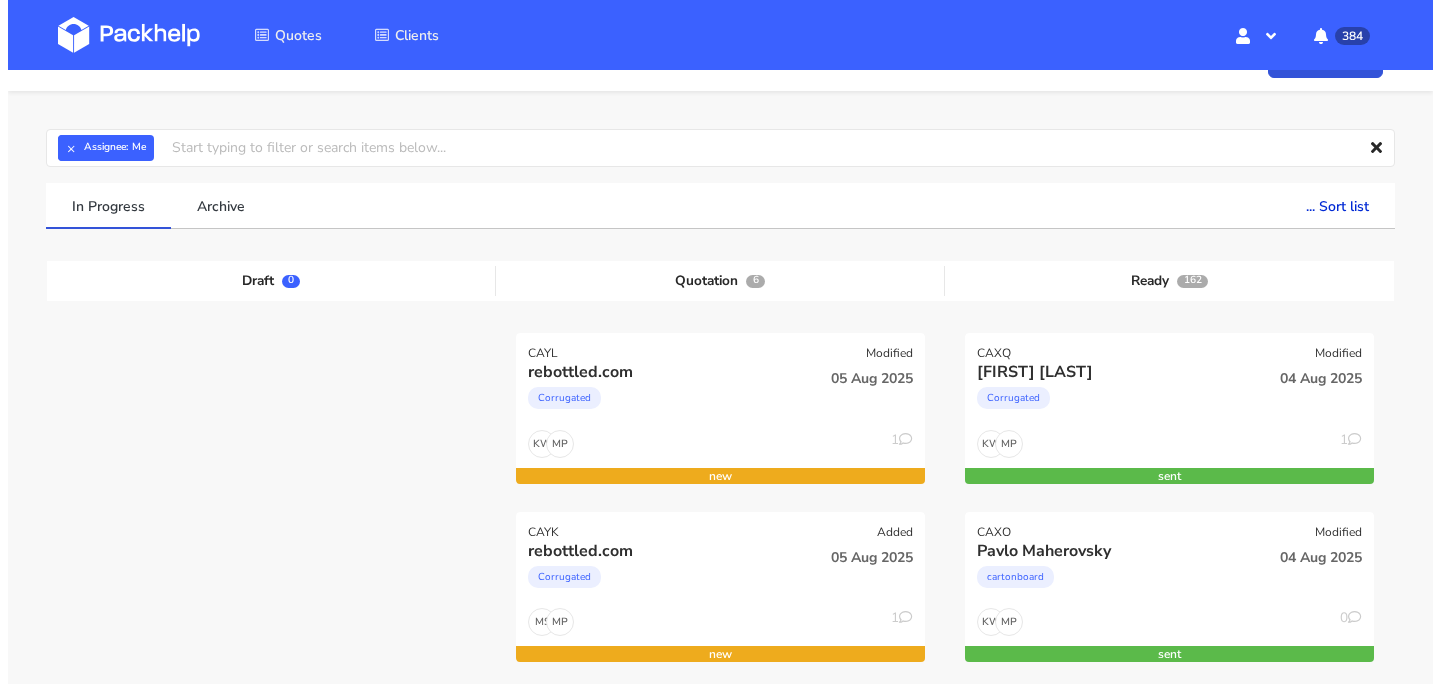 scroll, scrollTop: 132, scrollLeft: 0, axis: vertical 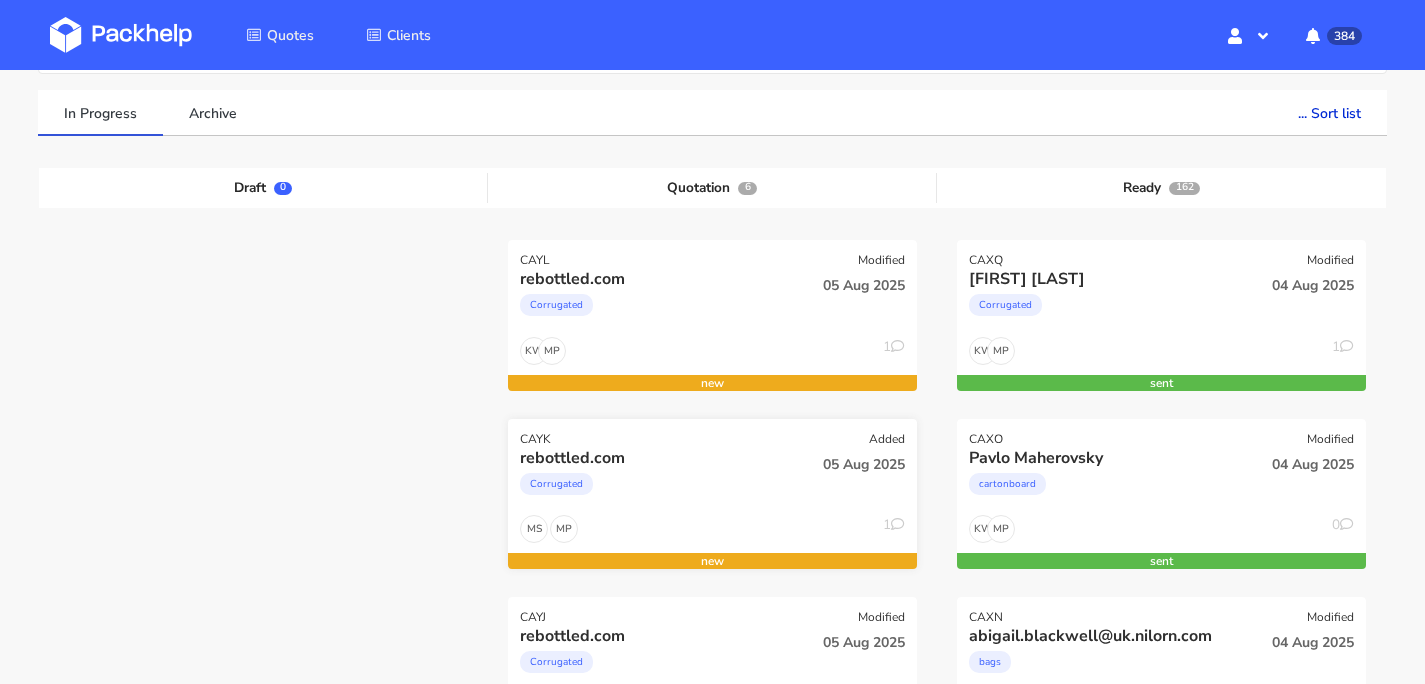 click on "rebottled.com" at bounding box center (650, 458) 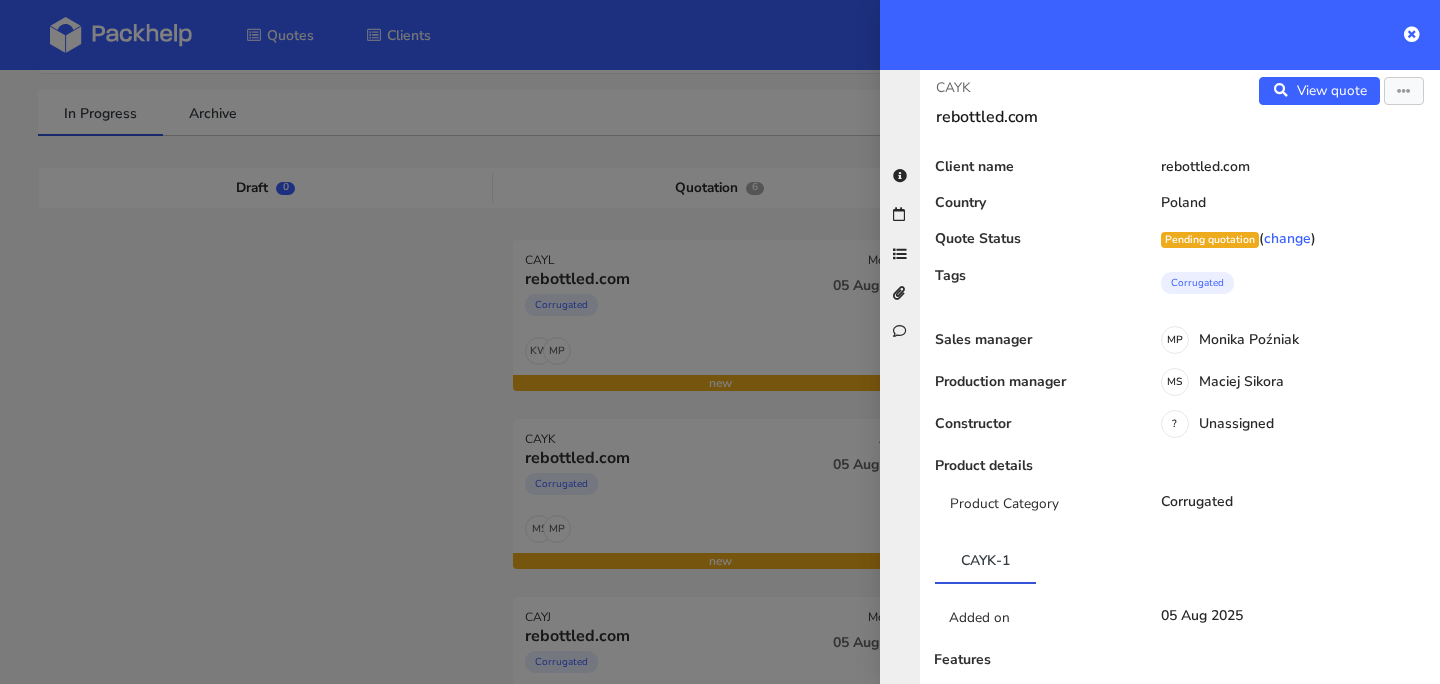 scroll, scrollTop: 23, scrollLeft: 0, axis: vertical 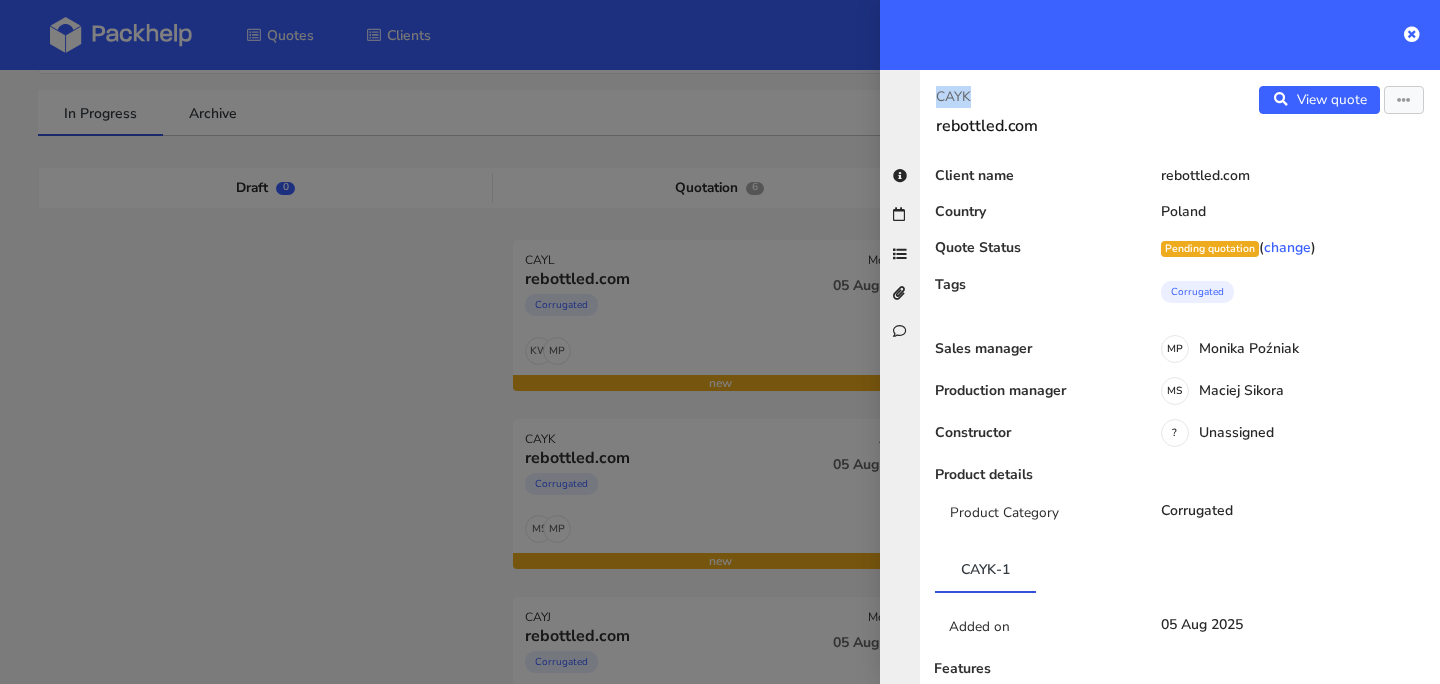 drag, startPoint x: 975, startPoint y: 75, endPoint x: 943, endPoint y: 74, distance: 32.01562 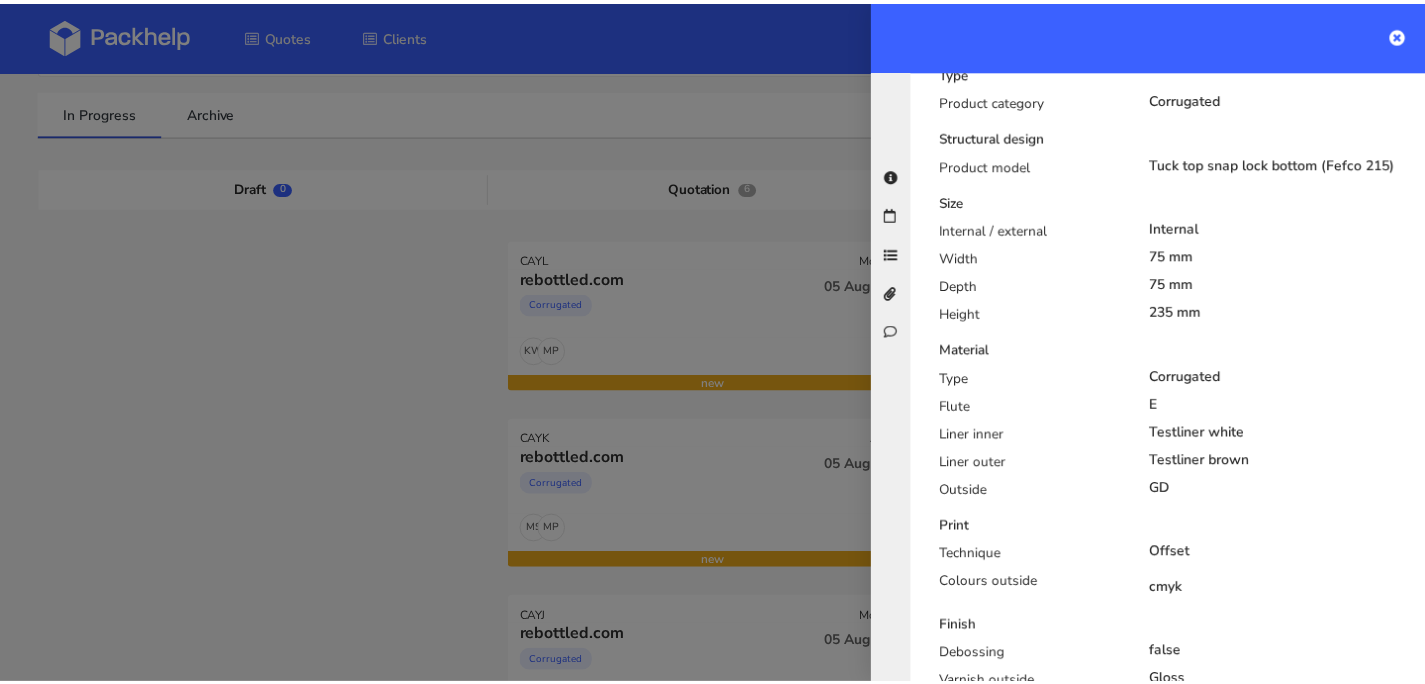 scroll, scrollTop: 857, scrollLeft: 0, axis: vertical 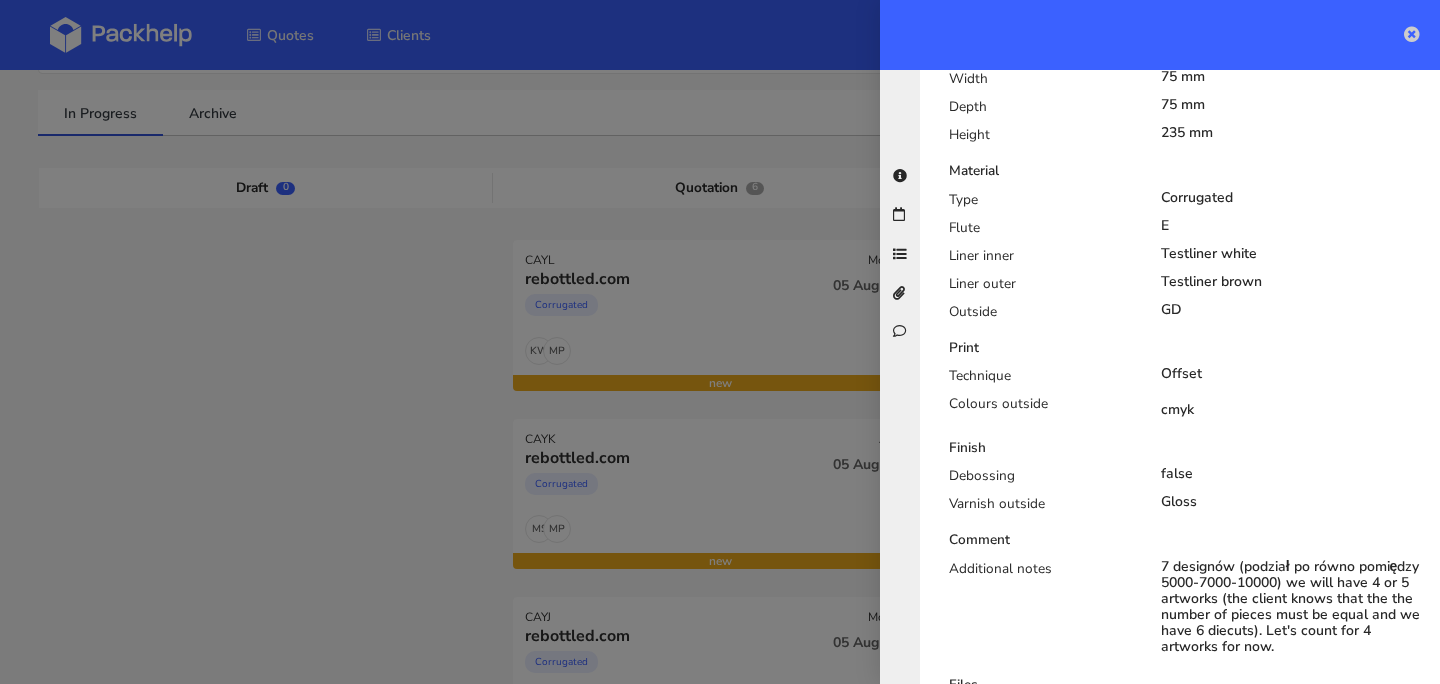 click at bounding box center [1412, 34] 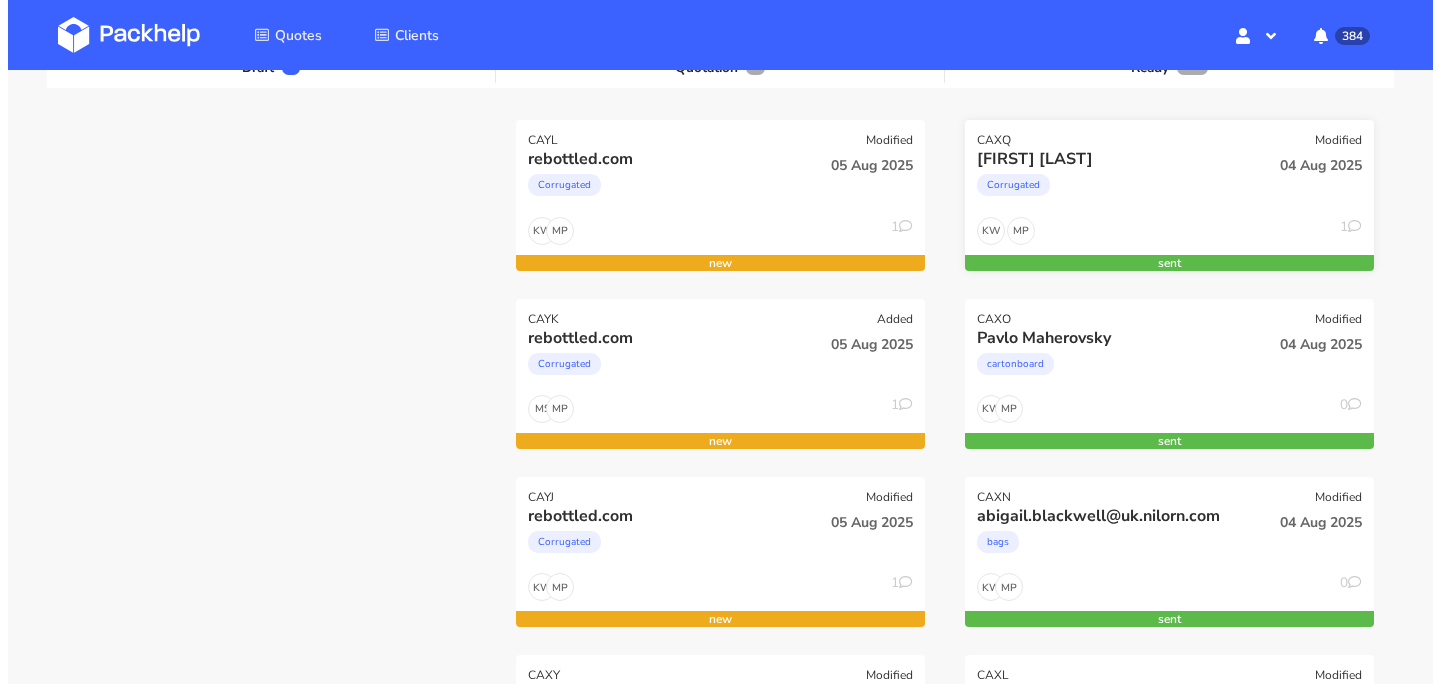 scroll, scrollTop: 259, scrollLeft: 0, axis: vertical 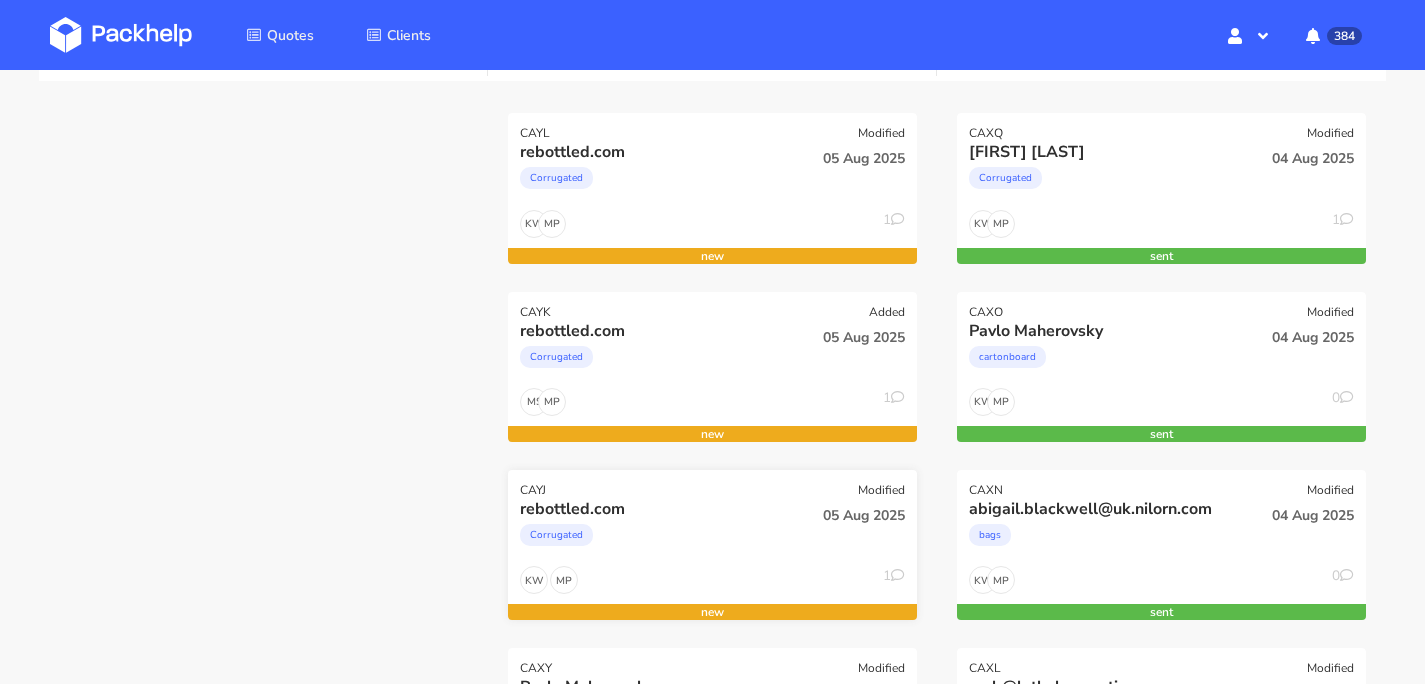 click on "rebottled.com" at bounding box center (650, 509) 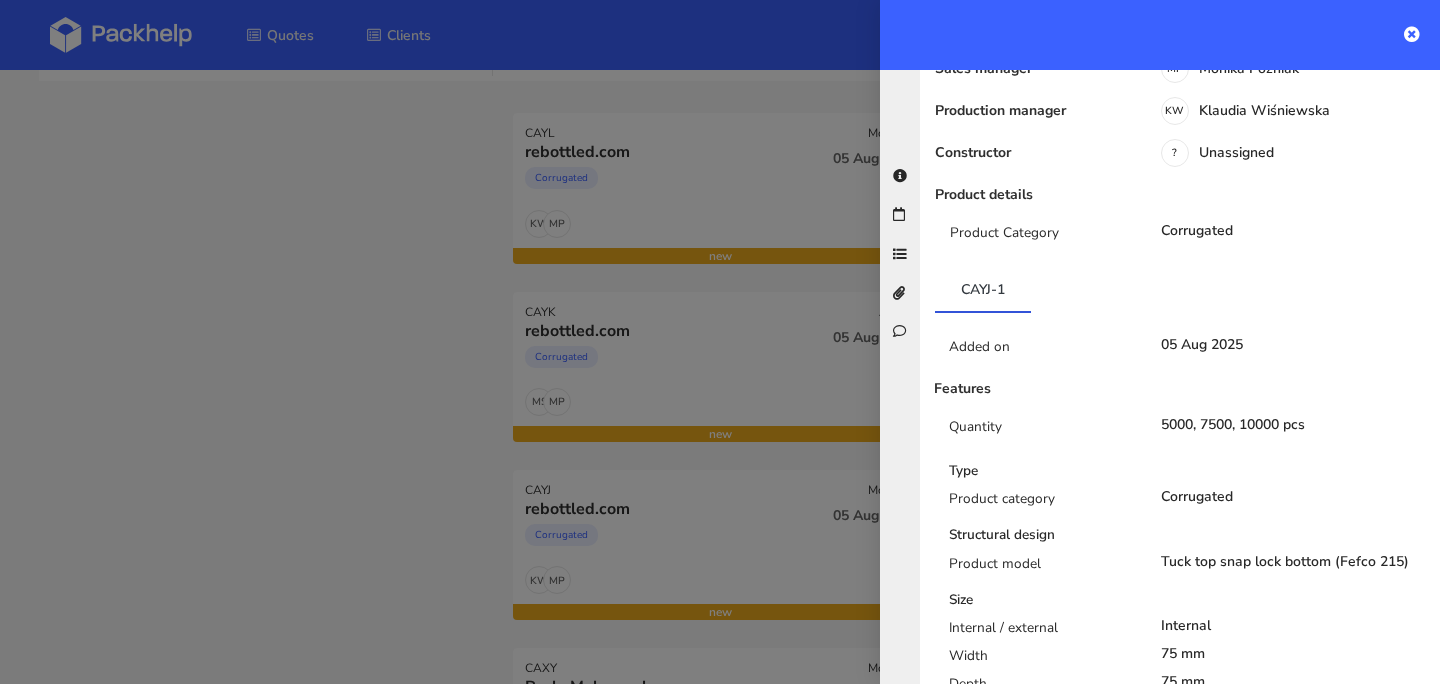 scroll, scrollTop: 0, scrollLeft: 0, axis: both 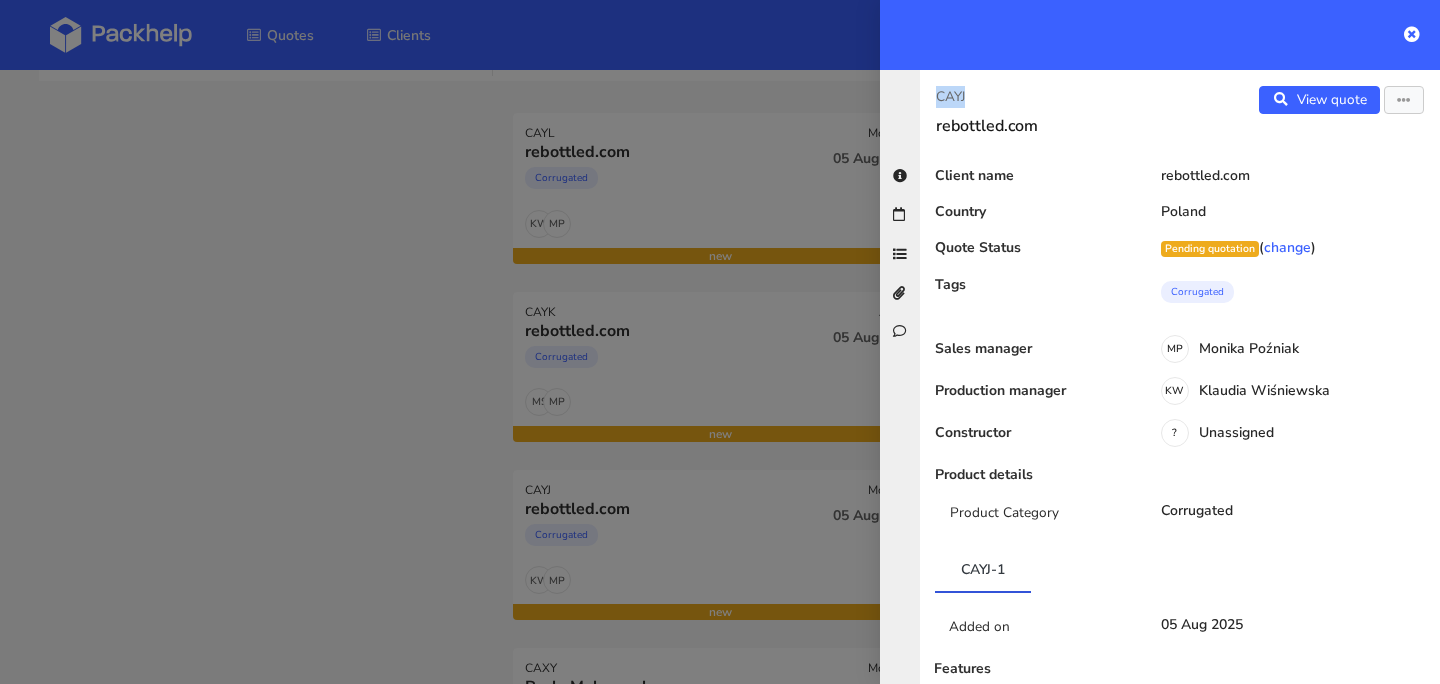 drag, startPoint x: 979, startPoint y: 101, endPoint x: 929, endPoint y: 100, distance: 50.01 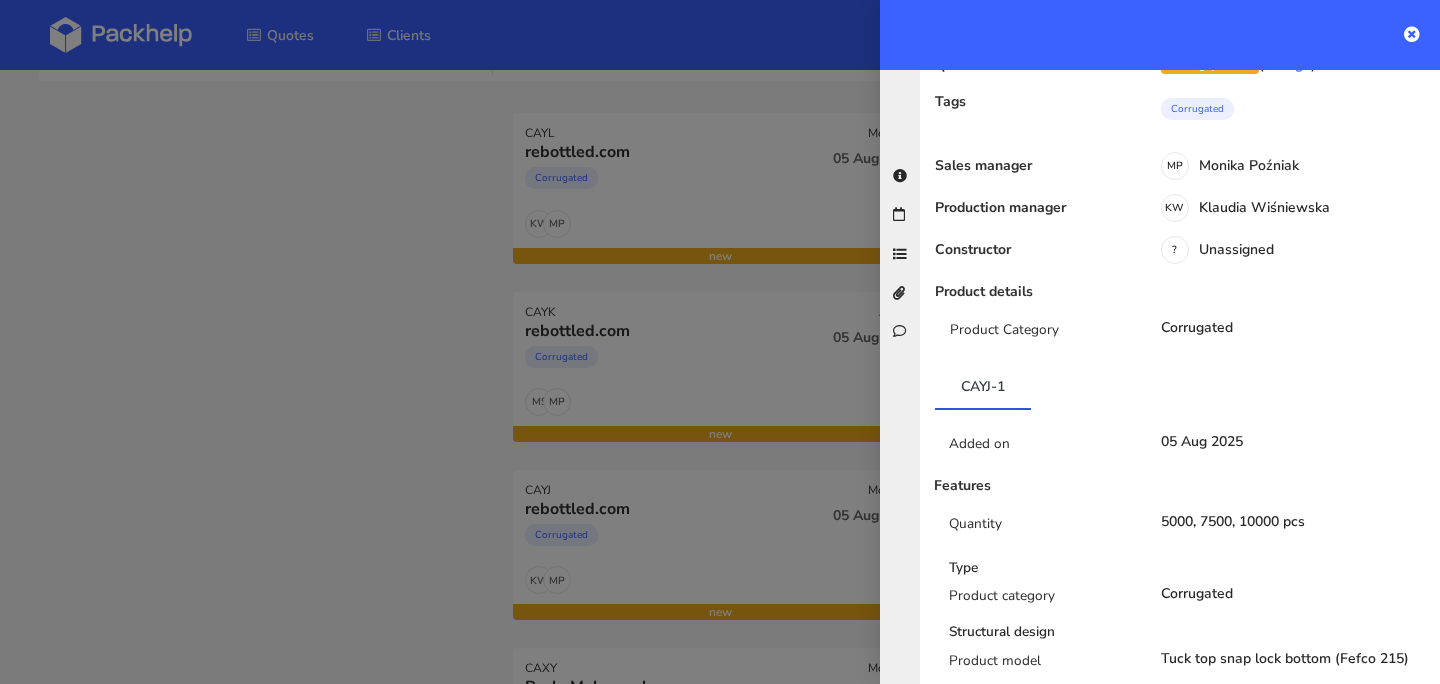 scroll, scrollTop: 376, scrollLeft: 0, axis: vertical 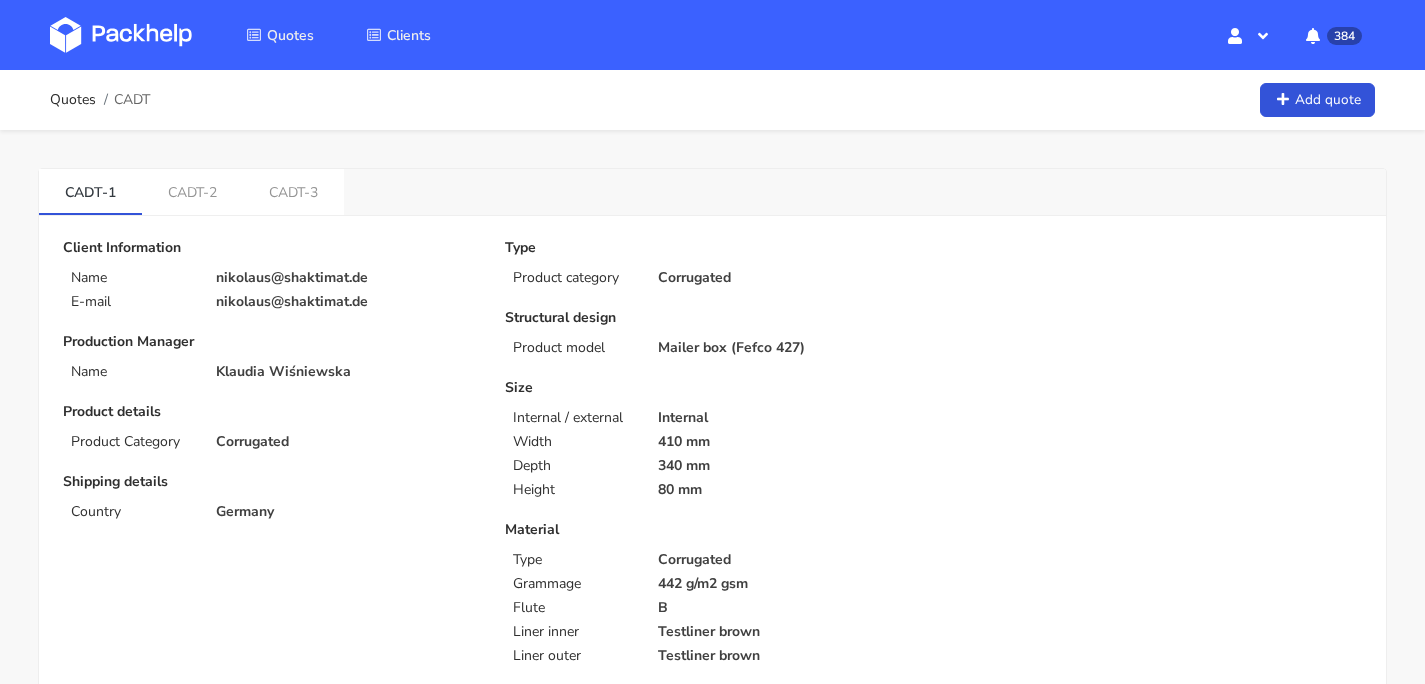 click at bounding box center [121, 35] 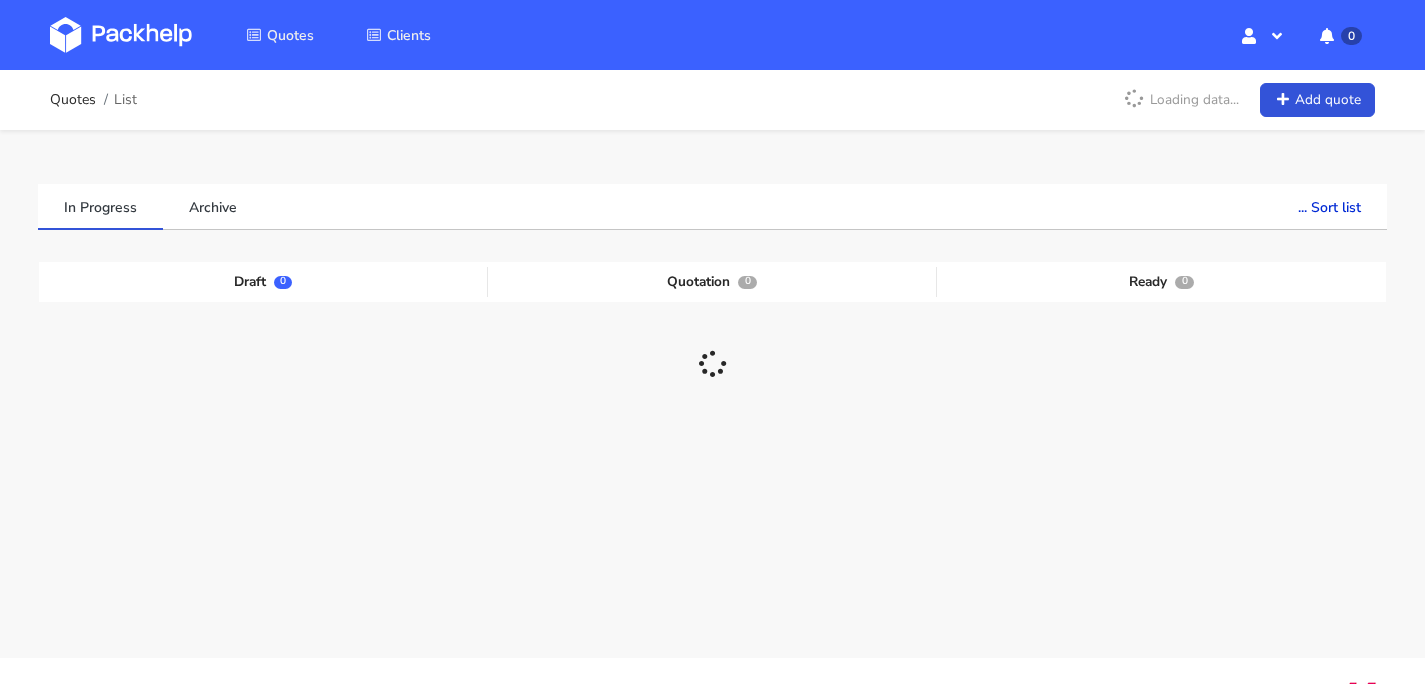 scroll, scrollTop: 0, scrollLeft: 0, axis: both 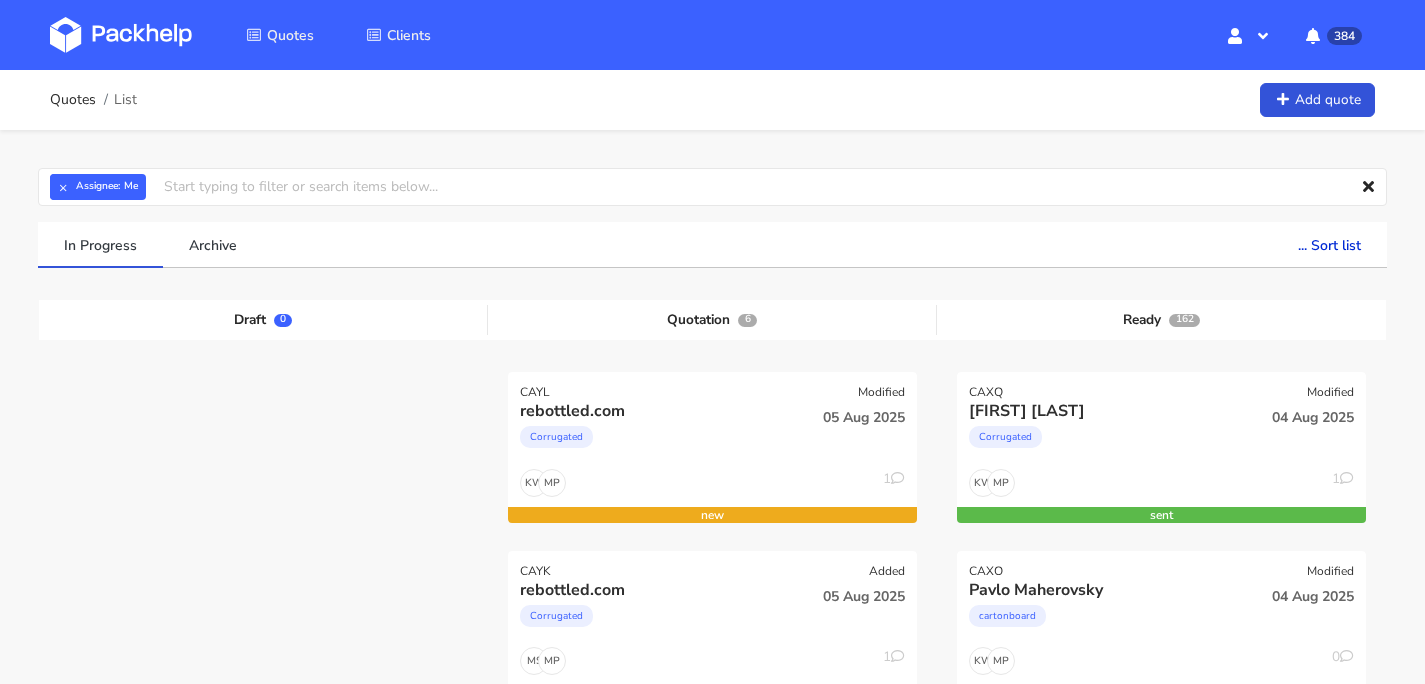click at bounding box center (121, 35) 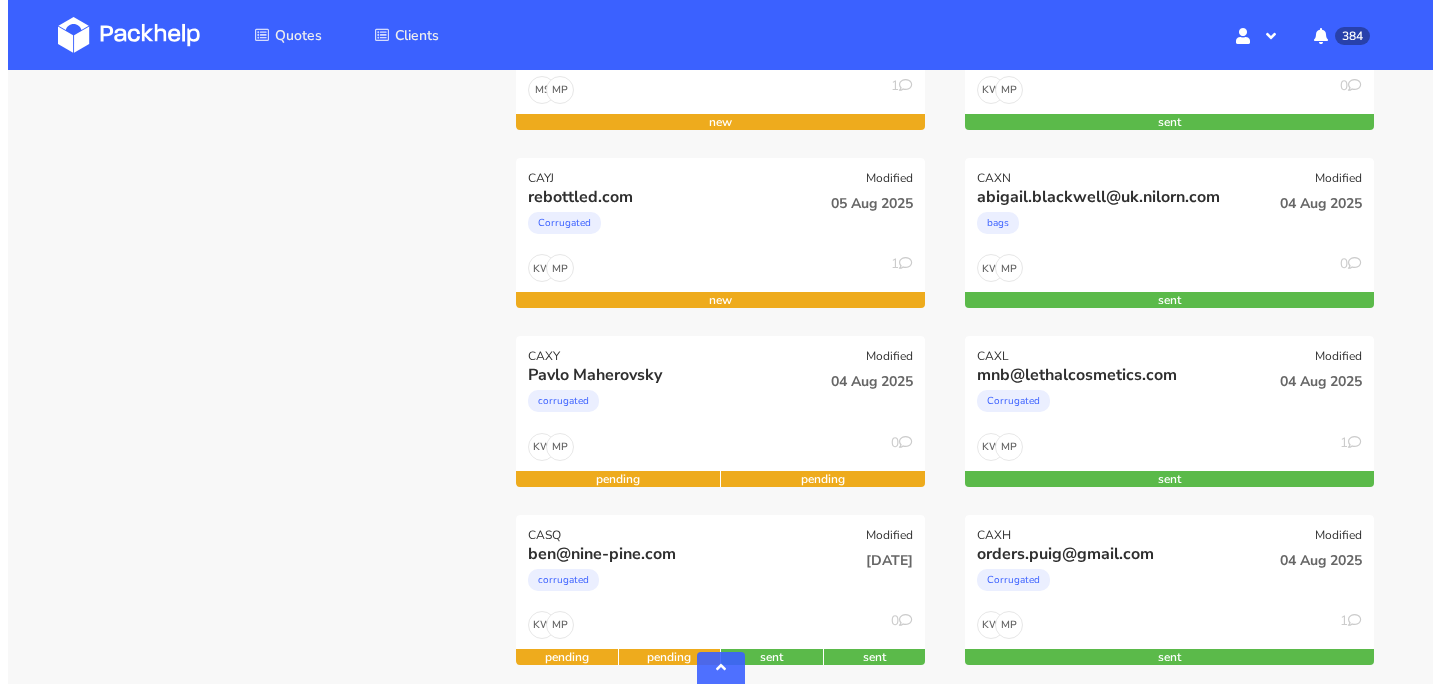 scroll, scrollTop: 578, scrollLeft: 0, axis: vertical 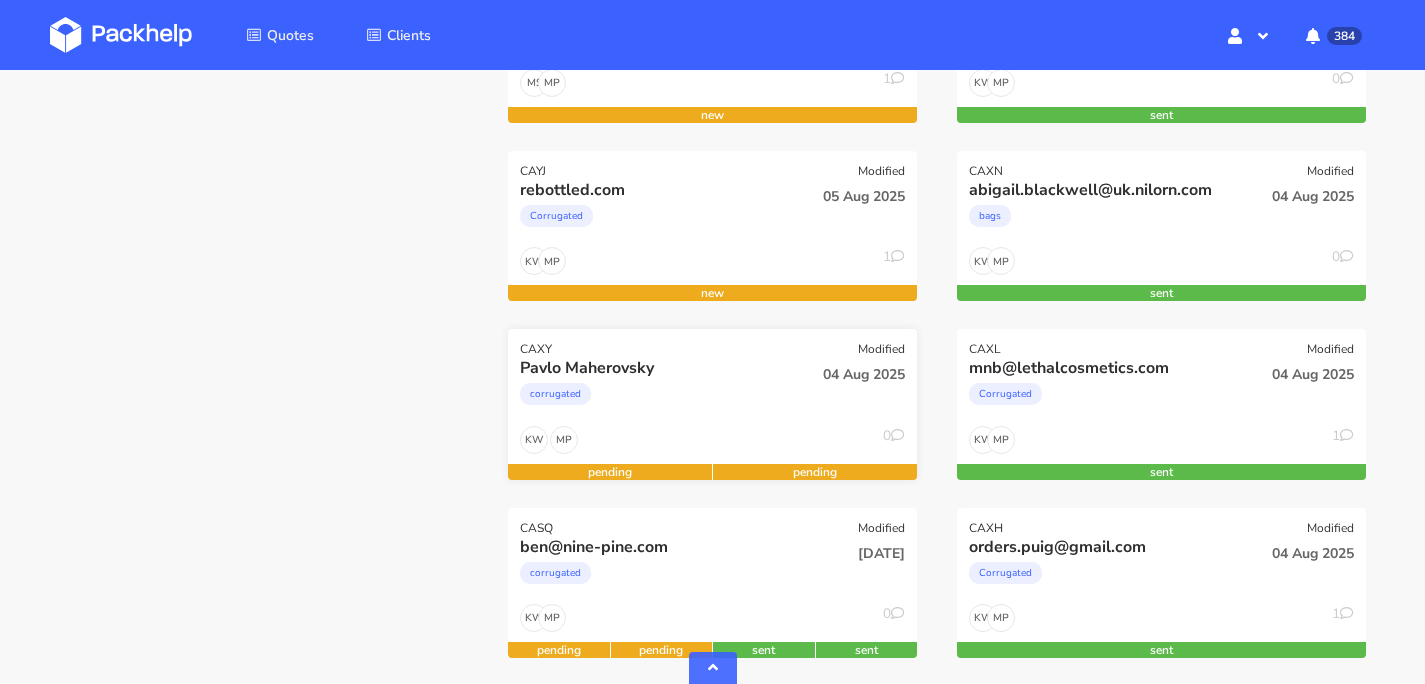 click on "corrugated" at bounding box center (650, 399) 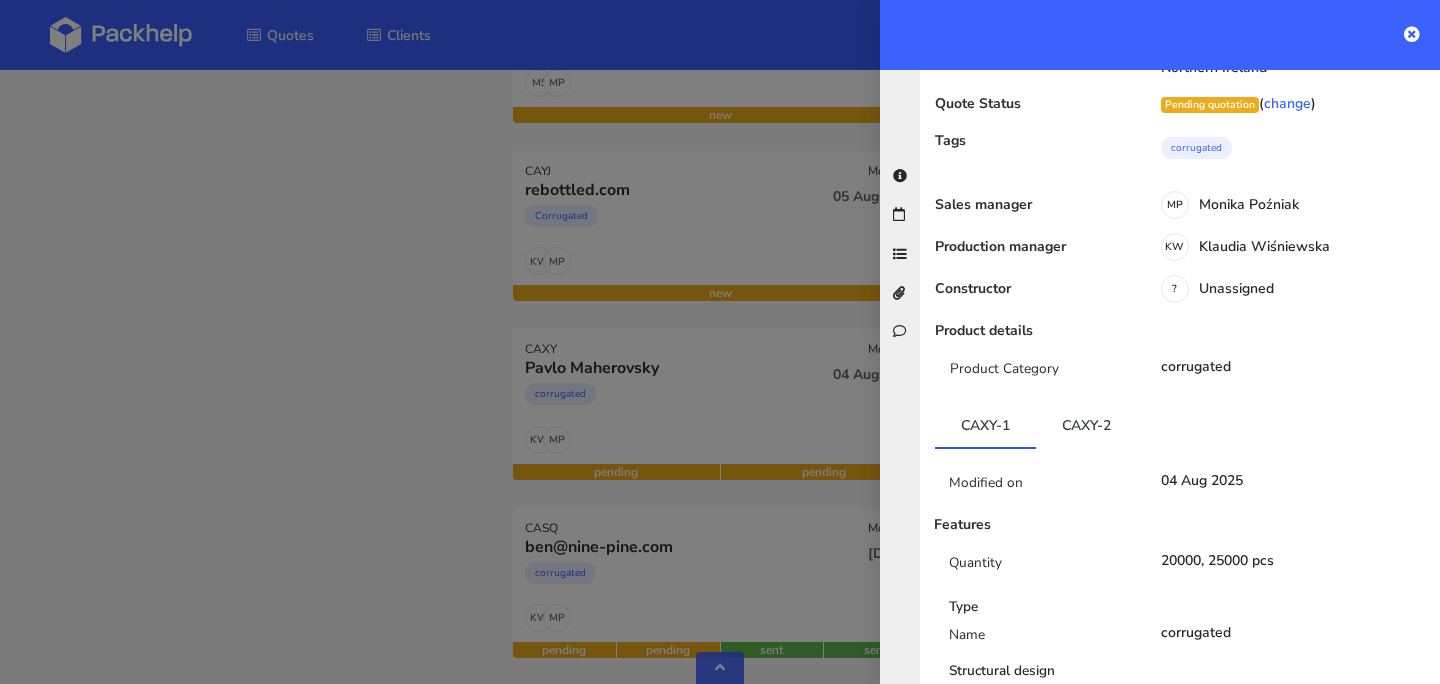 scroll, scrollTop: 0, scrollLeft: 0, axis: both 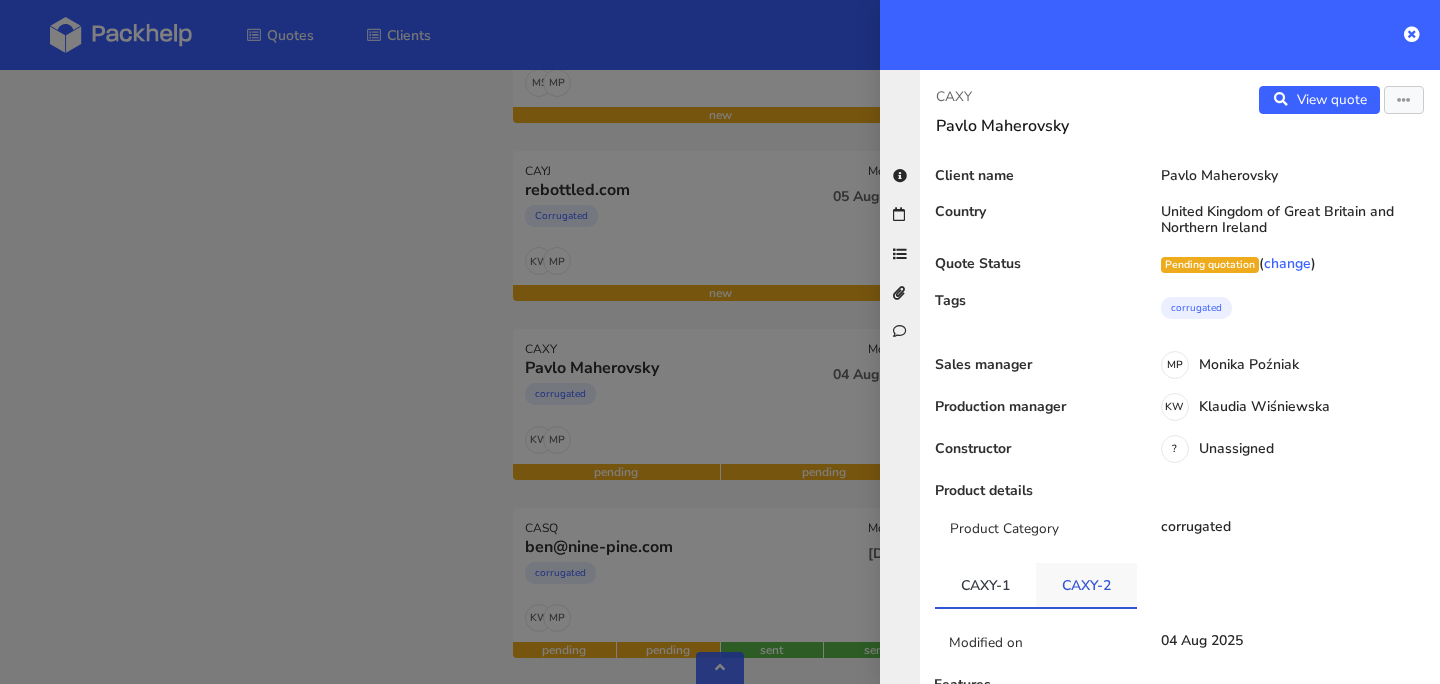 click on "CAXY-2" at bounding box center (1086, 585) 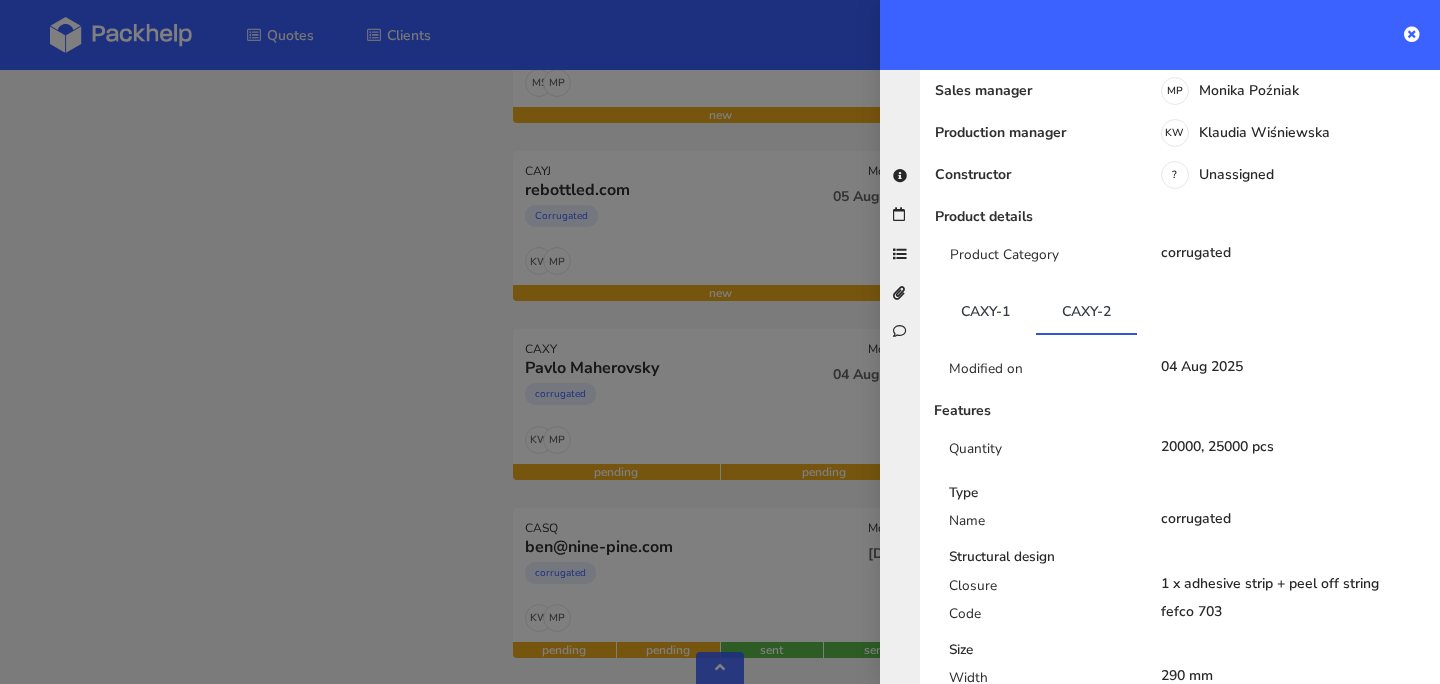 scroll, scrollTop: 0, scrollLeft: 0, axis: both 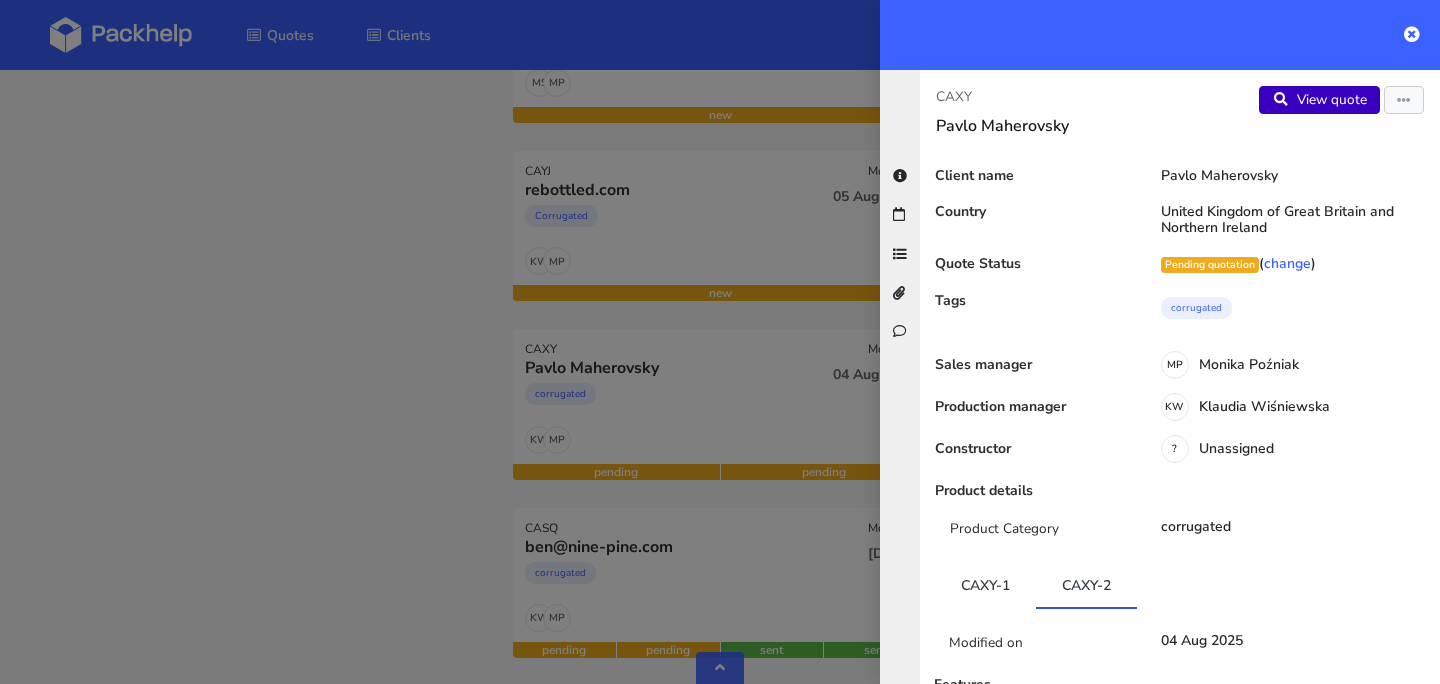 click on "View quote" at bounding box center [1319, 100] 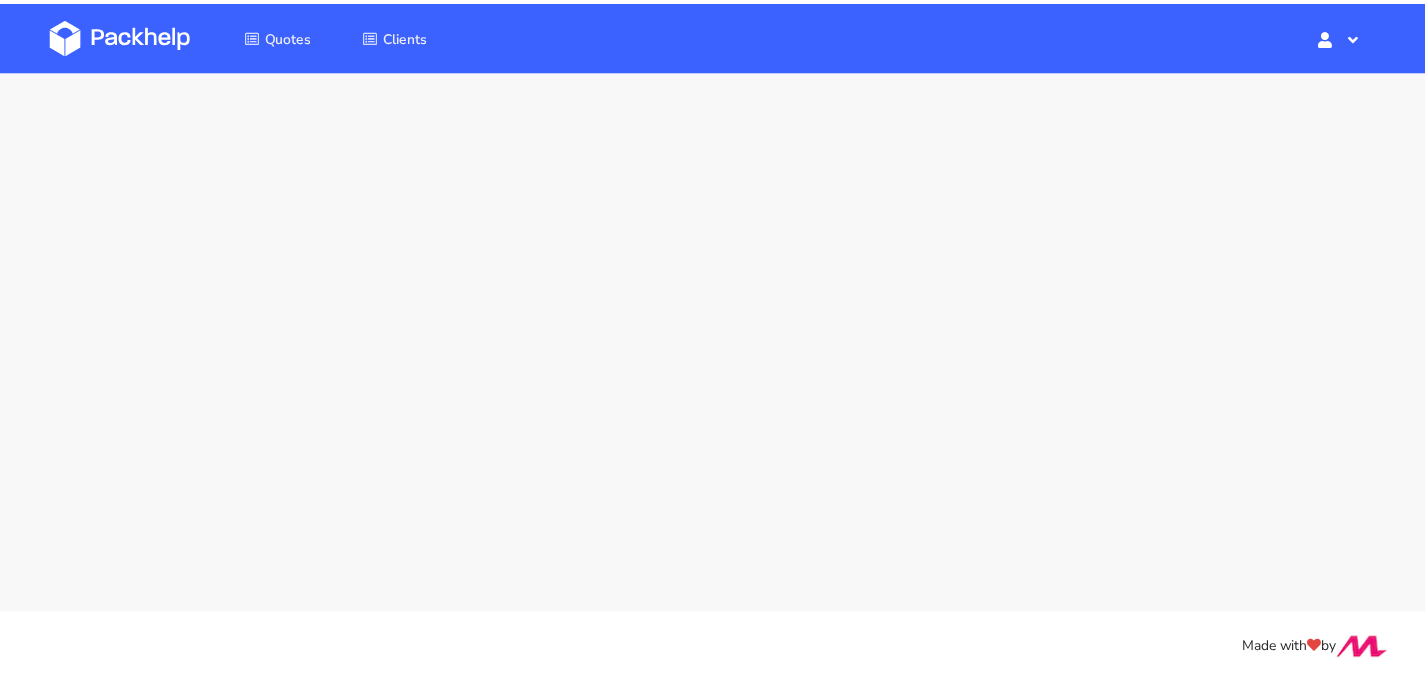 scroll, scrollTop: 0, scrollLeft: 0, axis: both 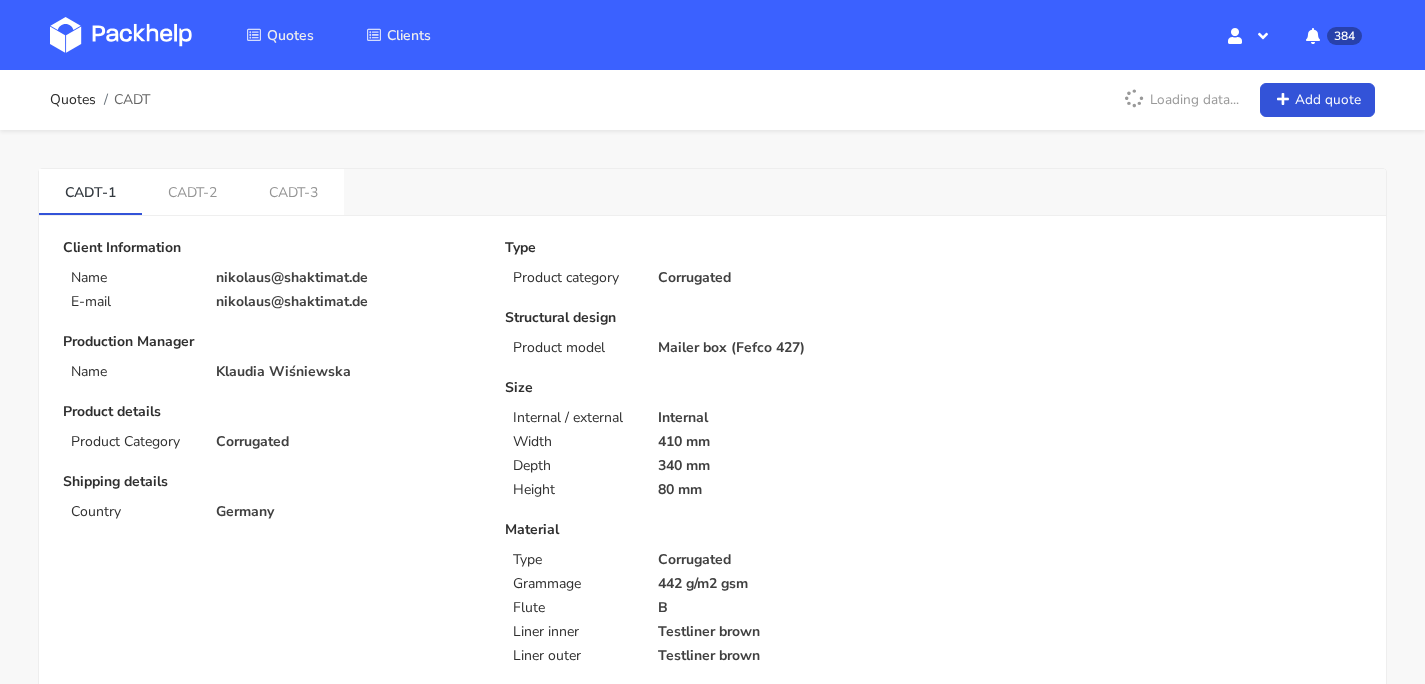 click at bounding box center [121, 35] 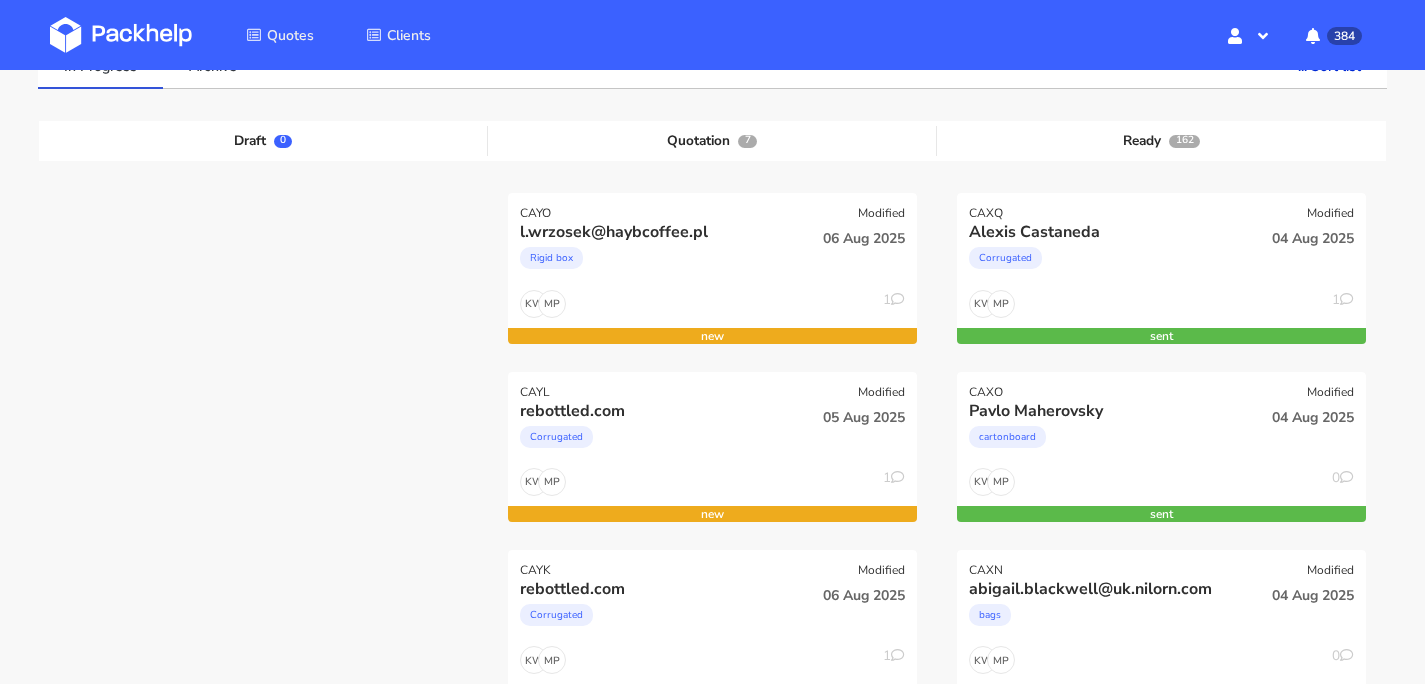 scroll, scrollTop: 181, scrollLeft: 0, axis: vertical 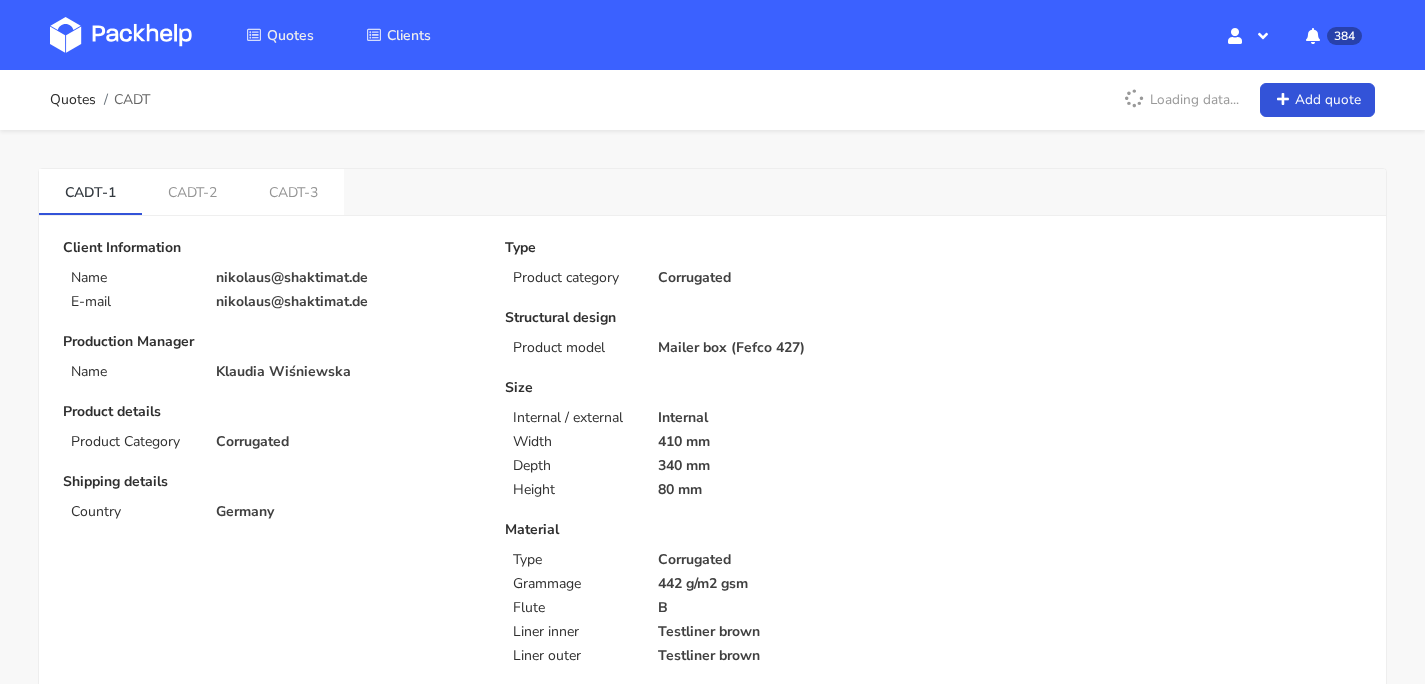 click at bounding box center (121, 35) 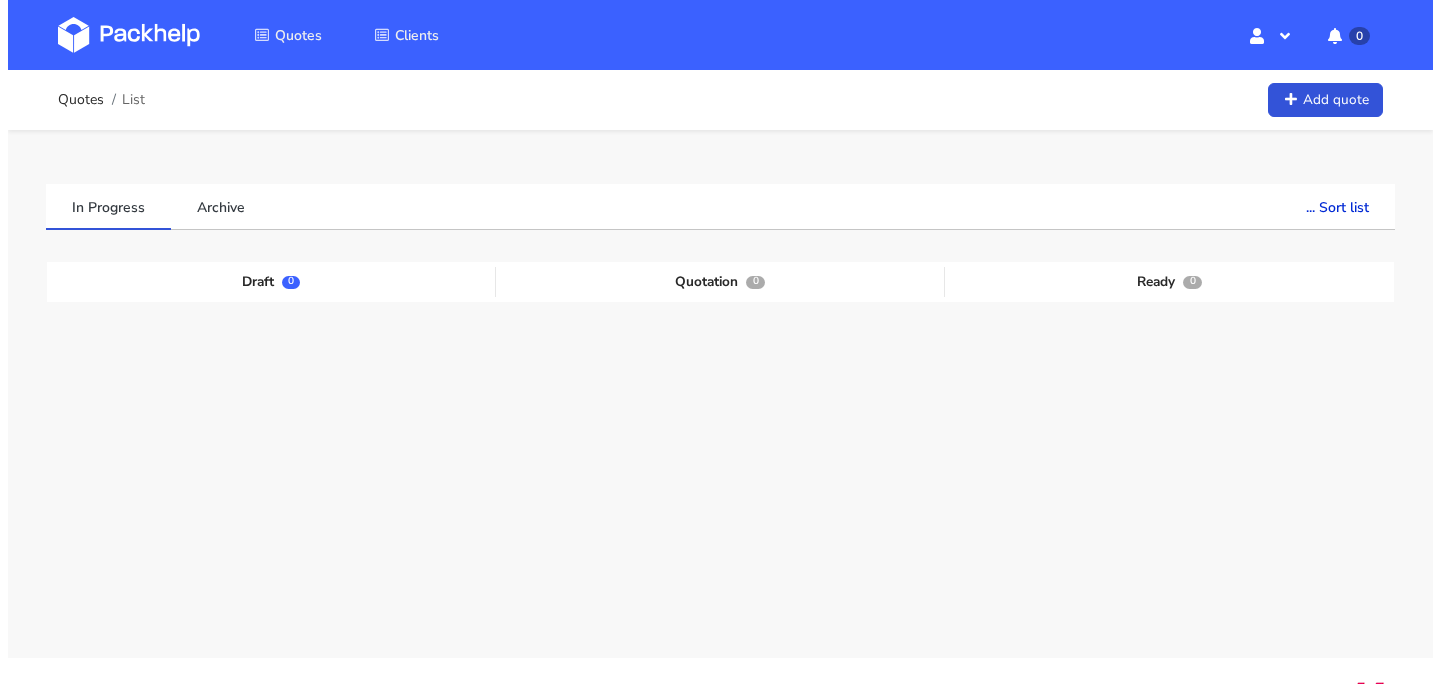 scroll, scrollTop: 0, scrollLeft: 0, axis: both 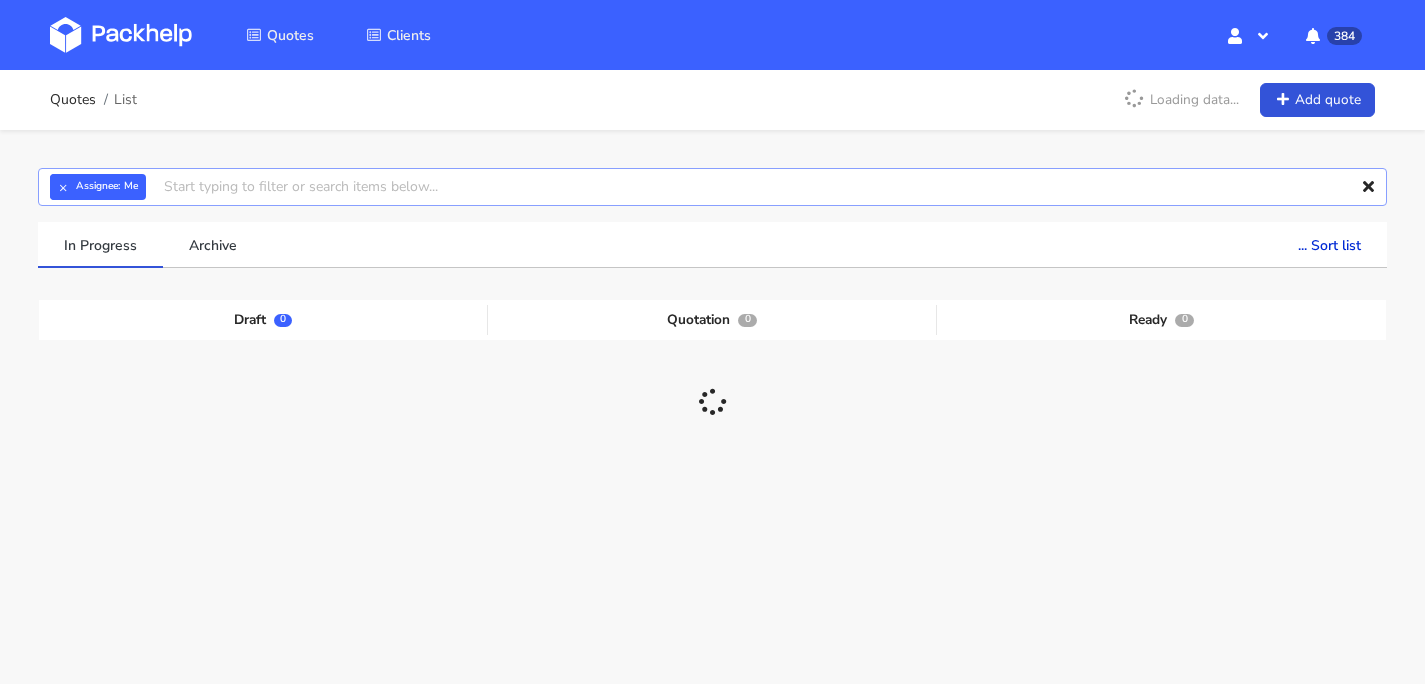 click at bounding box center (712, 187) 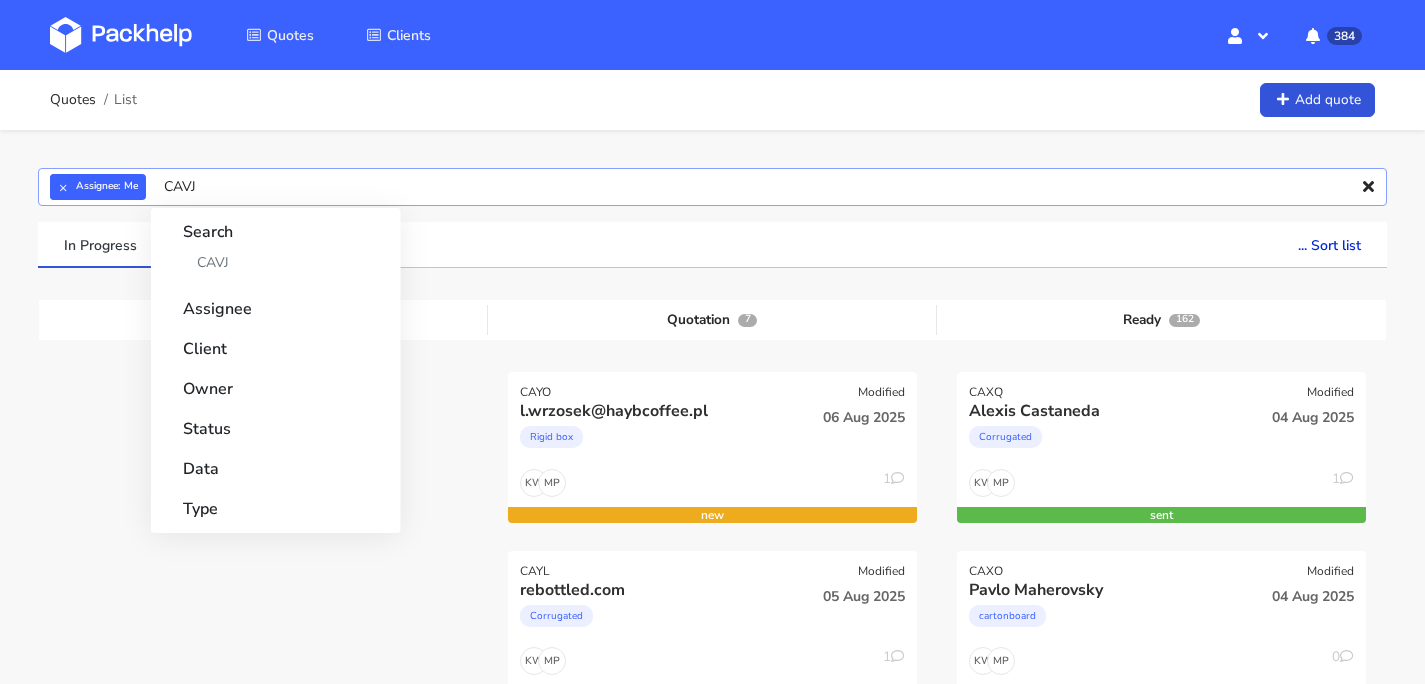 click on "CAVJ" at bounding box center (712, 187) 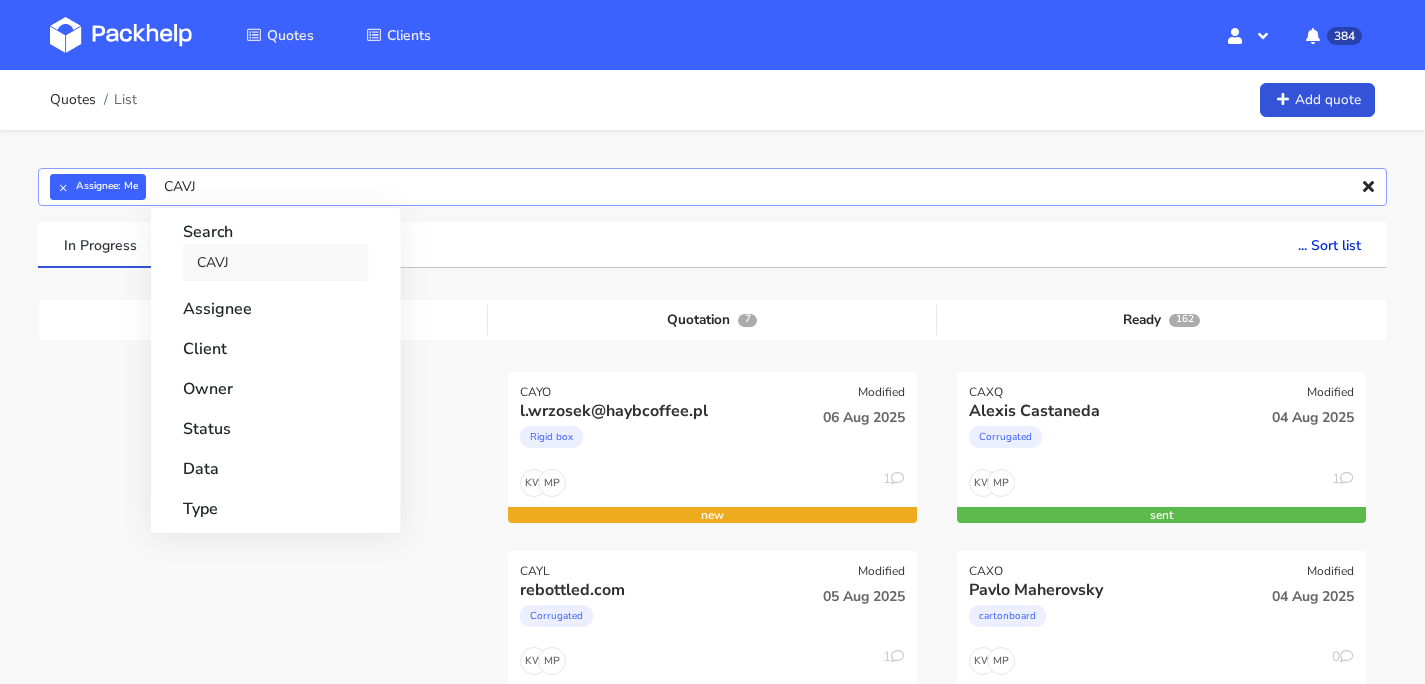 type on "CAVJ" 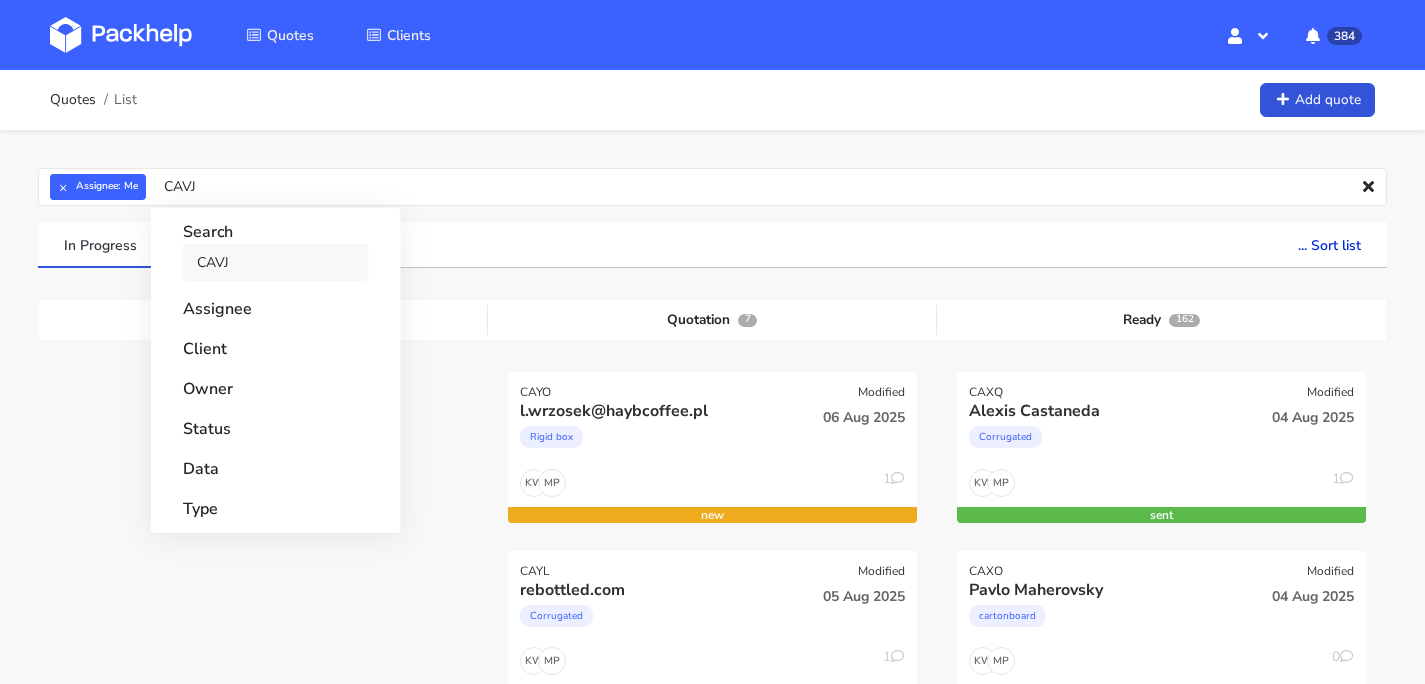 click on "CAVJ" at bounding box center [276, 262] 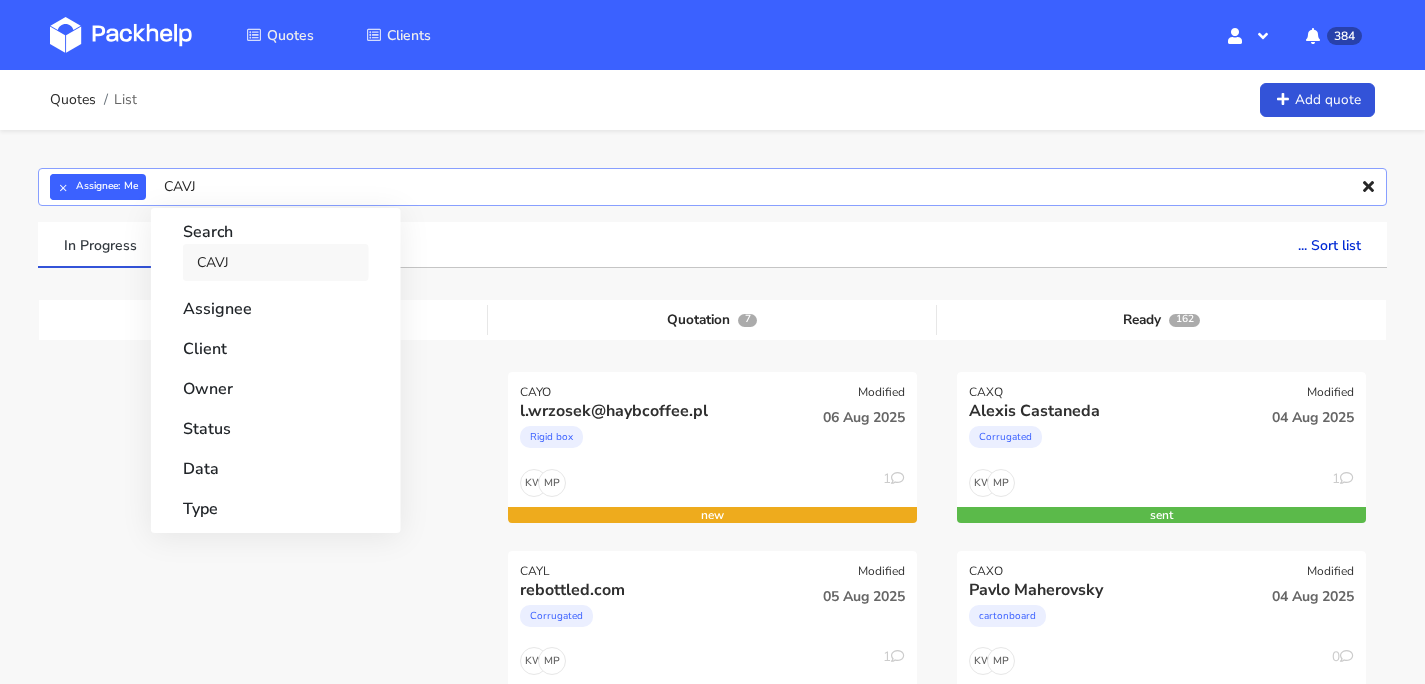 type 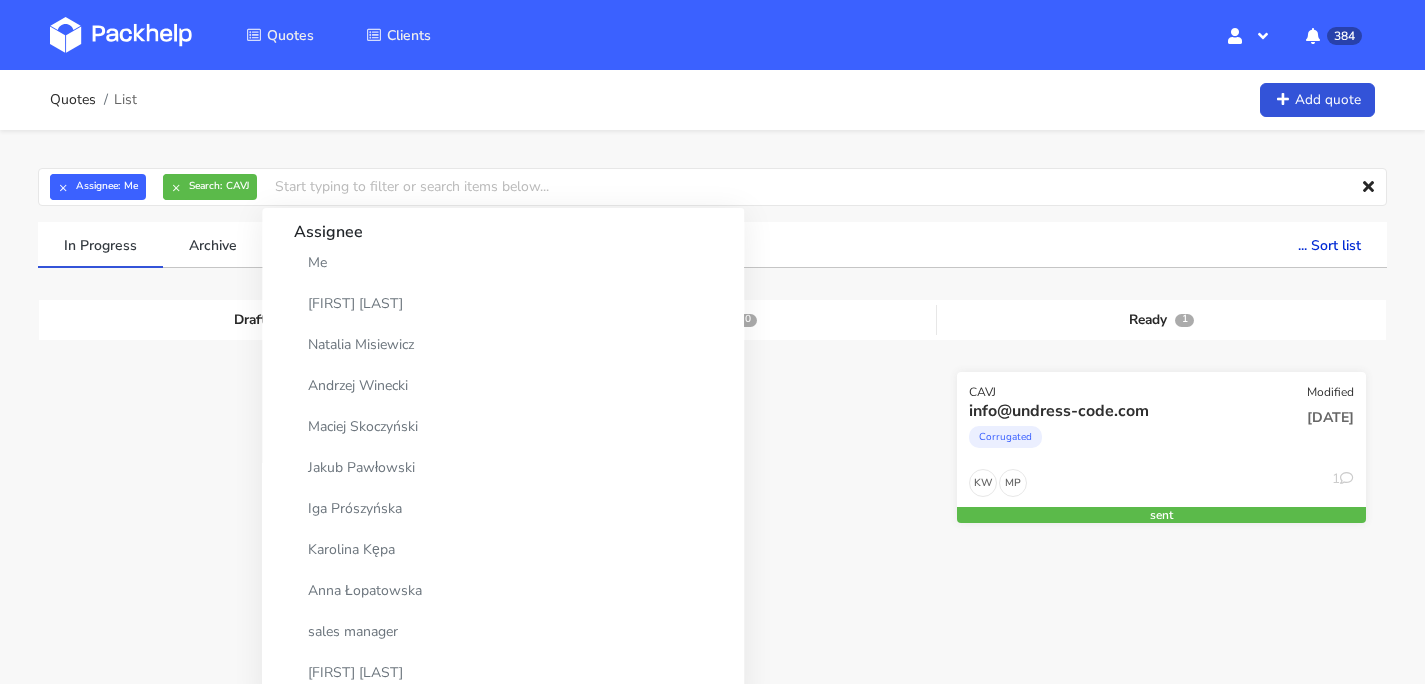 click on "[EMAIL]" at bounding box center [1092, 434] 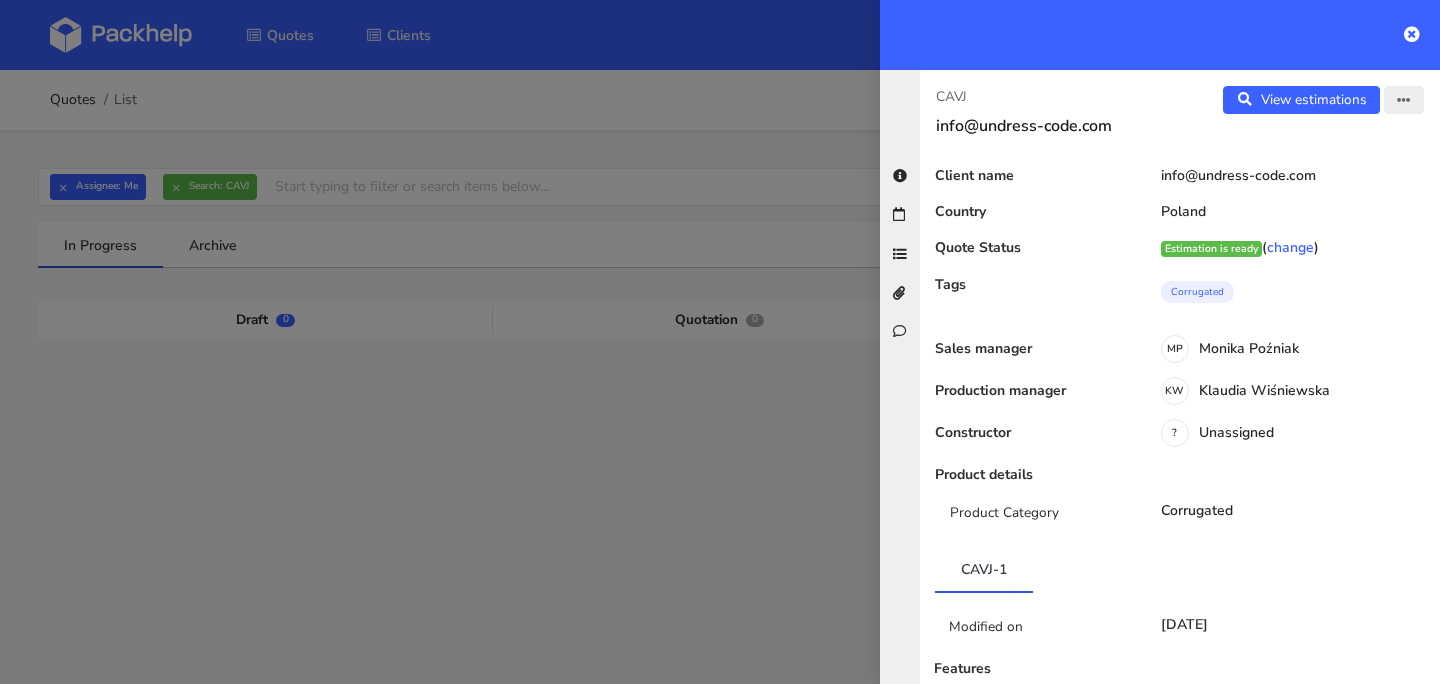 click at bounding box center (1404, 101) 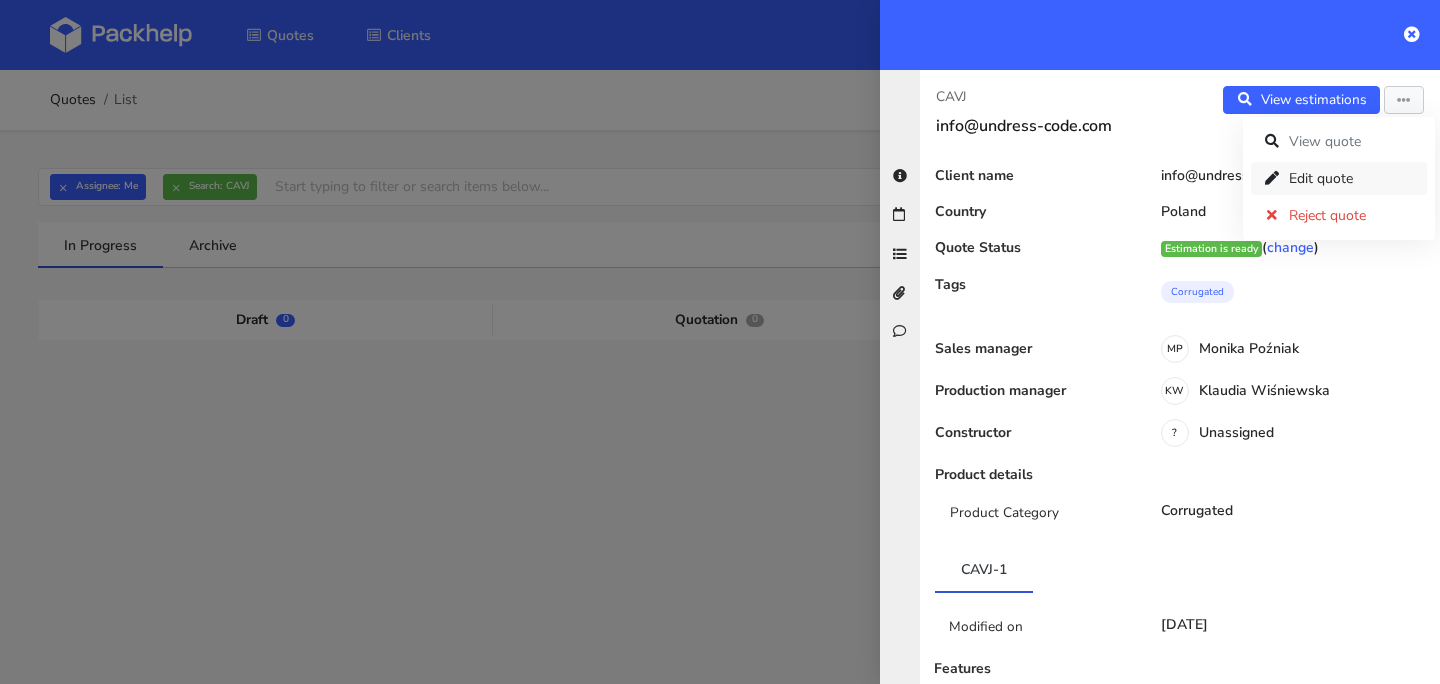click on "Edit quote" at bounding box center [1339, 178] 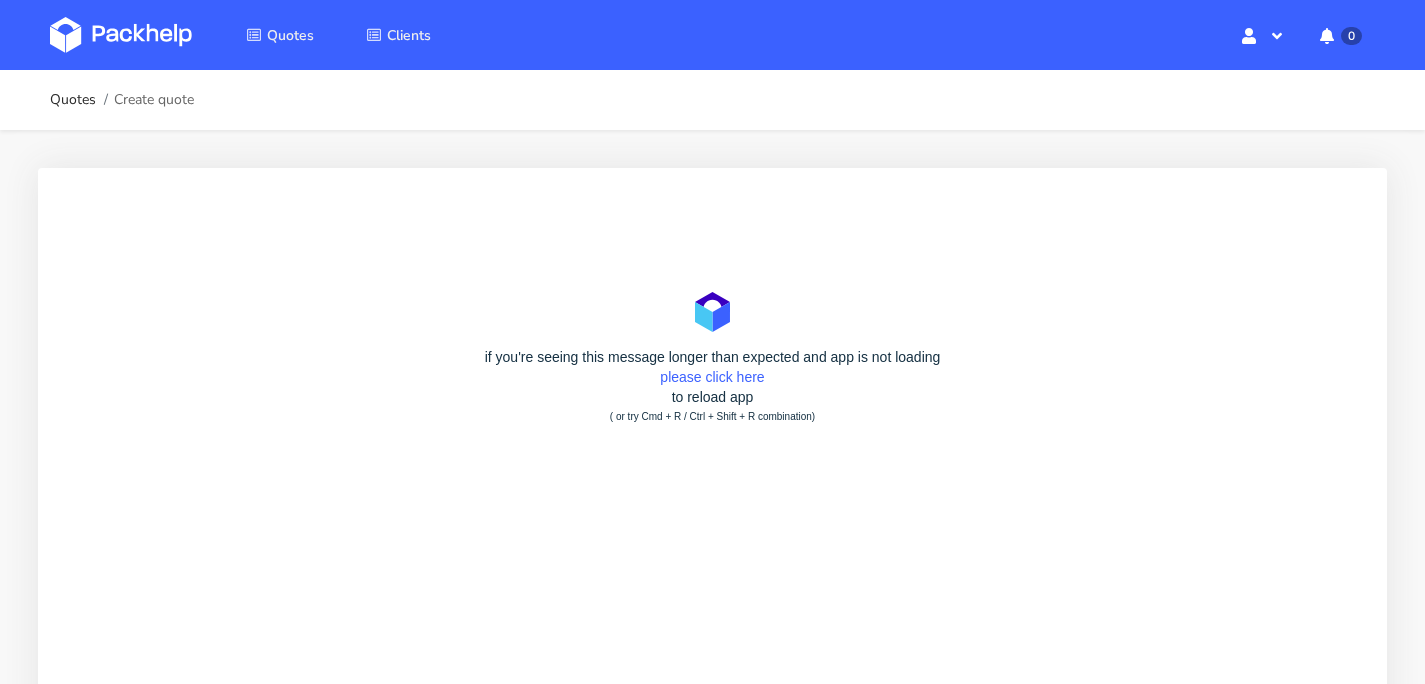 scroll, scrollTop: 0, scrollLeft: 0, axis: both 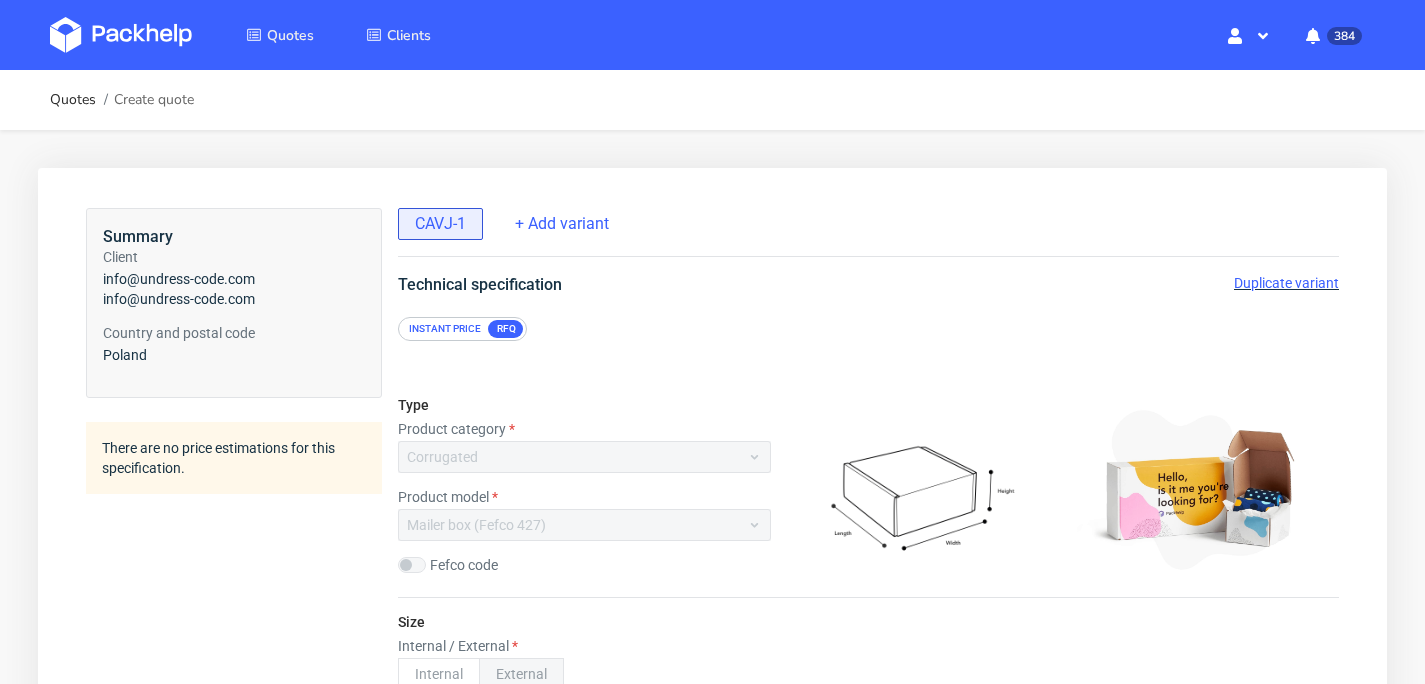 click on "Duplicate variant" at bounding box center (1286, 283) 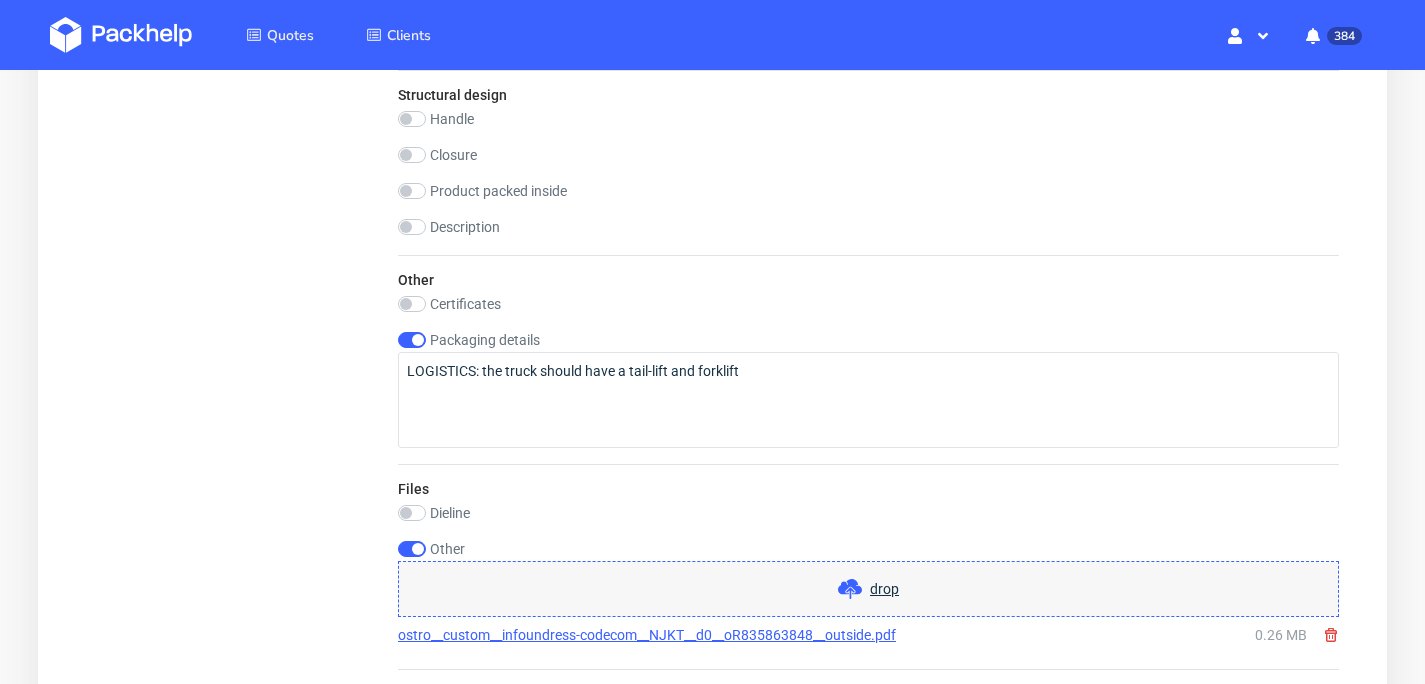 scroll, scrollTop: 1935, scrollLeft: 0, axis: vertical 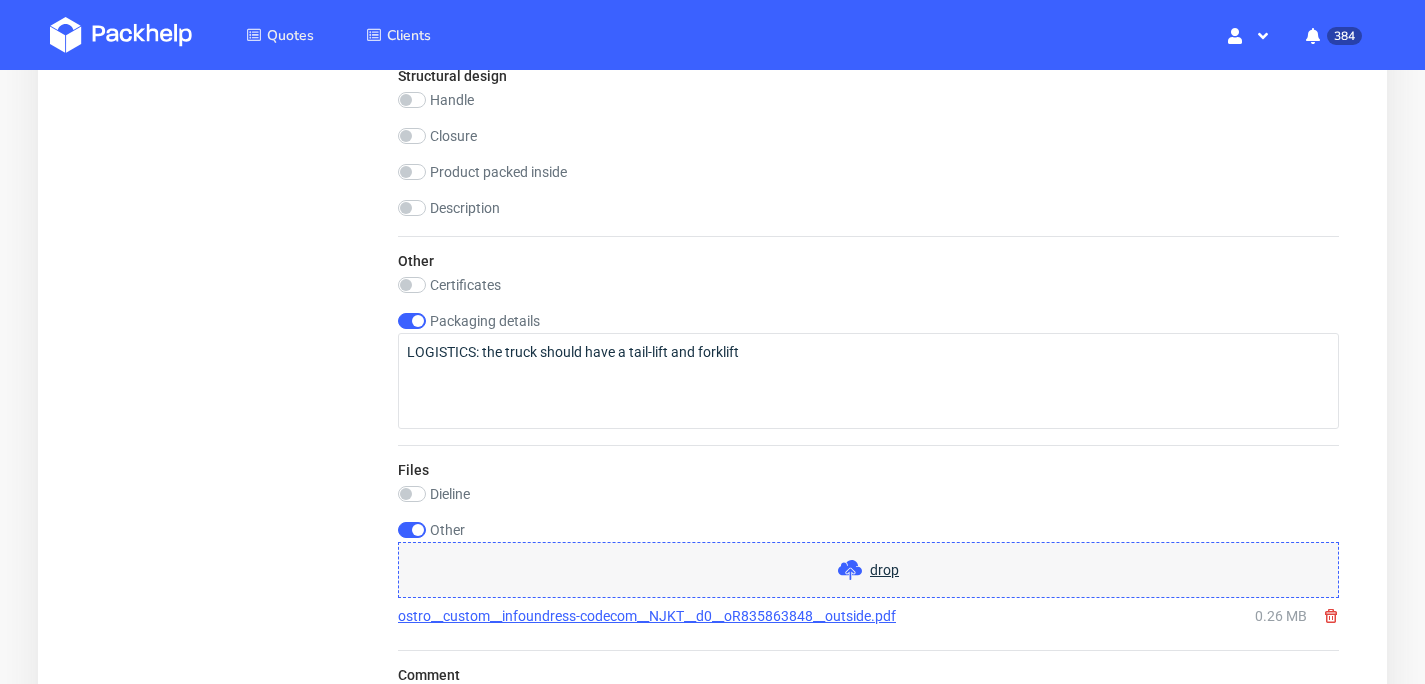click on "drop" at bounding box center (884, 570) 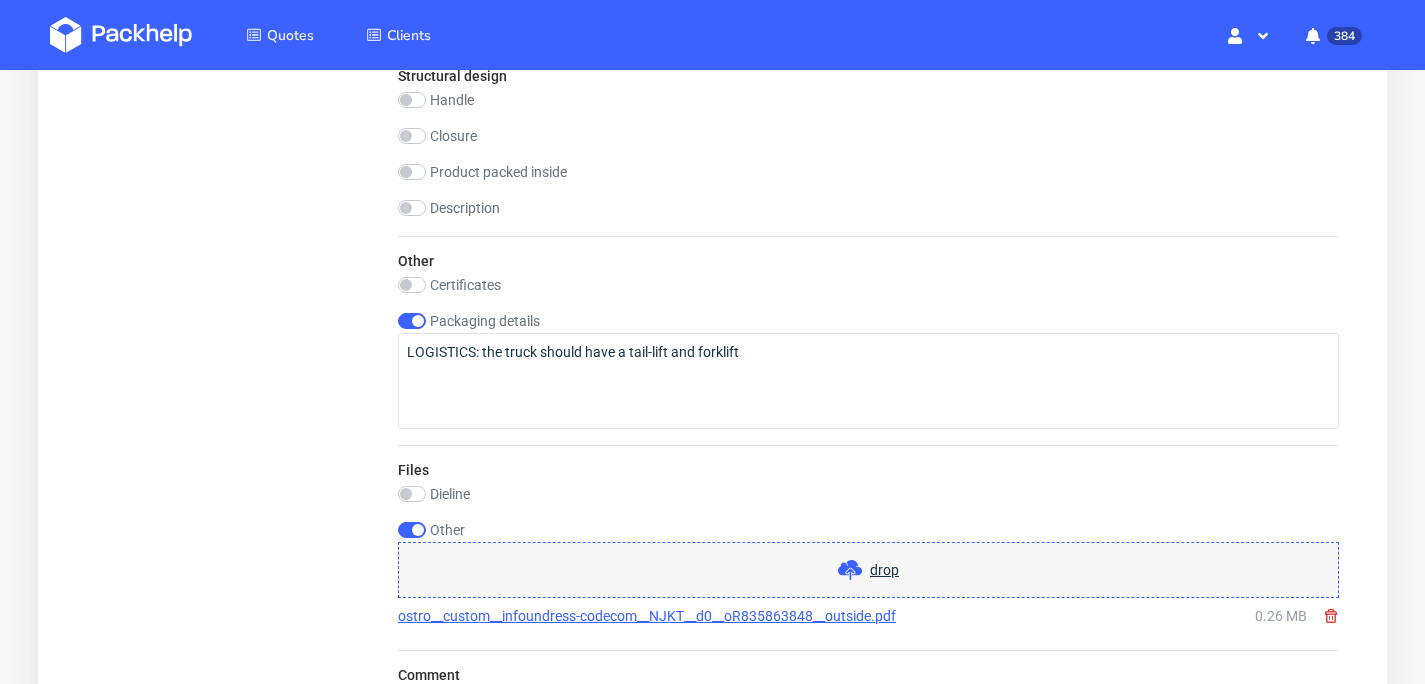 click 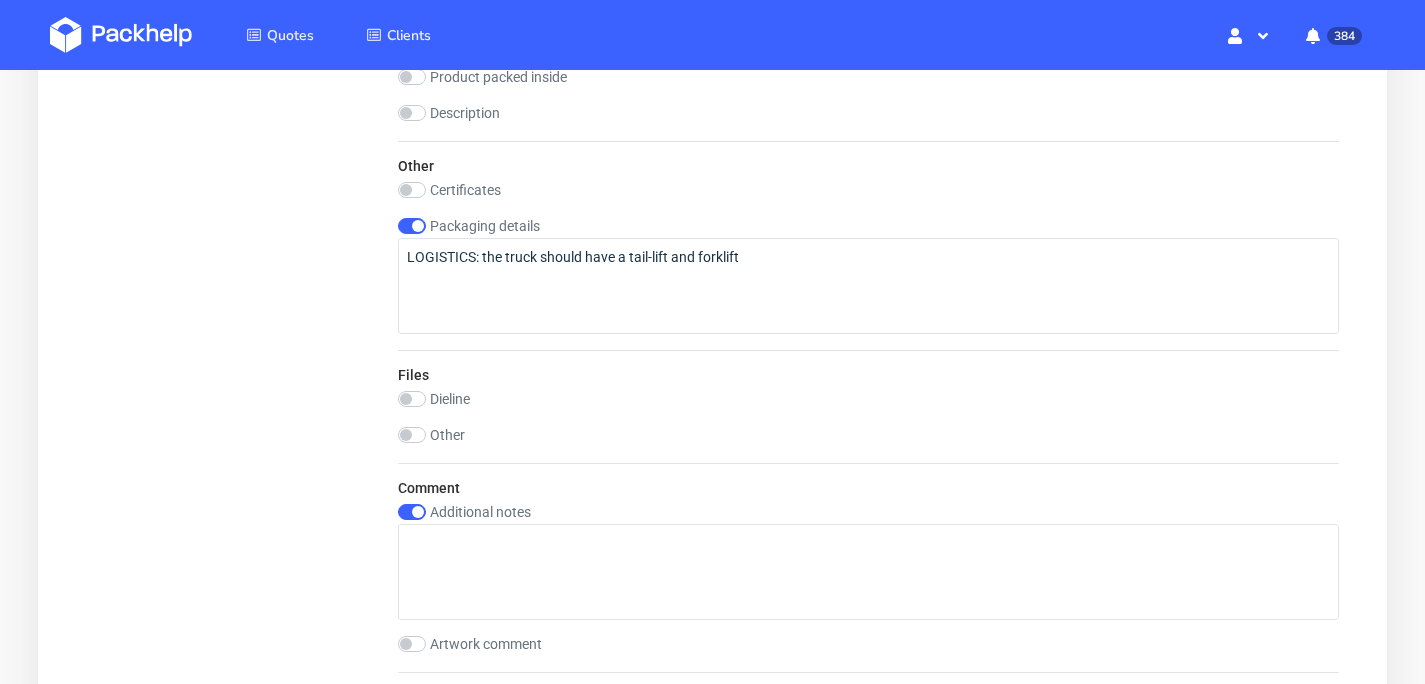 scroll, scrollTop: 2279, scrollLeft: 0, axis: vertical 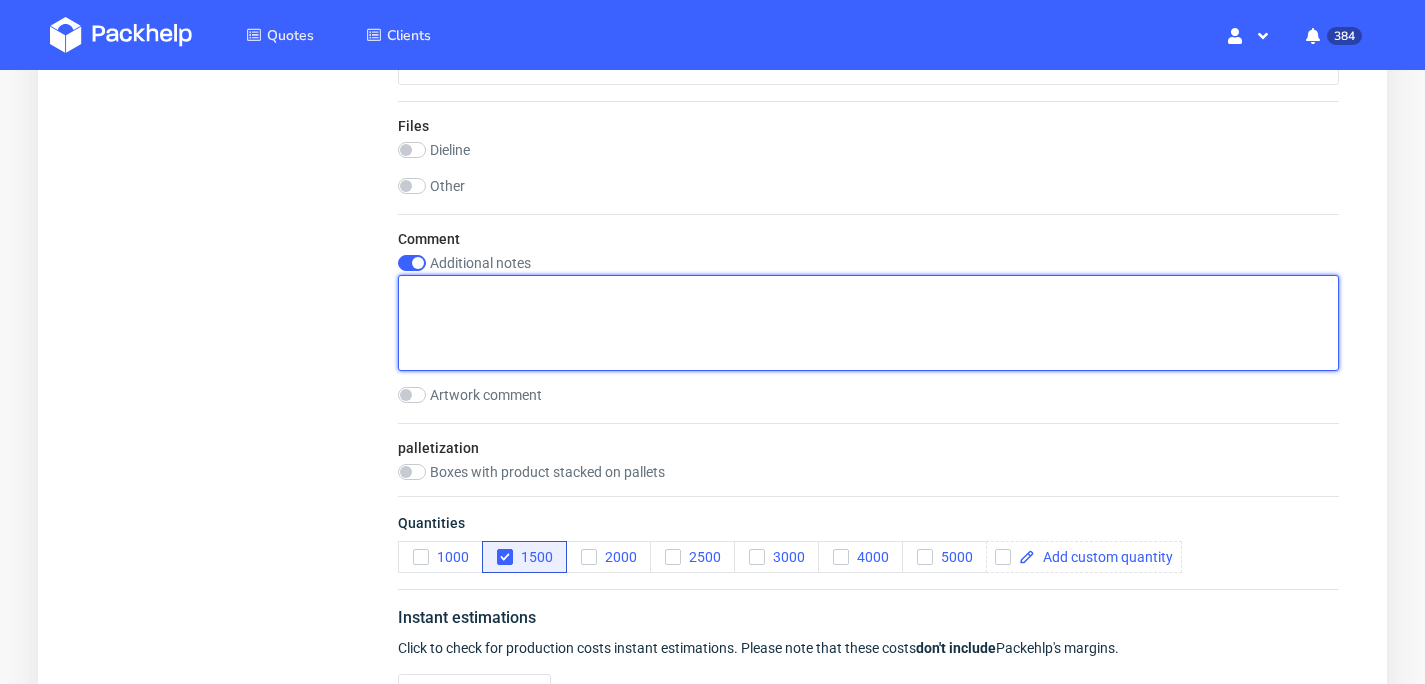 click at bounding box center [868, 323] 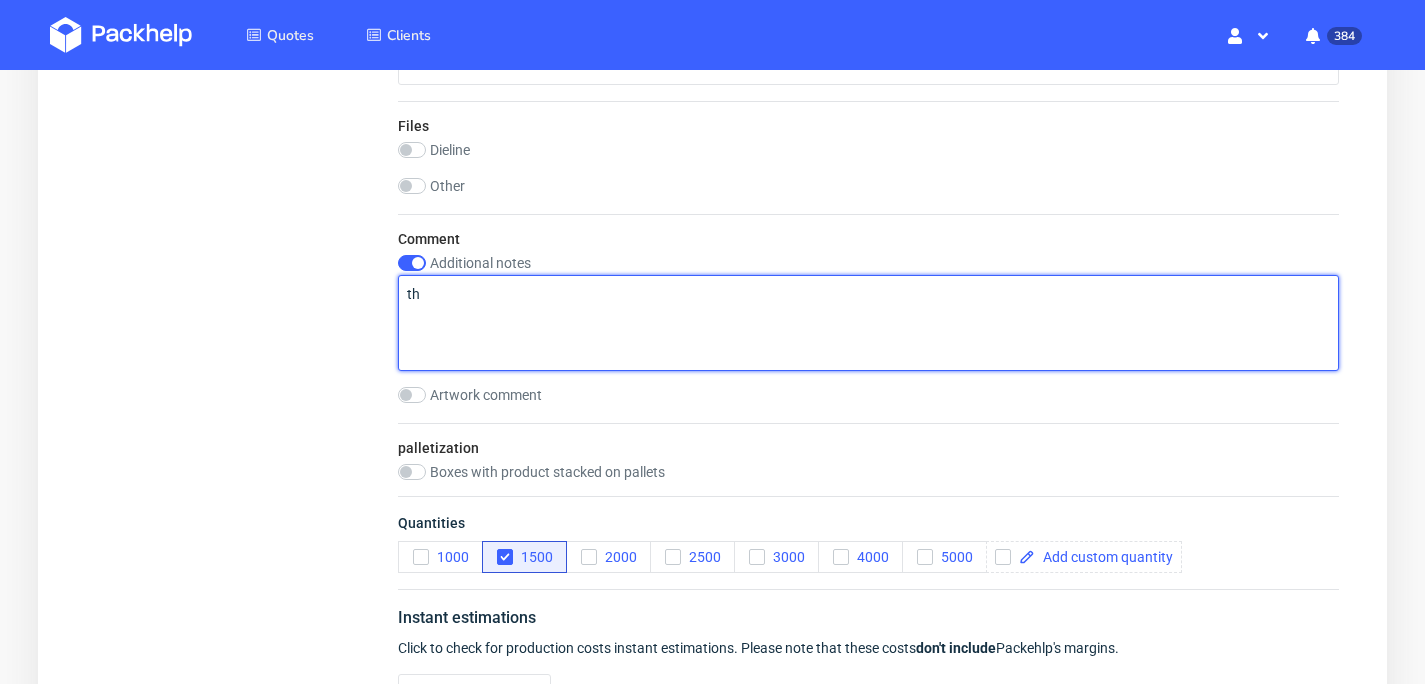 type on "t" 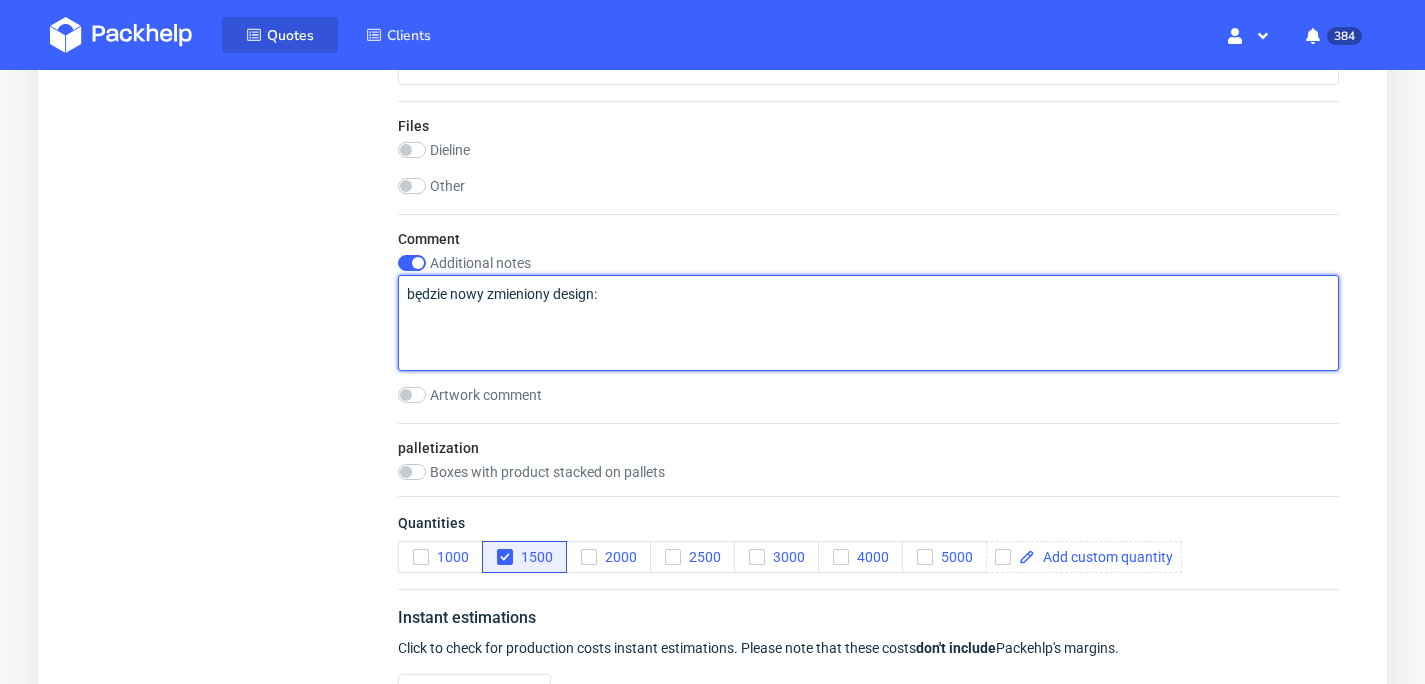 paste on "ma być zmiana treści i układu zadruków." 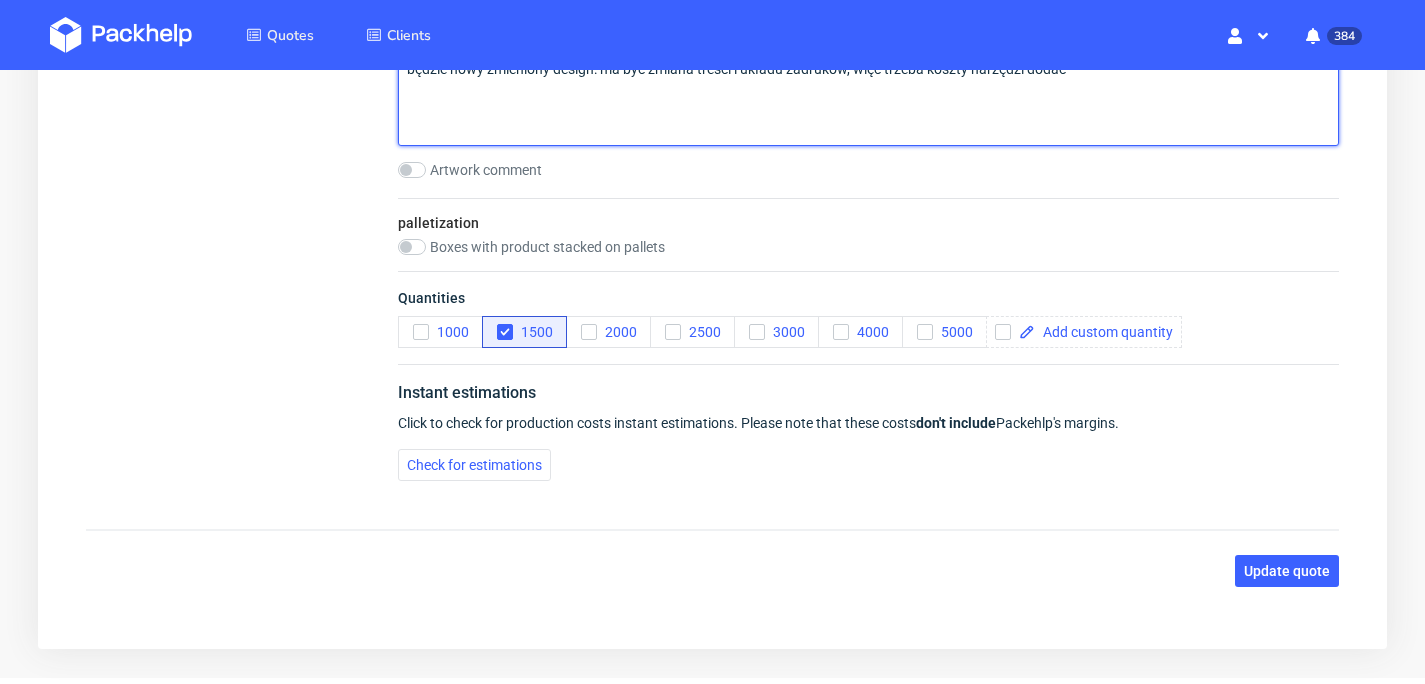 scroll, scrollTop: 2568, scrollLeft: 0, axis: vertical 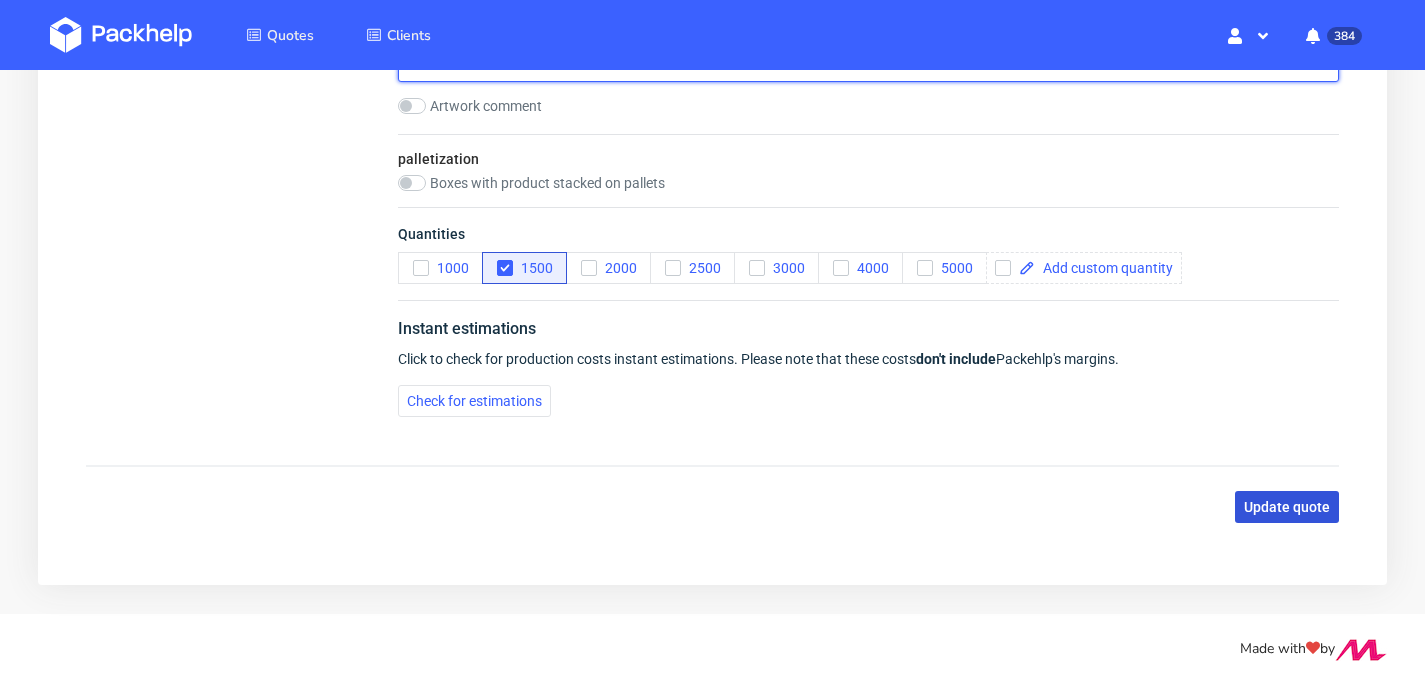 type on "będzie nowy zmieniony design: ma być zmiana treści i układu zadruków, więc trzeba koszty narzędzi dodać" 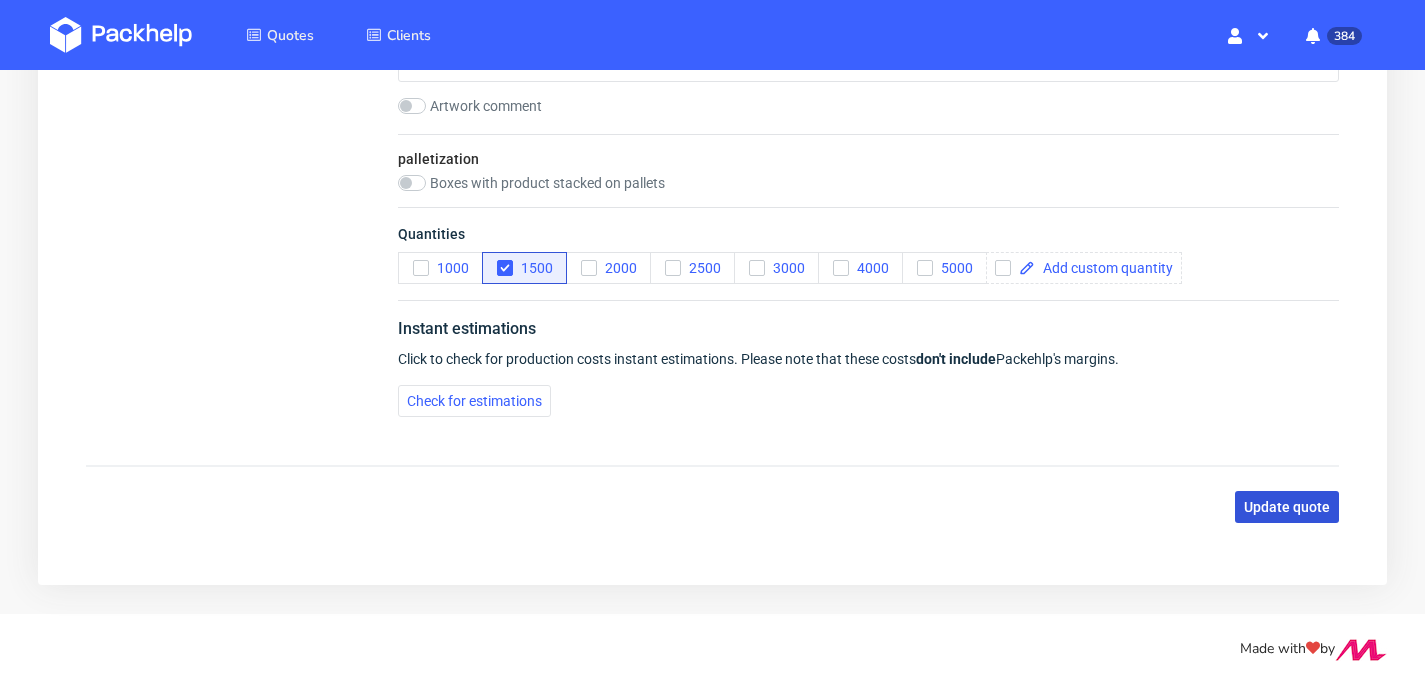 click on "Update quote" at bounding box center [1287, 507] 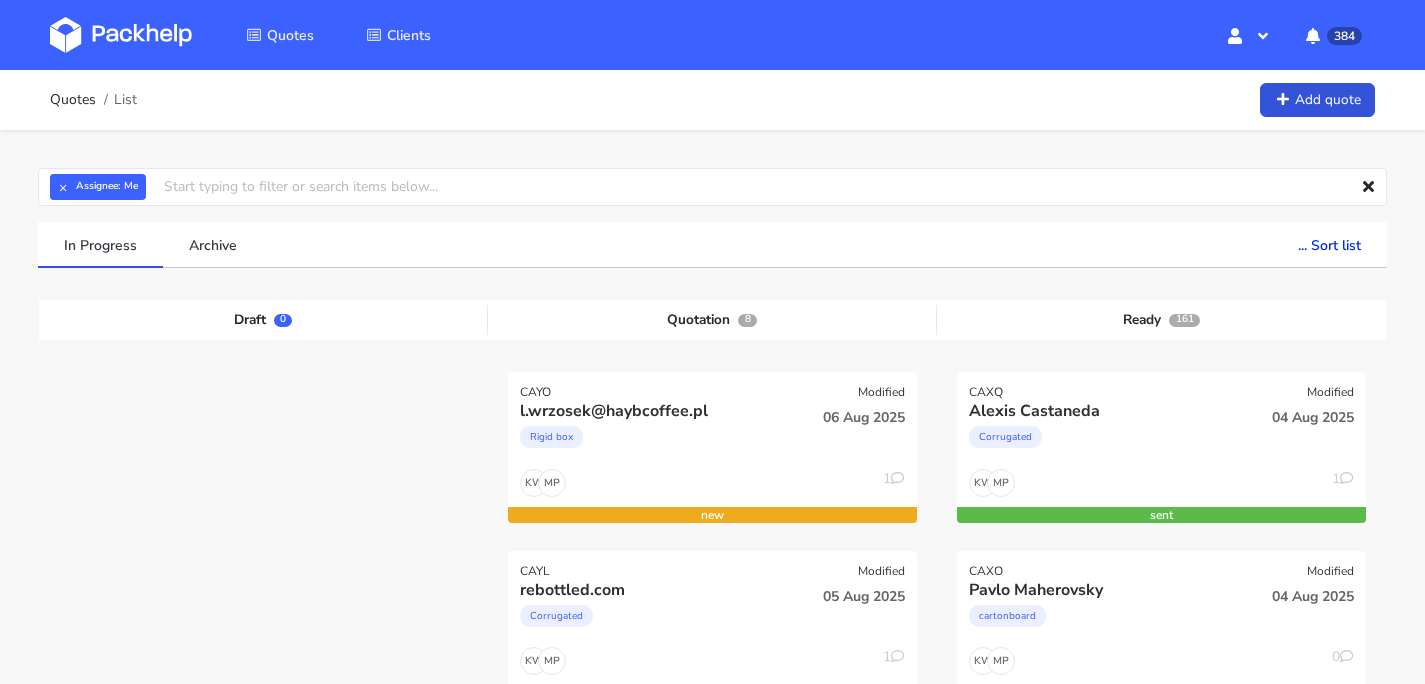 scroll, scrollTop: 0, scrollLeft: 0, axis: both 